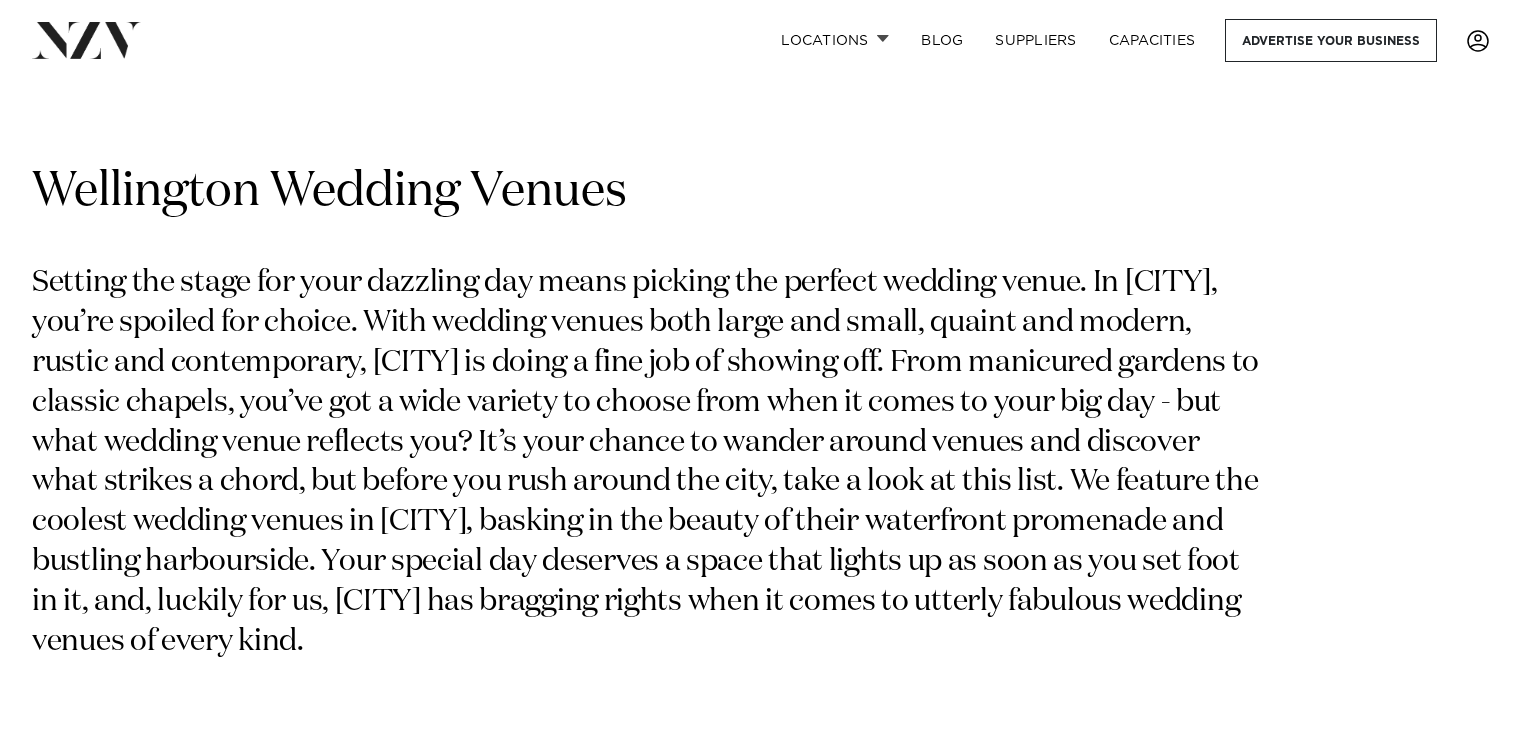 scroll, scrollTop: 0, scrollLeft: 0, axis: both 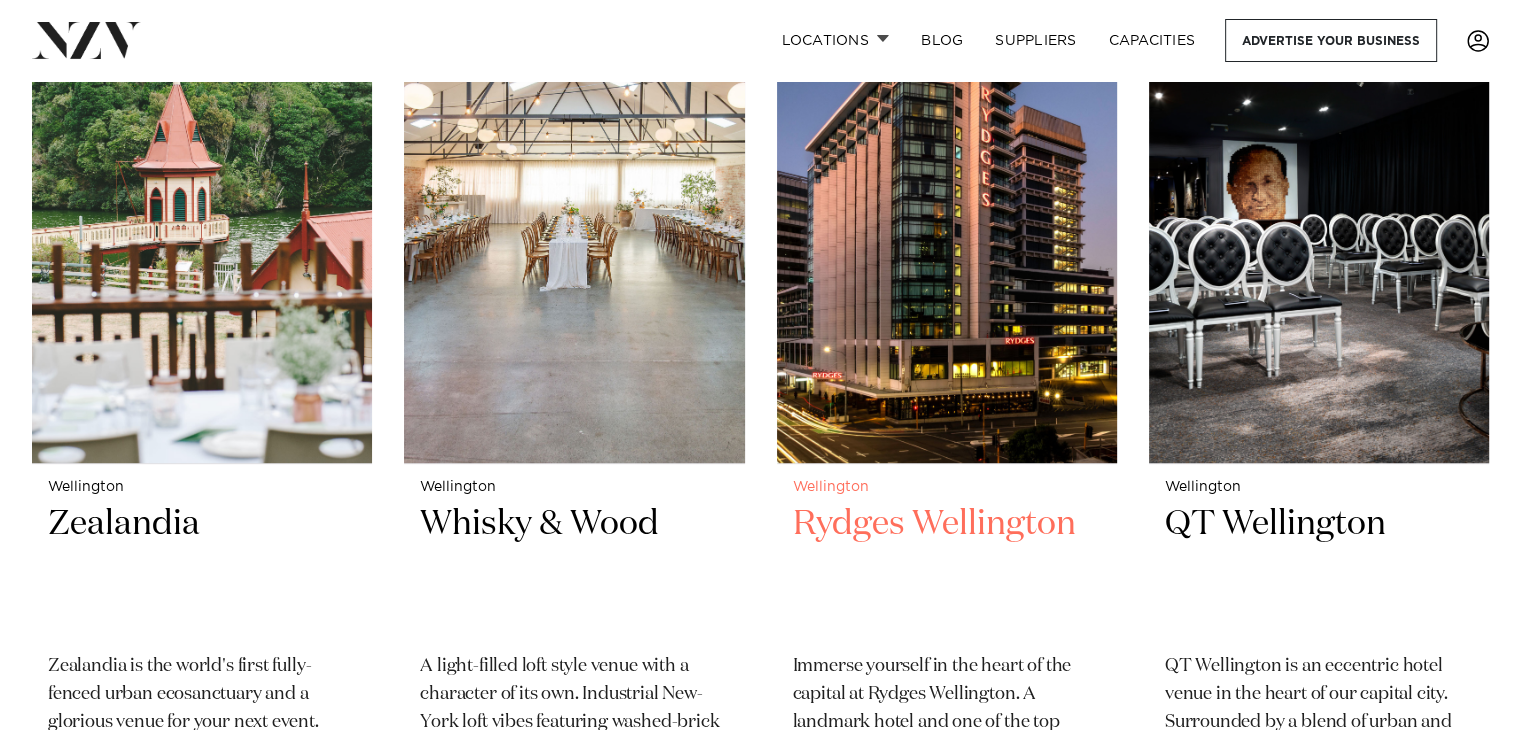drag, startPoint x: 898, startPoint y: 254, endPoint x: 904, endPoint y: 245, distance: 10.816654 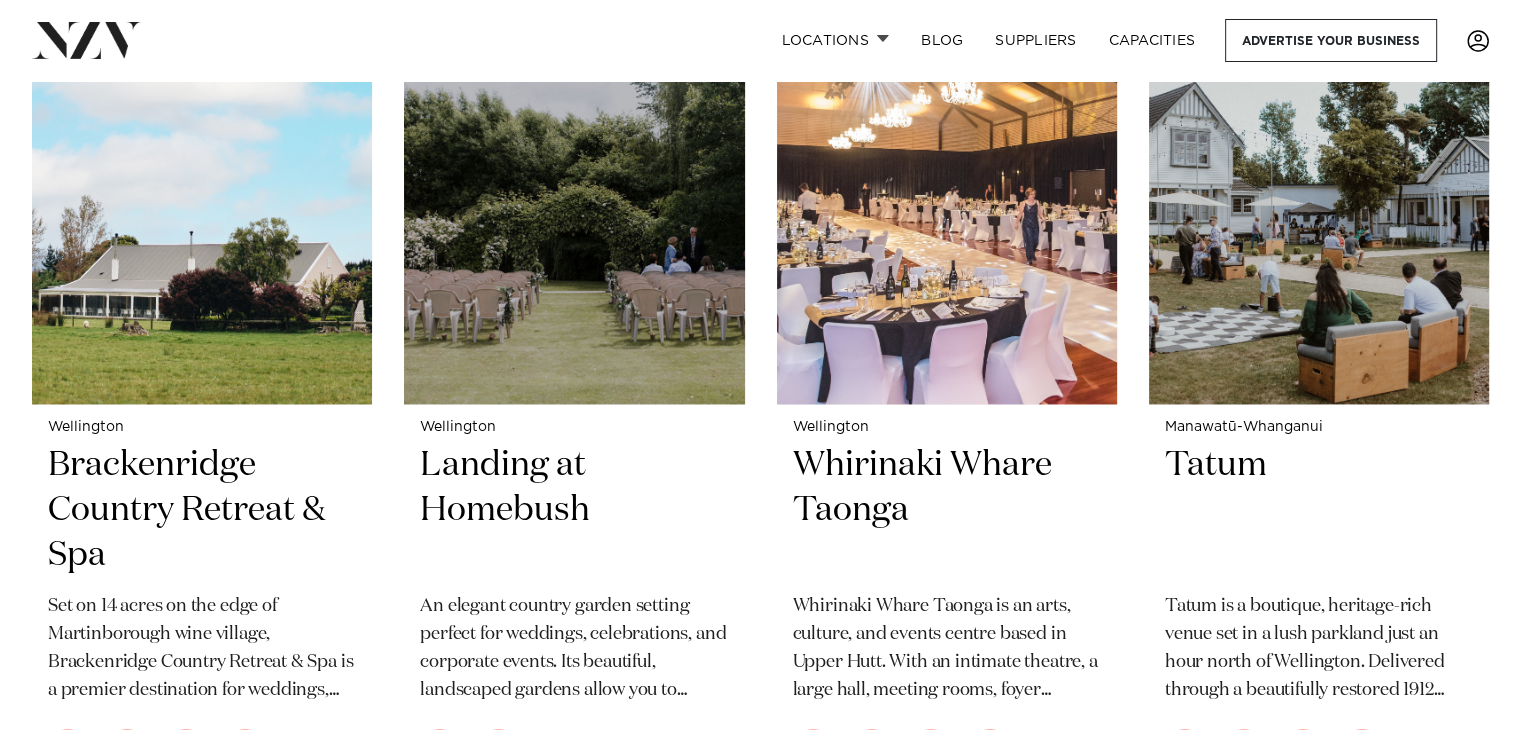 scroll, scrollTop: 2854, scrollLeft: 0, axis: vertical 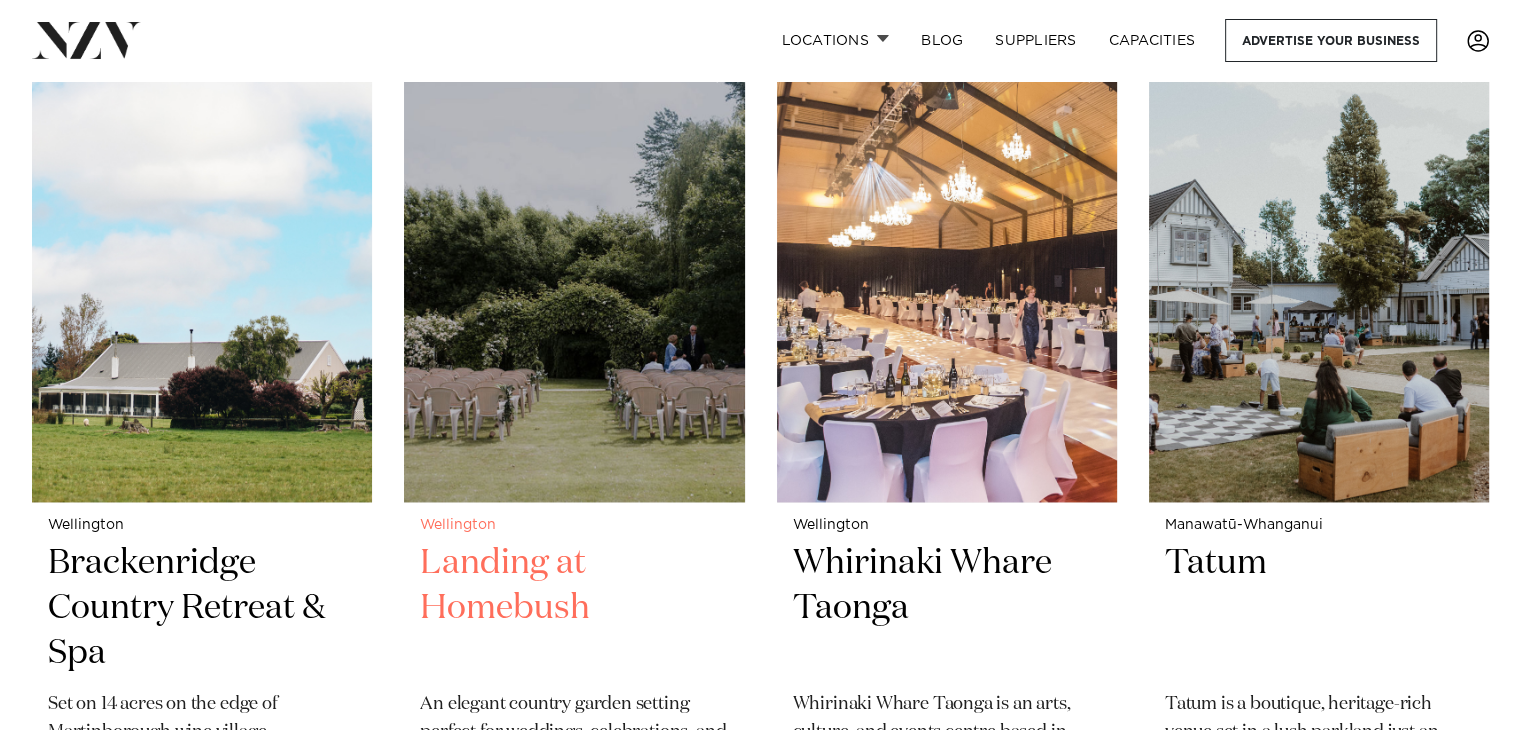 click at bounding box center [574, 273] 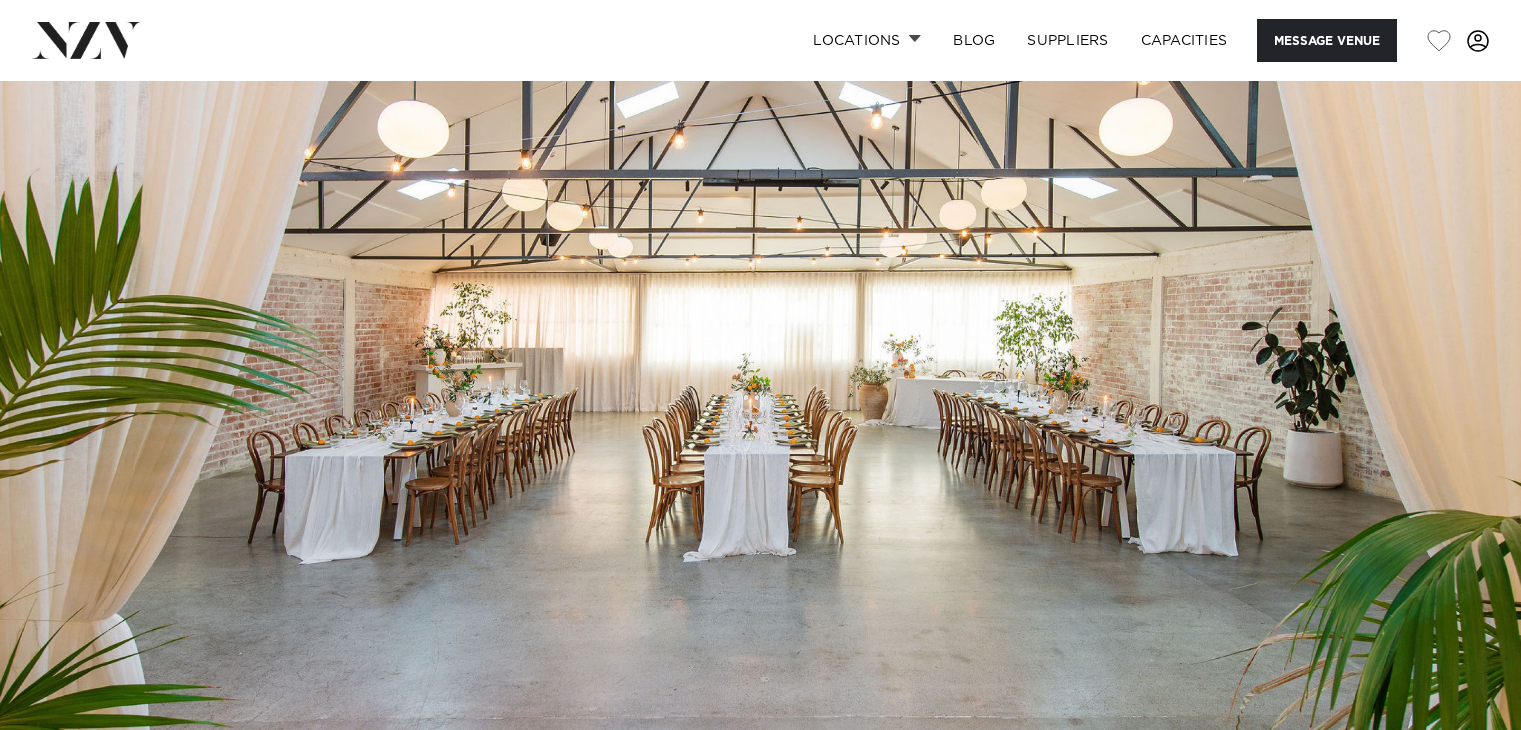 scroll, scrollTop: 0, scrollLeft: 0, axis: both 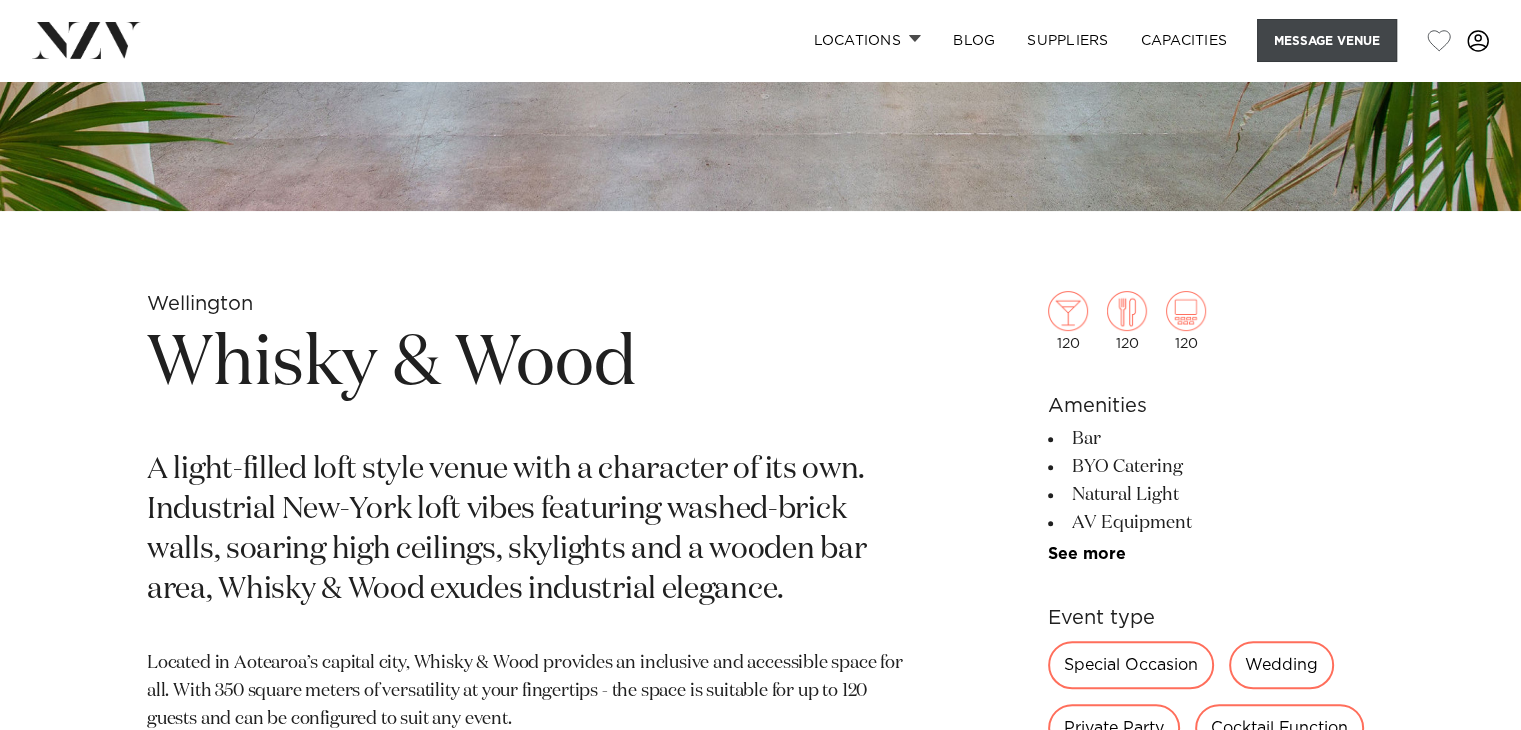 click on "Message Venue" at bounding box center (1327, 40) 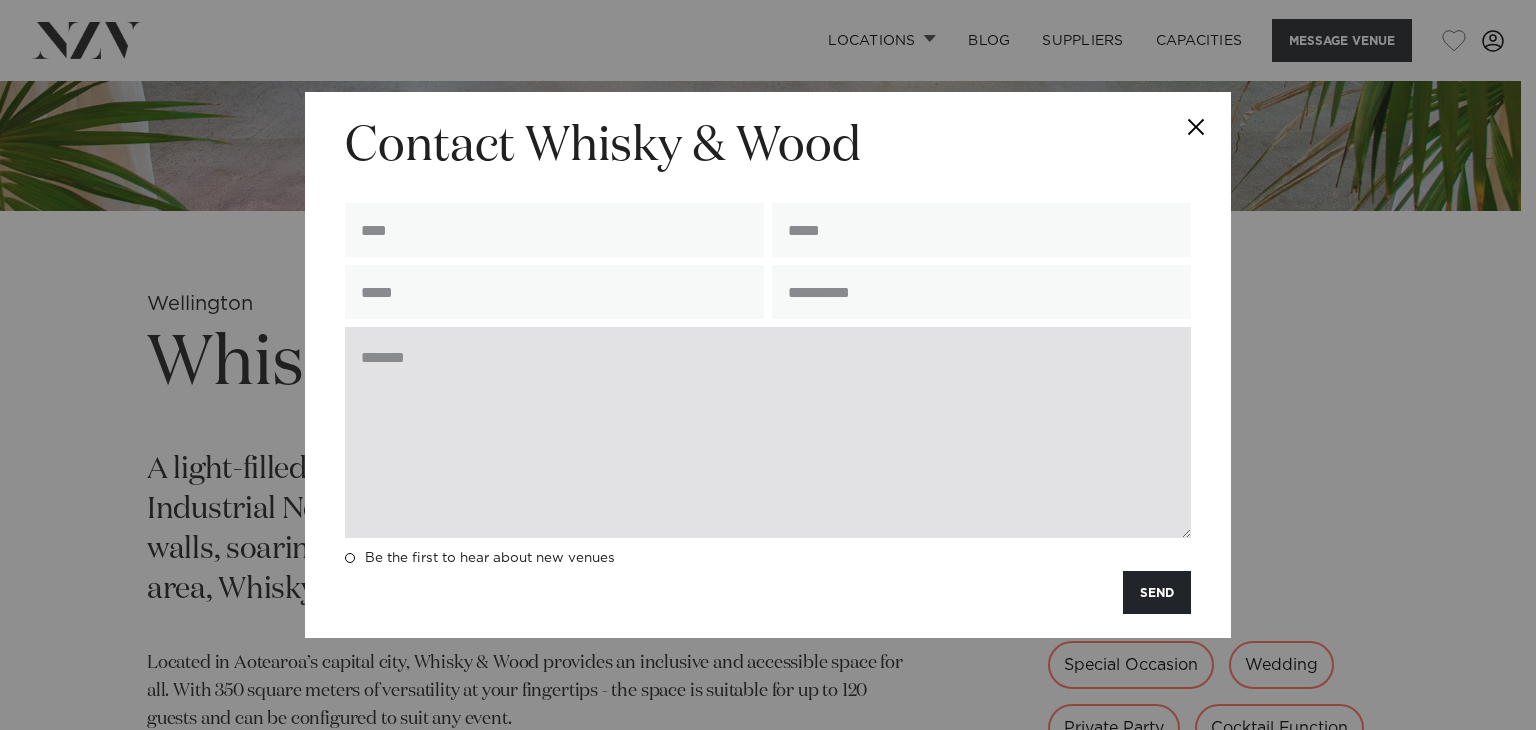 click at bounding box center [768, 432] 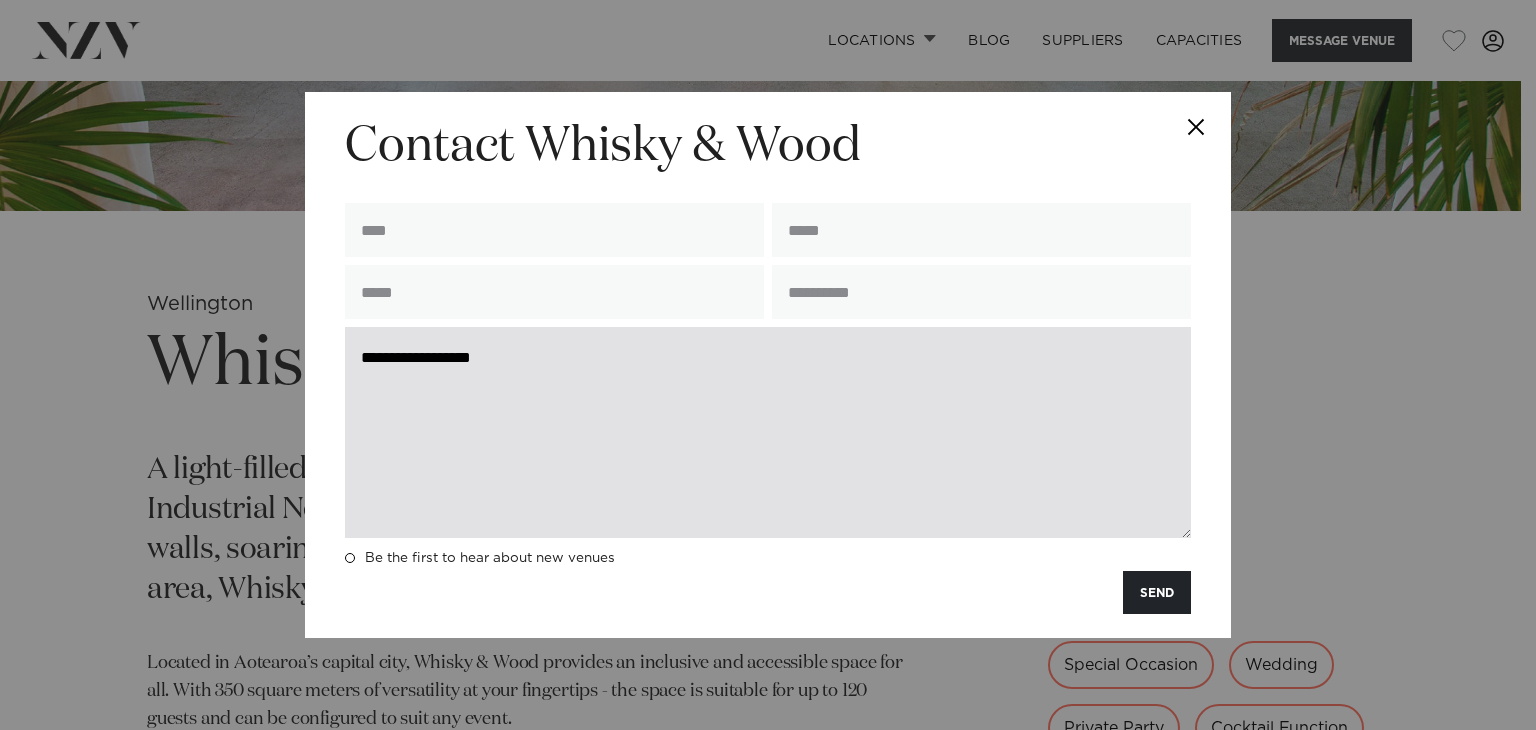 click on "**********" at bounding box center [768, 432] 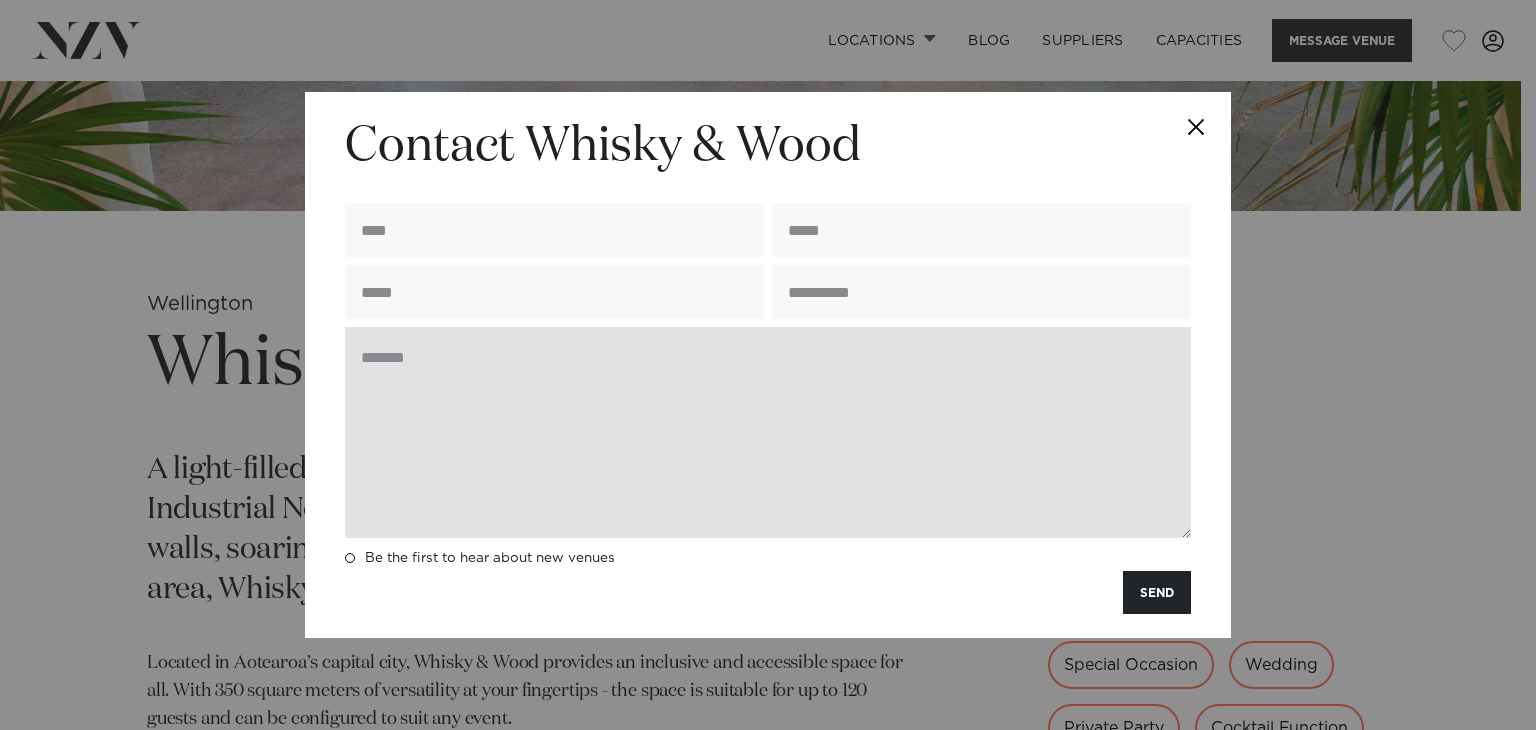 paste on "**********" 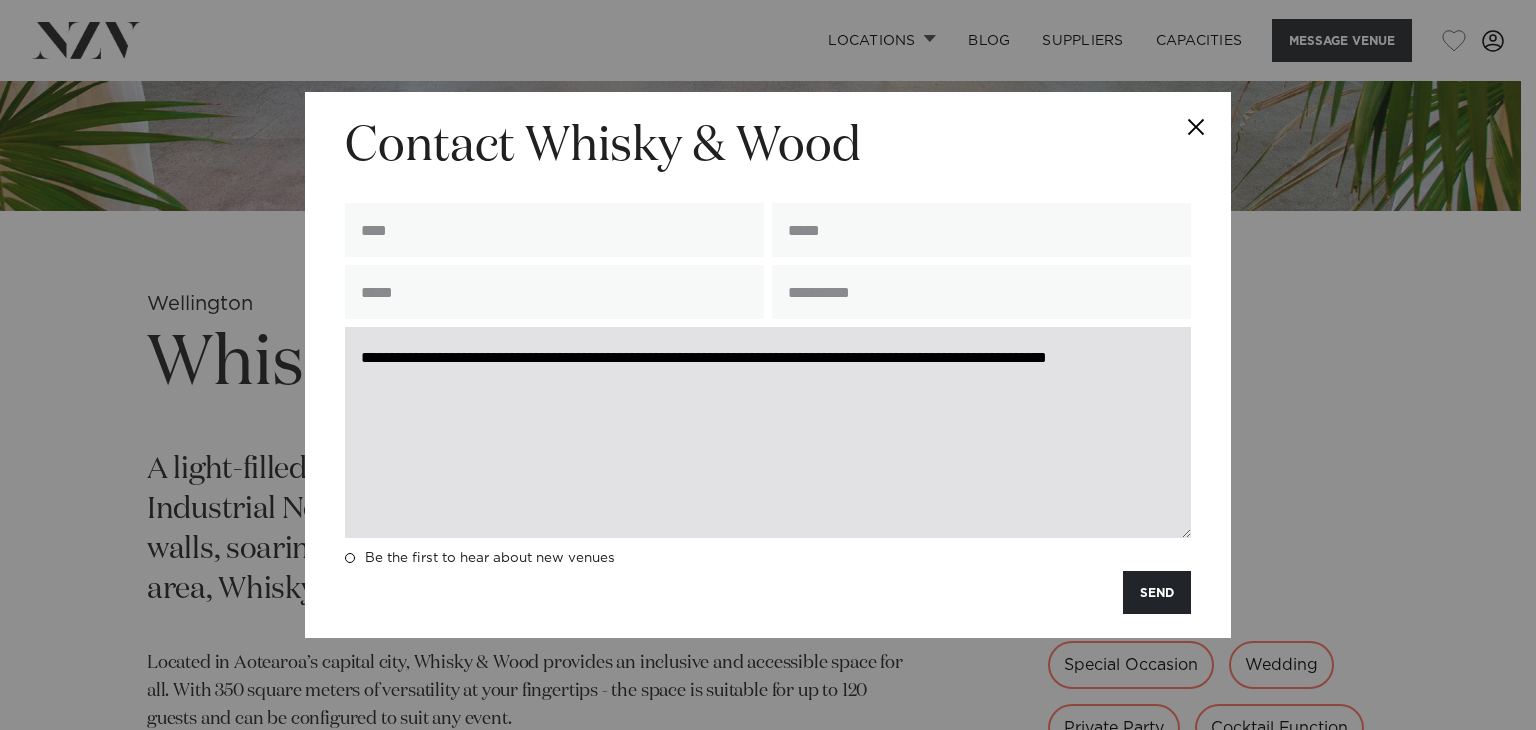 click on "**********" at bounding box center [768, 432] 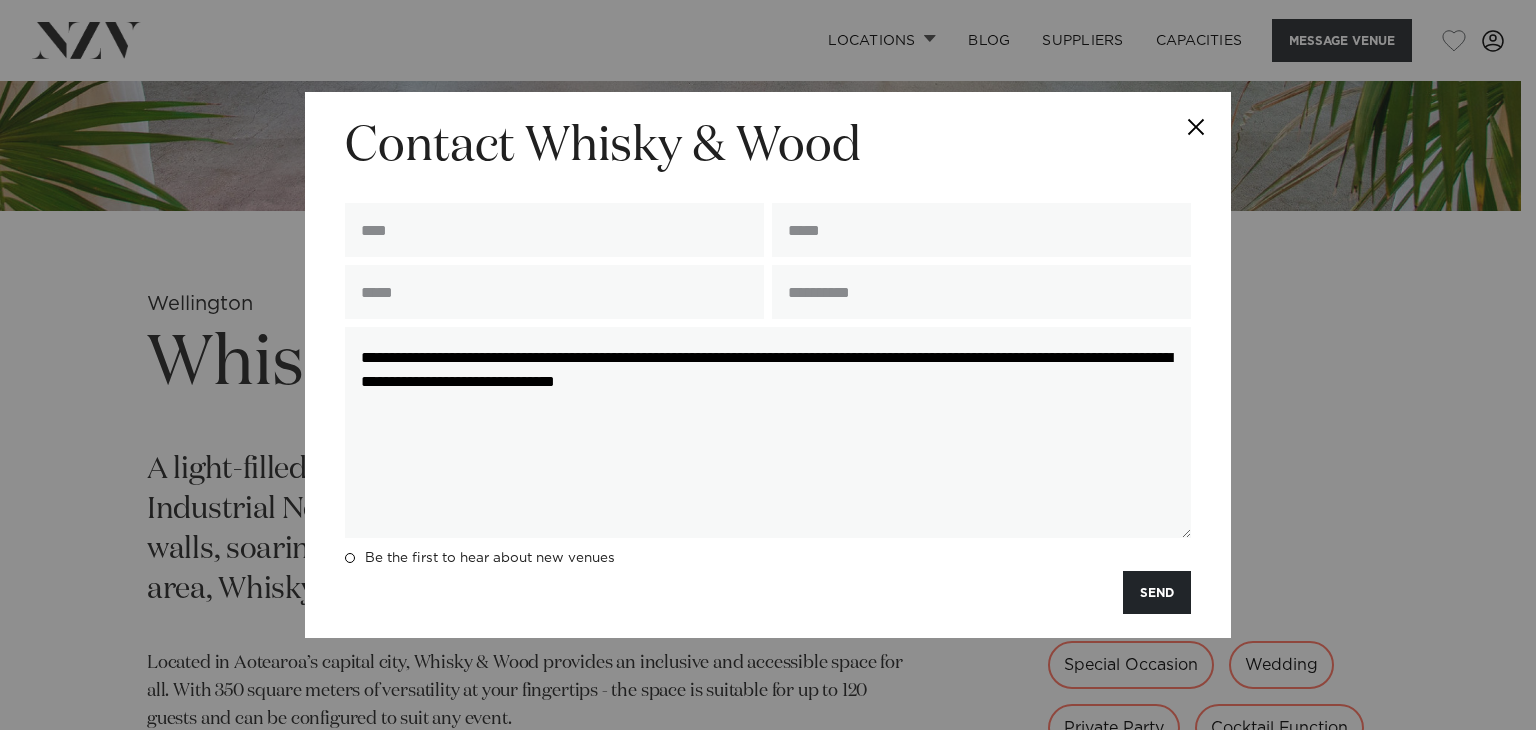 drag, startPoint x: 978, startPoint y: 372, endPoint x: 283, endPoint y: 323, distance: 696.7252 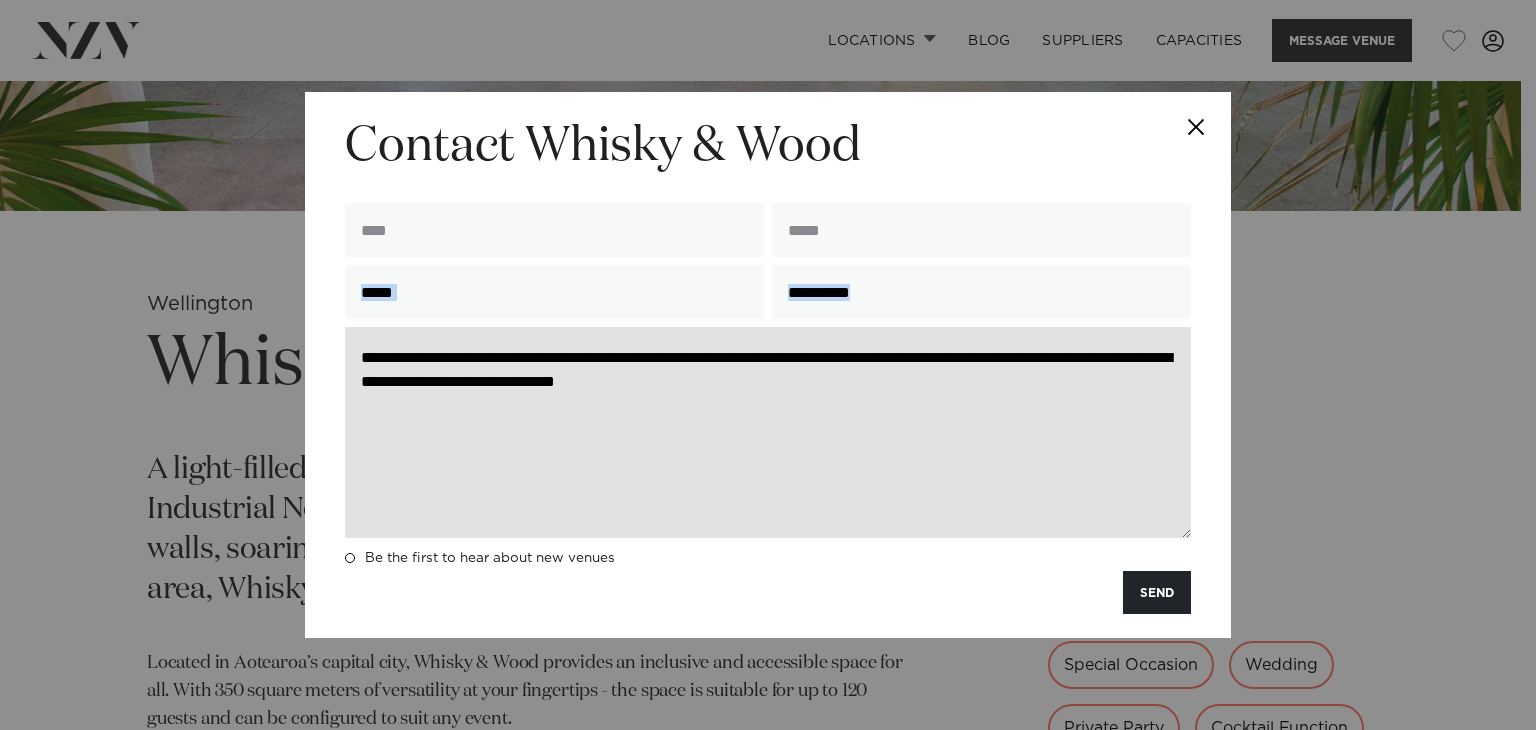 drag, startPoint x: 283, startPoint y: 323, endPoint x: 962, endPoint y: 384, distance: 681.73456 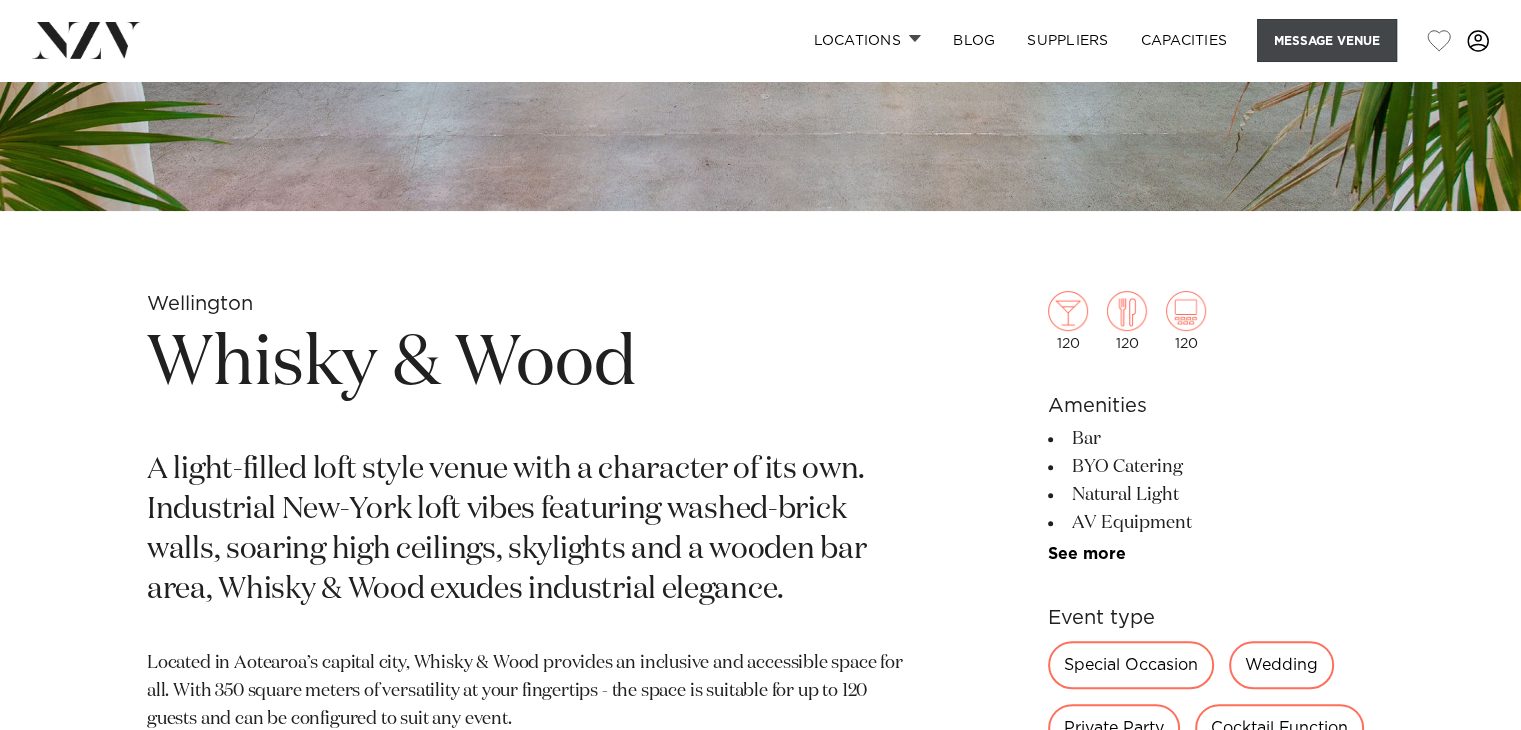 click on "Message Venue" at bounding box center [1327, 40] 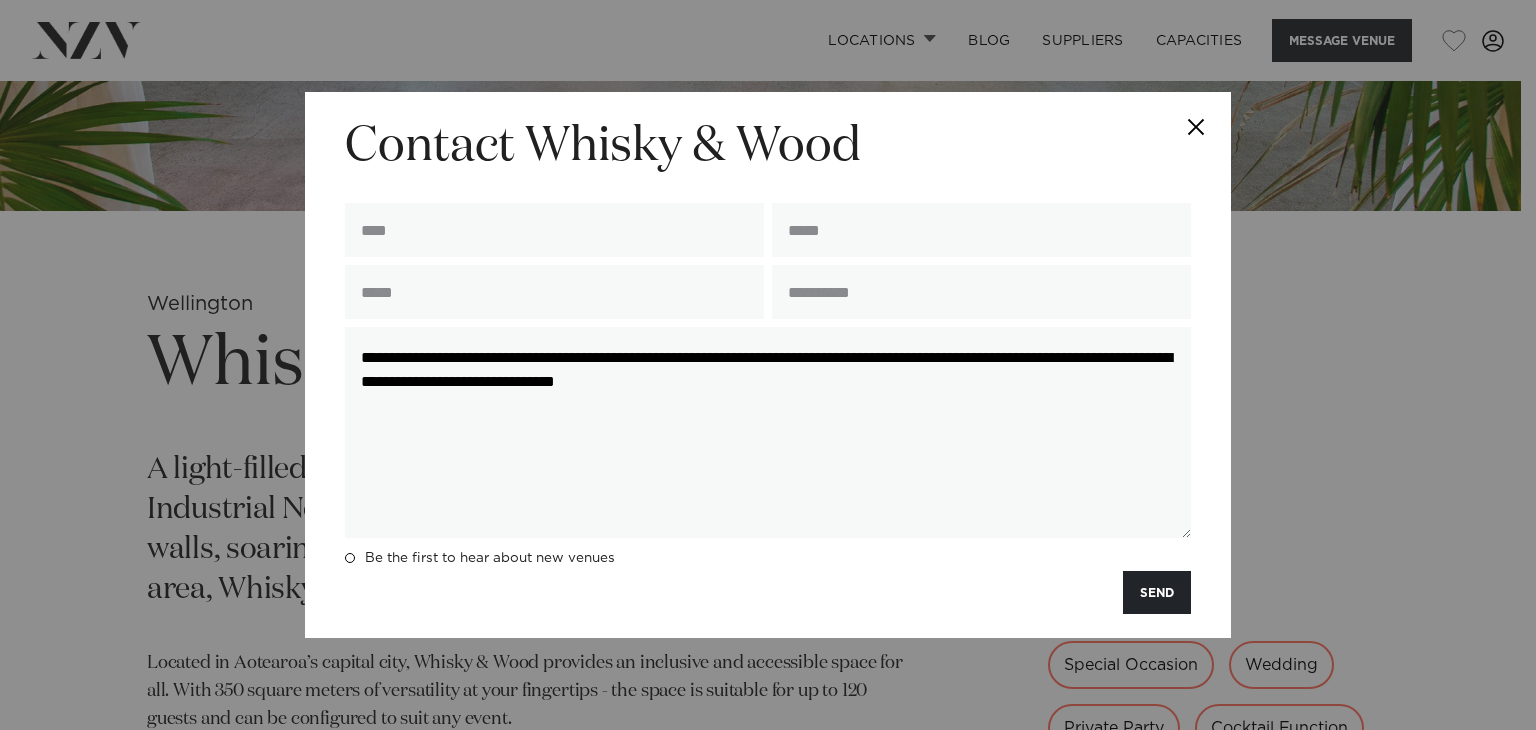 drag, startPoint x: 935, startPoint y: 384, endPoint x: 0, endPoint y: 278, distance: 940.9894 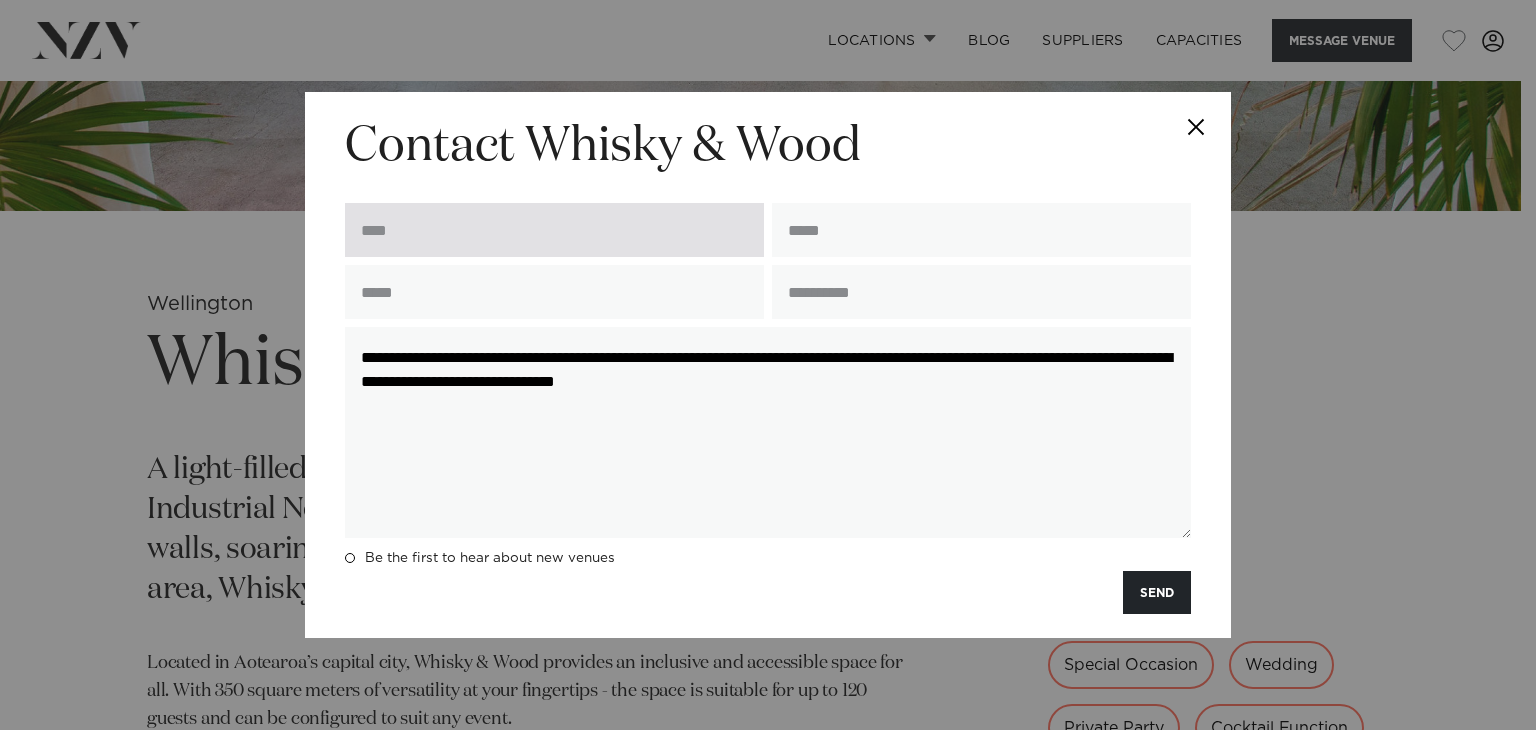 click at bounding box center [554, 230] 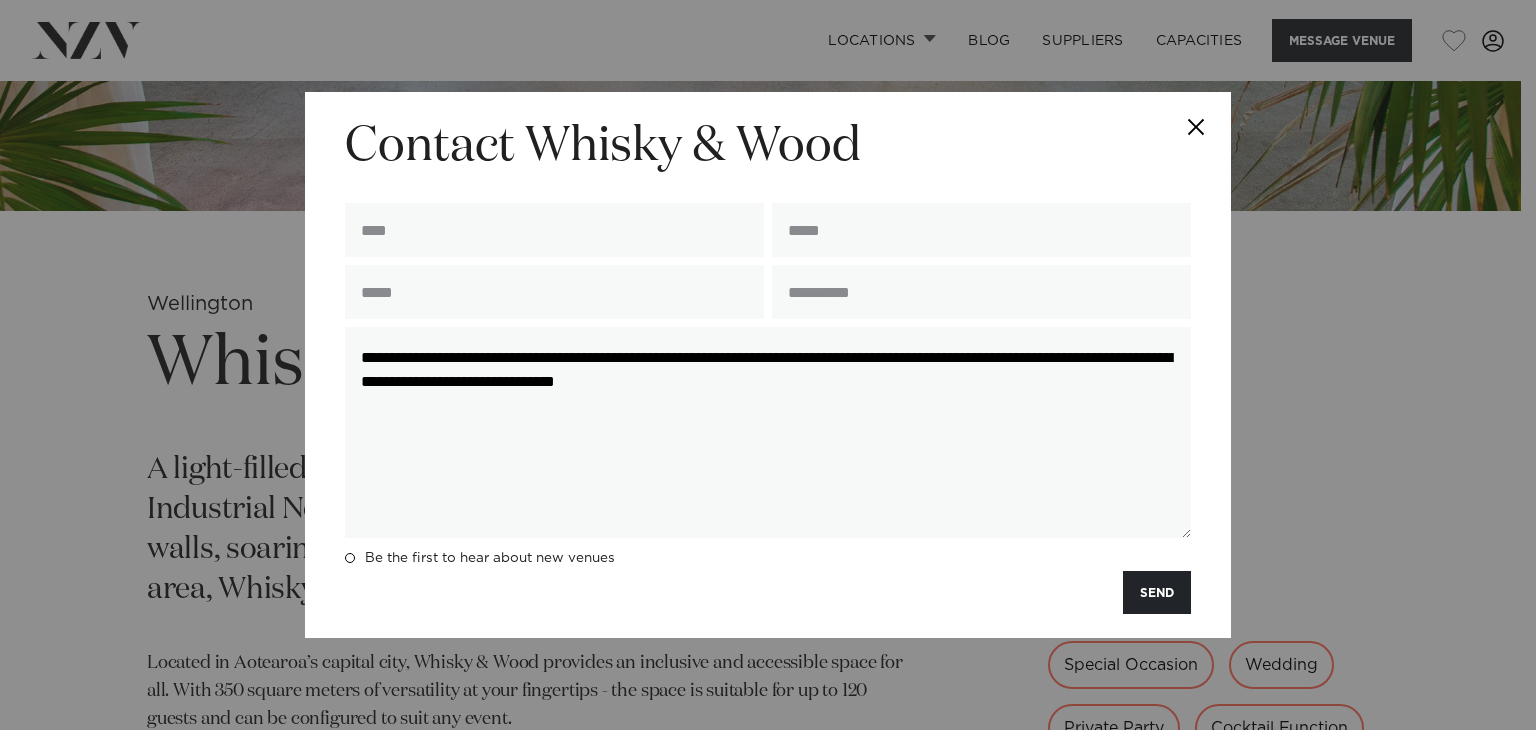 type on "**********" 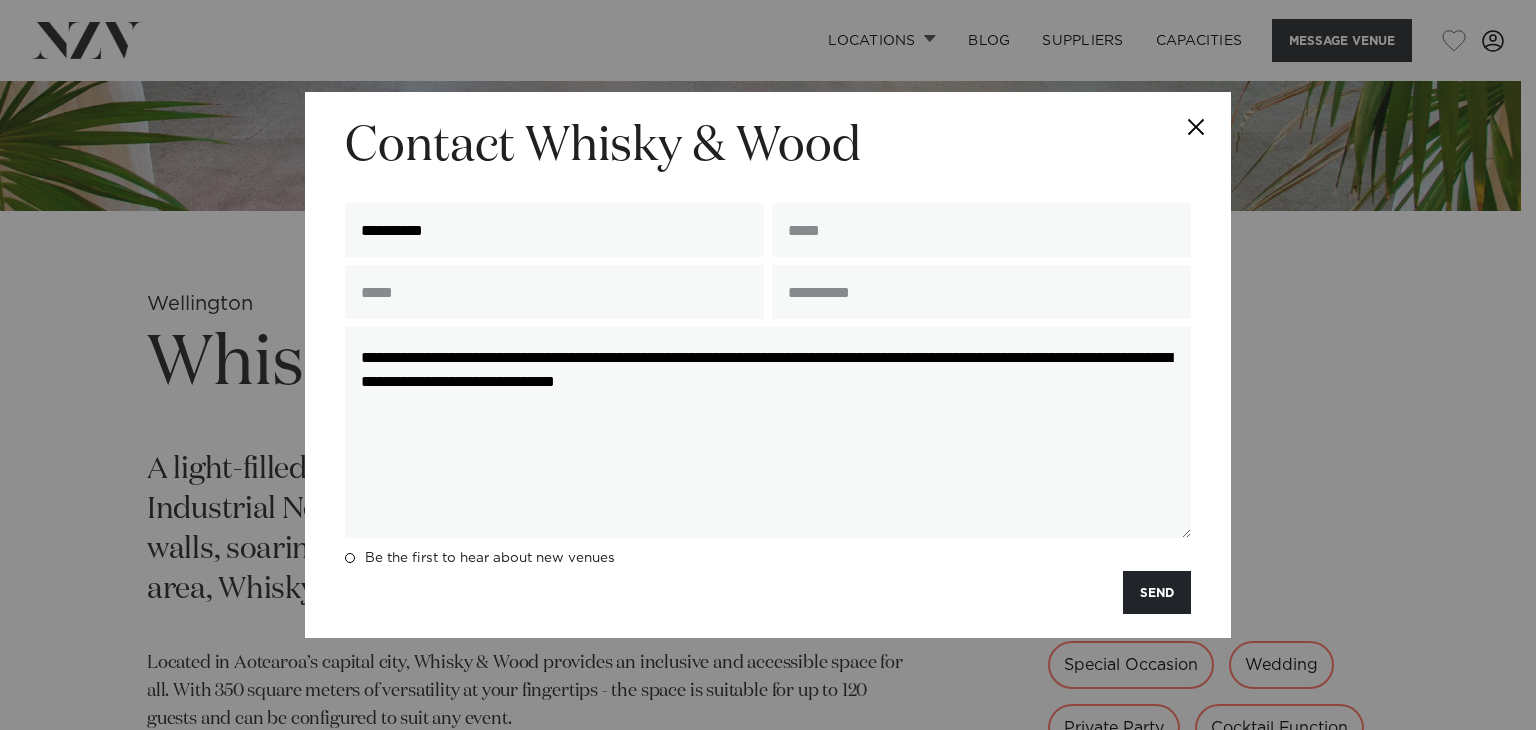 type on "**********" 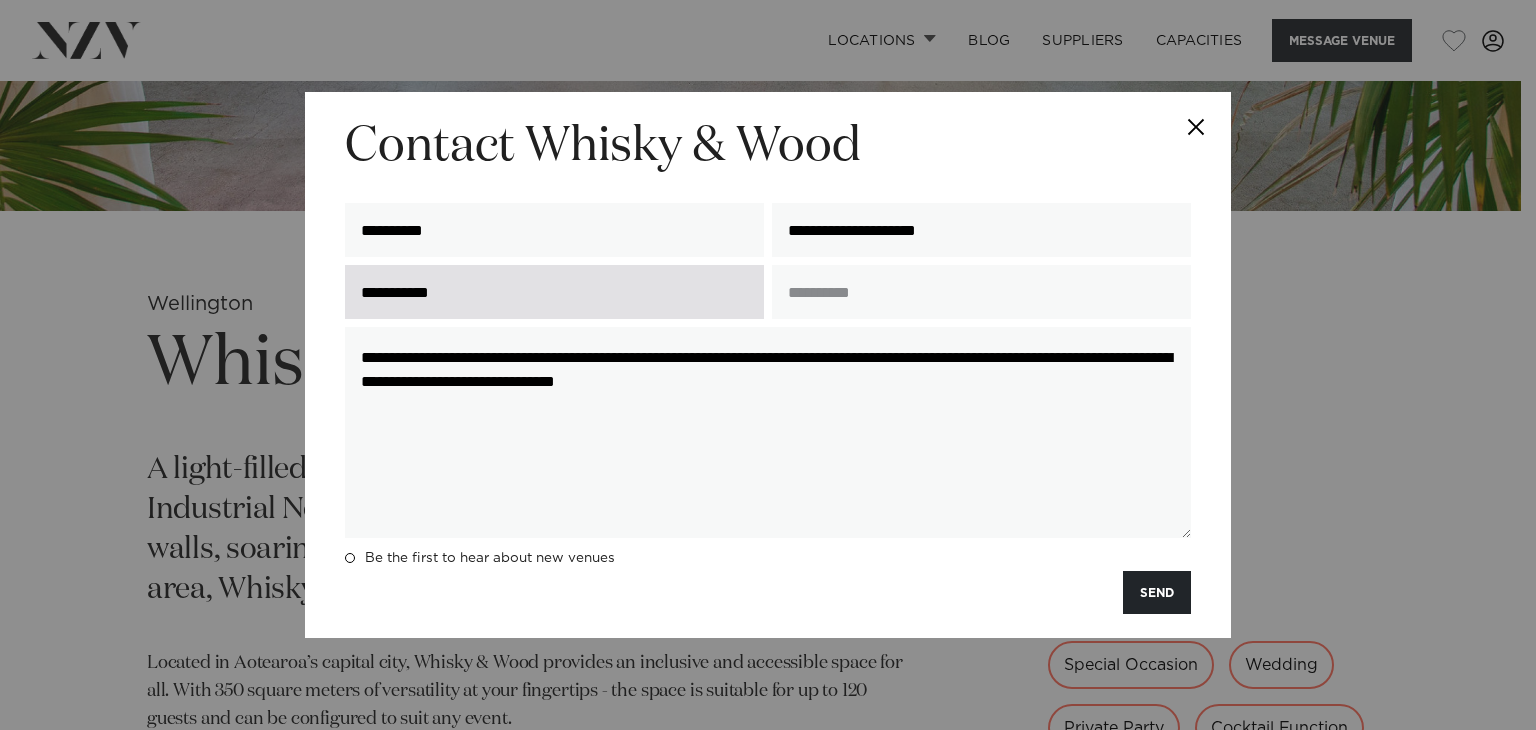 click on "**********" at bounding box center (554, 292) 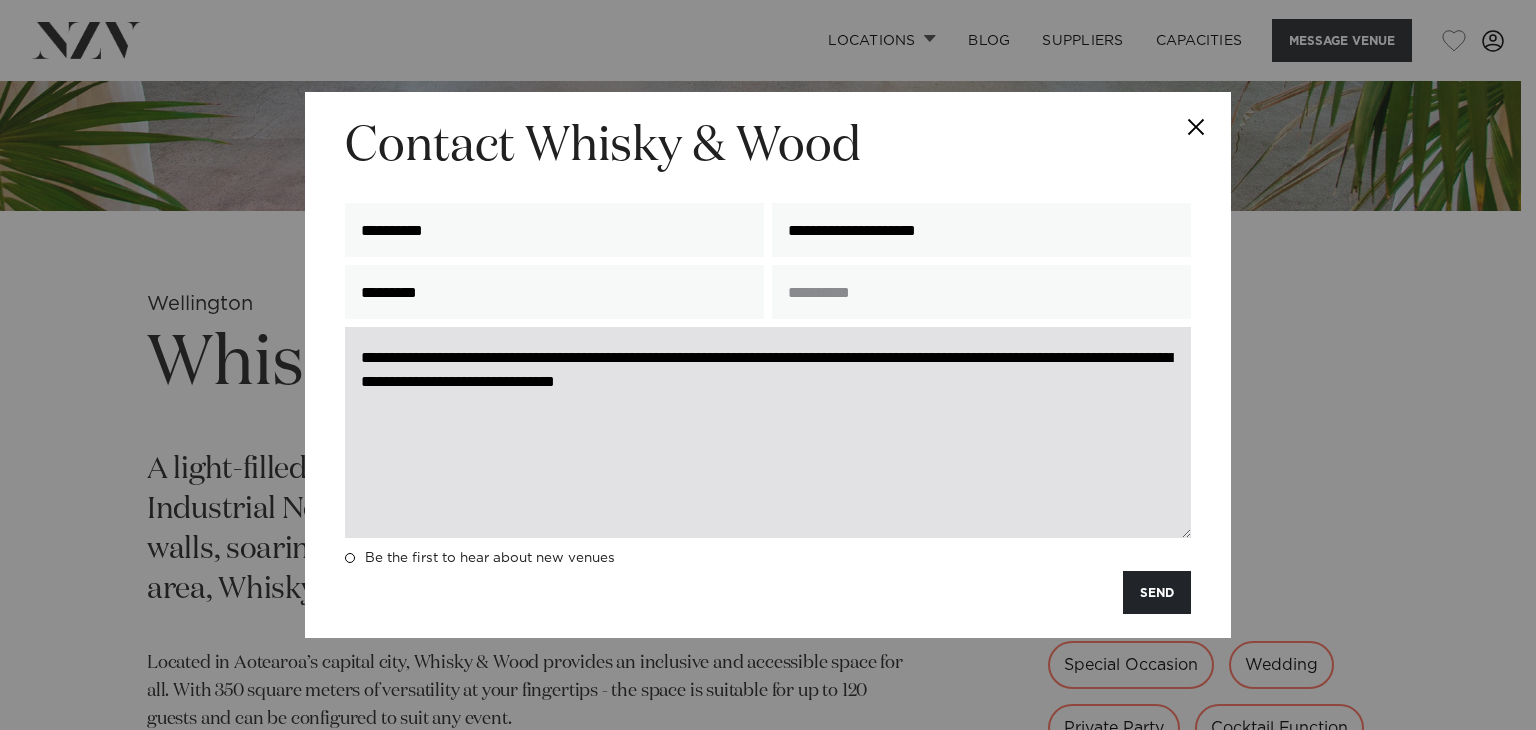 type on "*********" 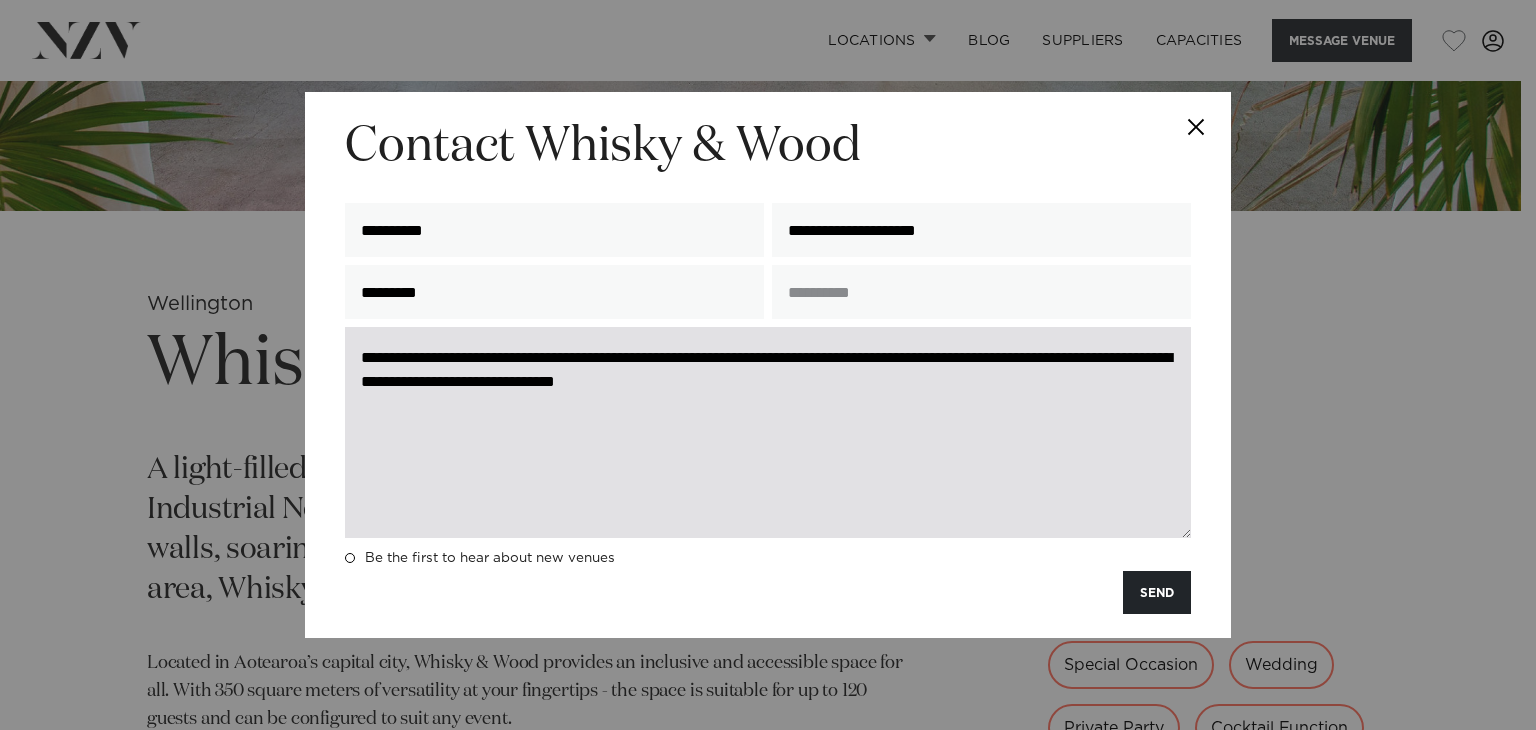 drag, startPoint x: 884, startPoint y: 386, endPoint x: 728, endPoint y: 389, distance: 156.02884 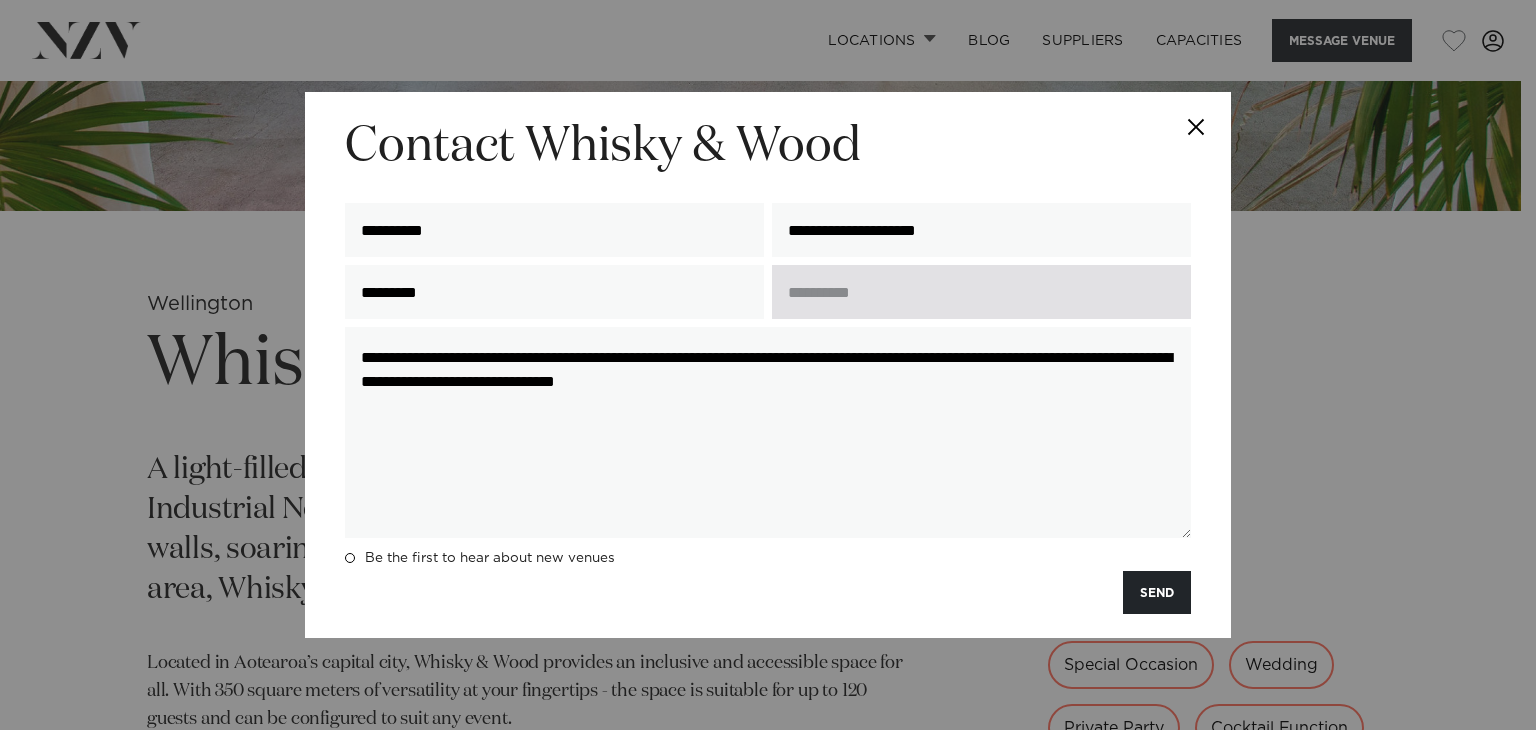 click at bounding box center [981, 292] 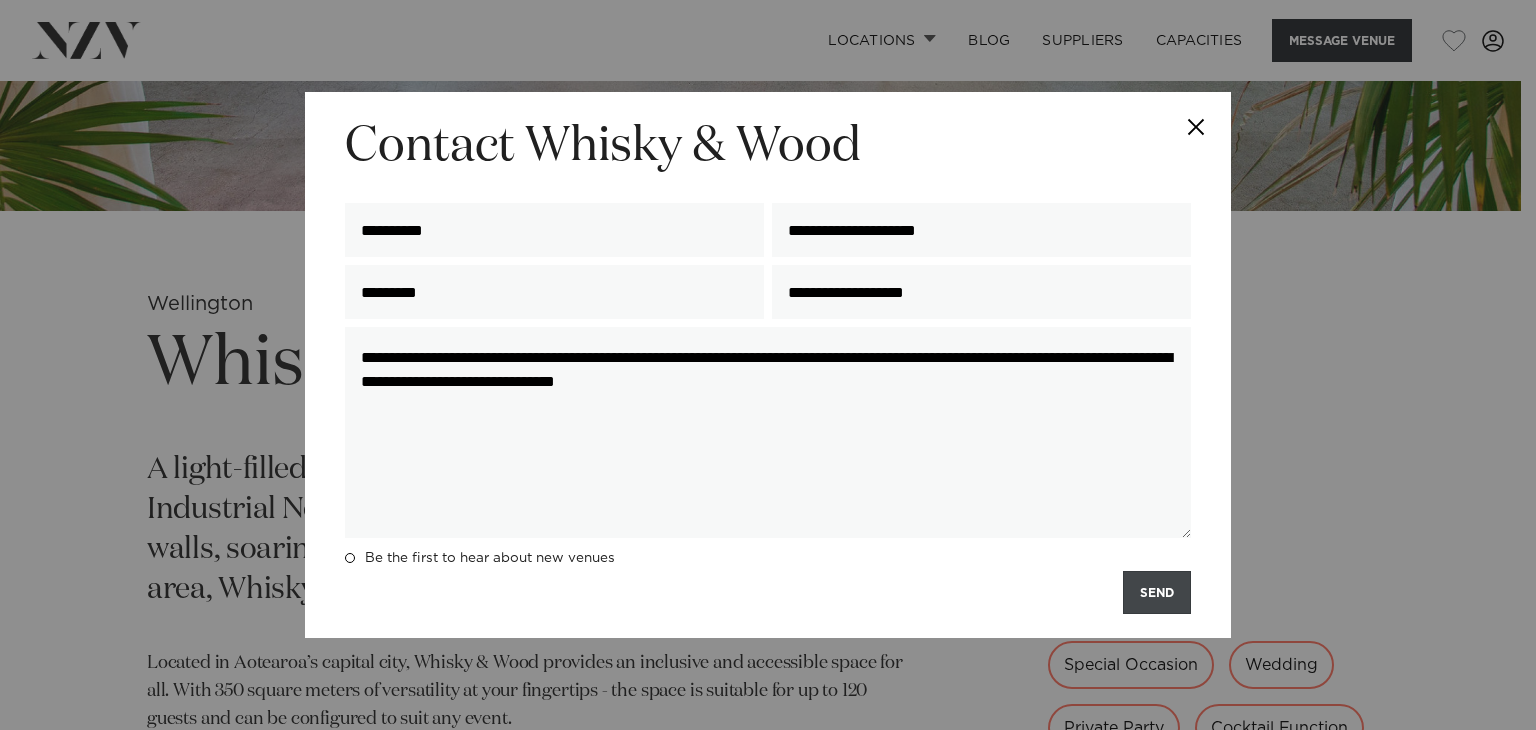 type on "**********" 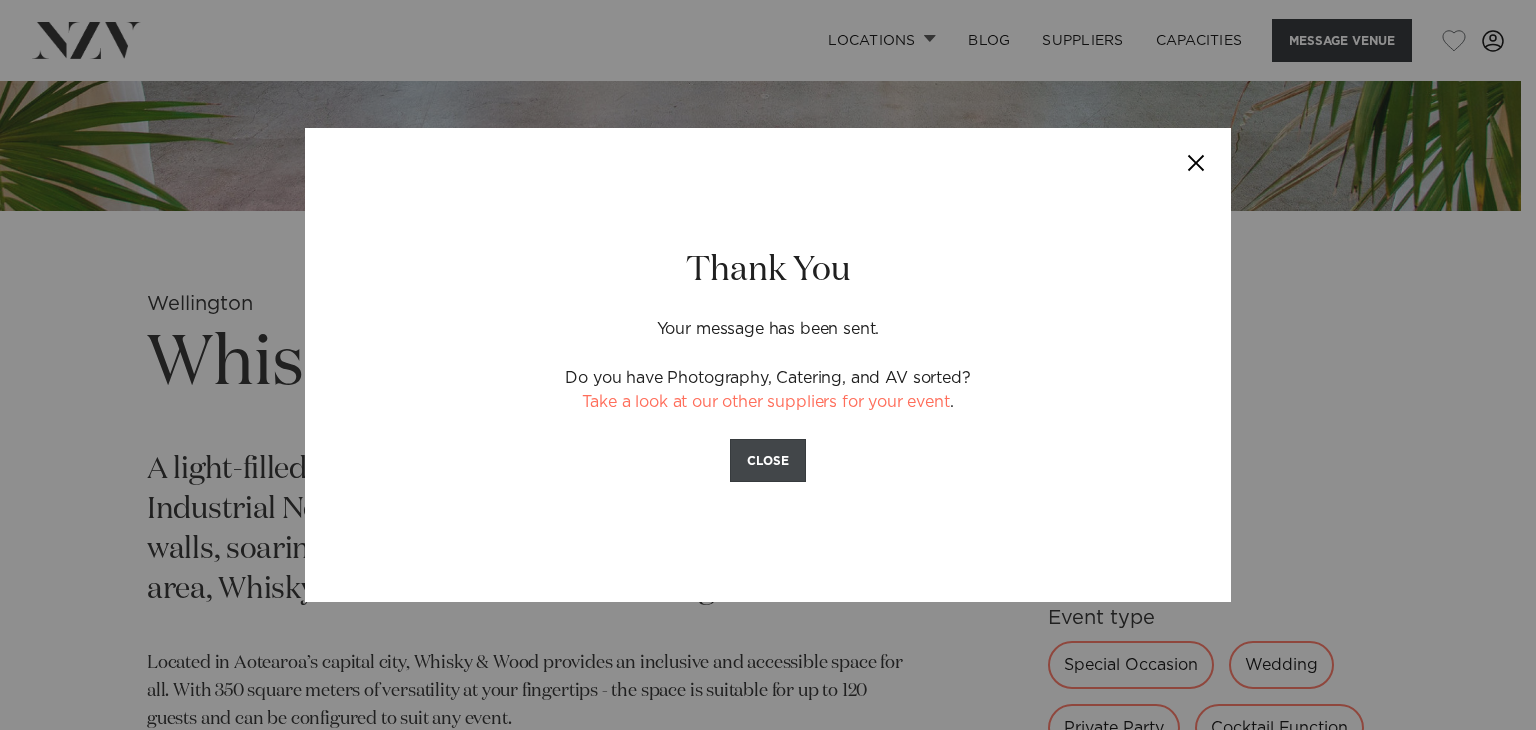click on "CLOSE" at bounding box center [768, 460] 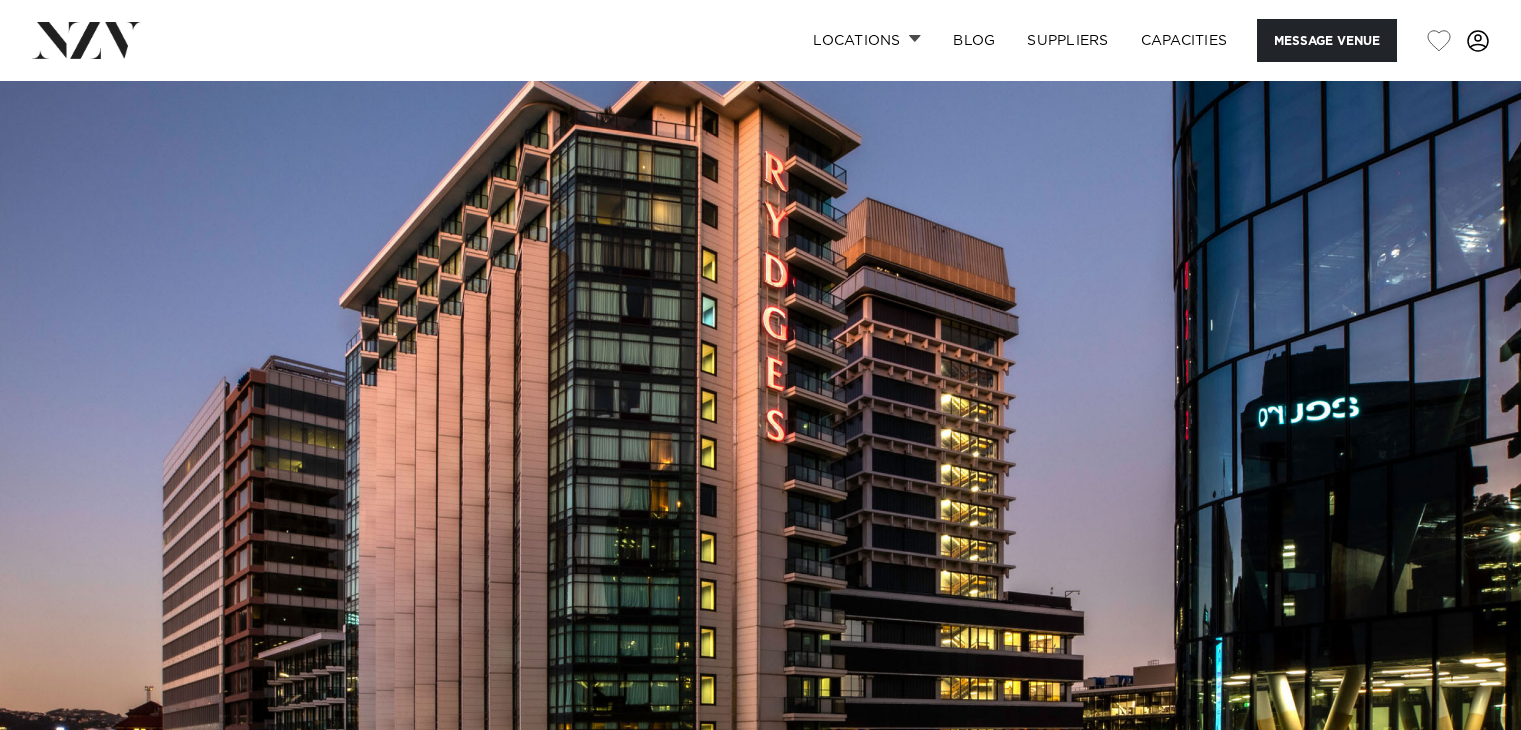 scroll, scrollTop: 0, scrollLeft: 0, axis: both 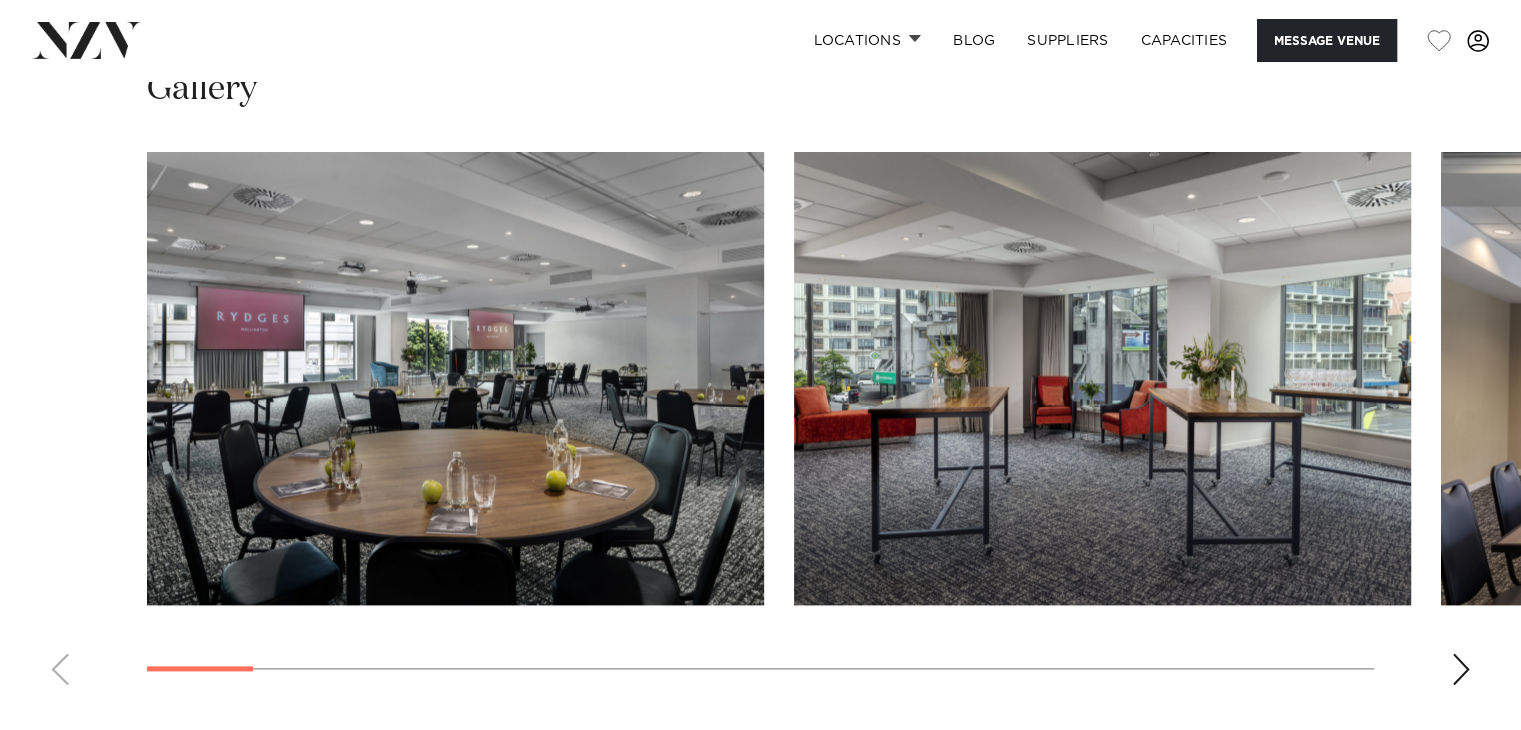 click at bounding box center [1461, 669] 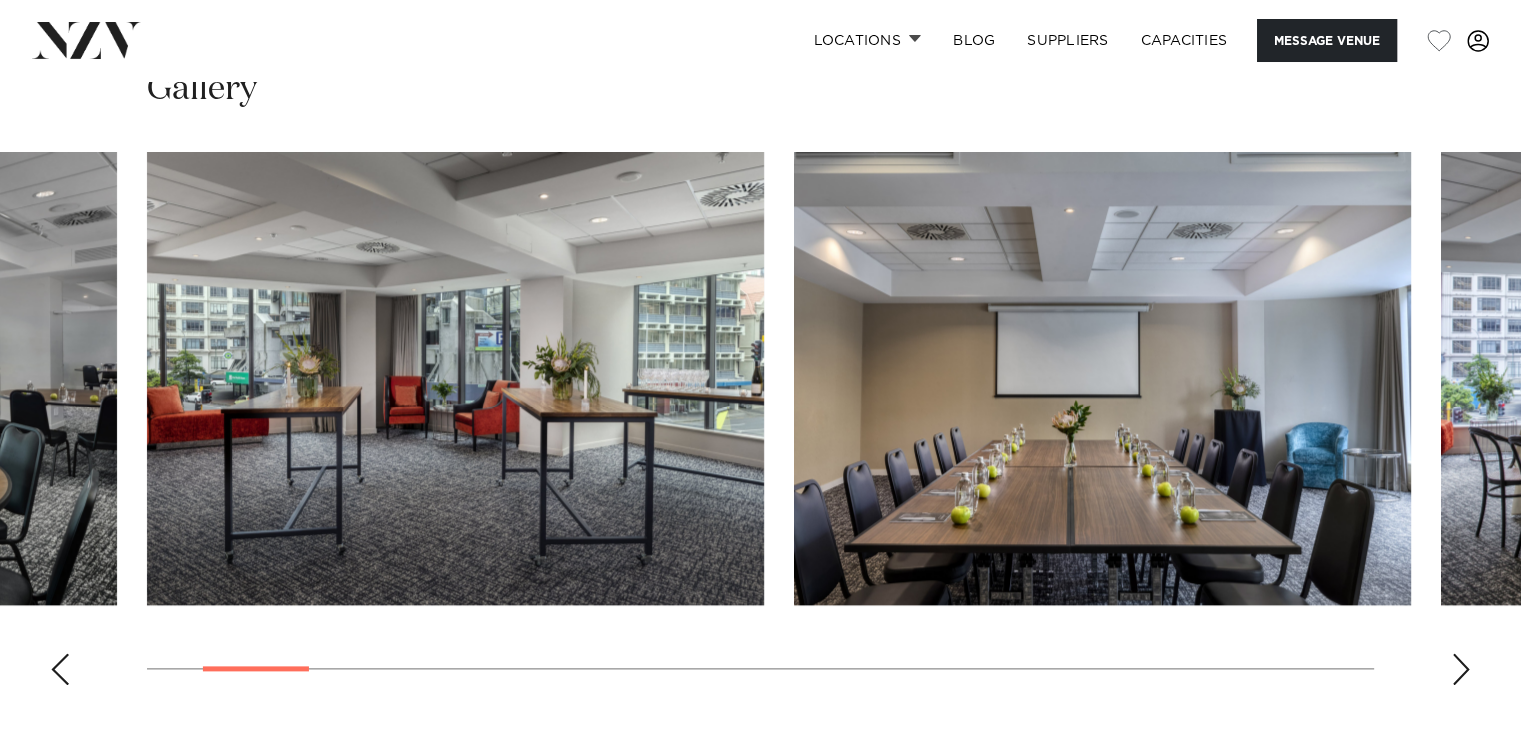 click at bounding box center [1461, 669] 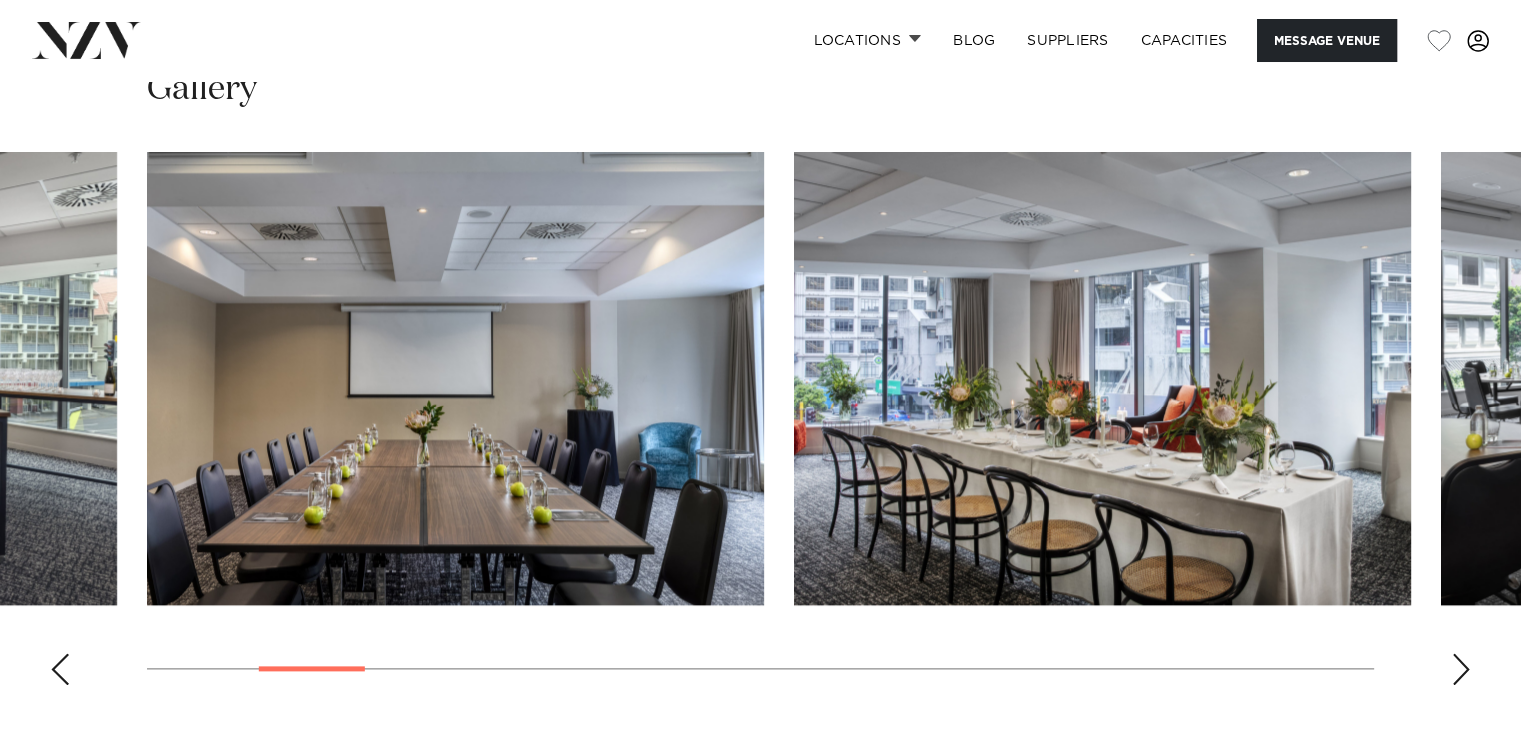 click at bounding box center [1461, 669] 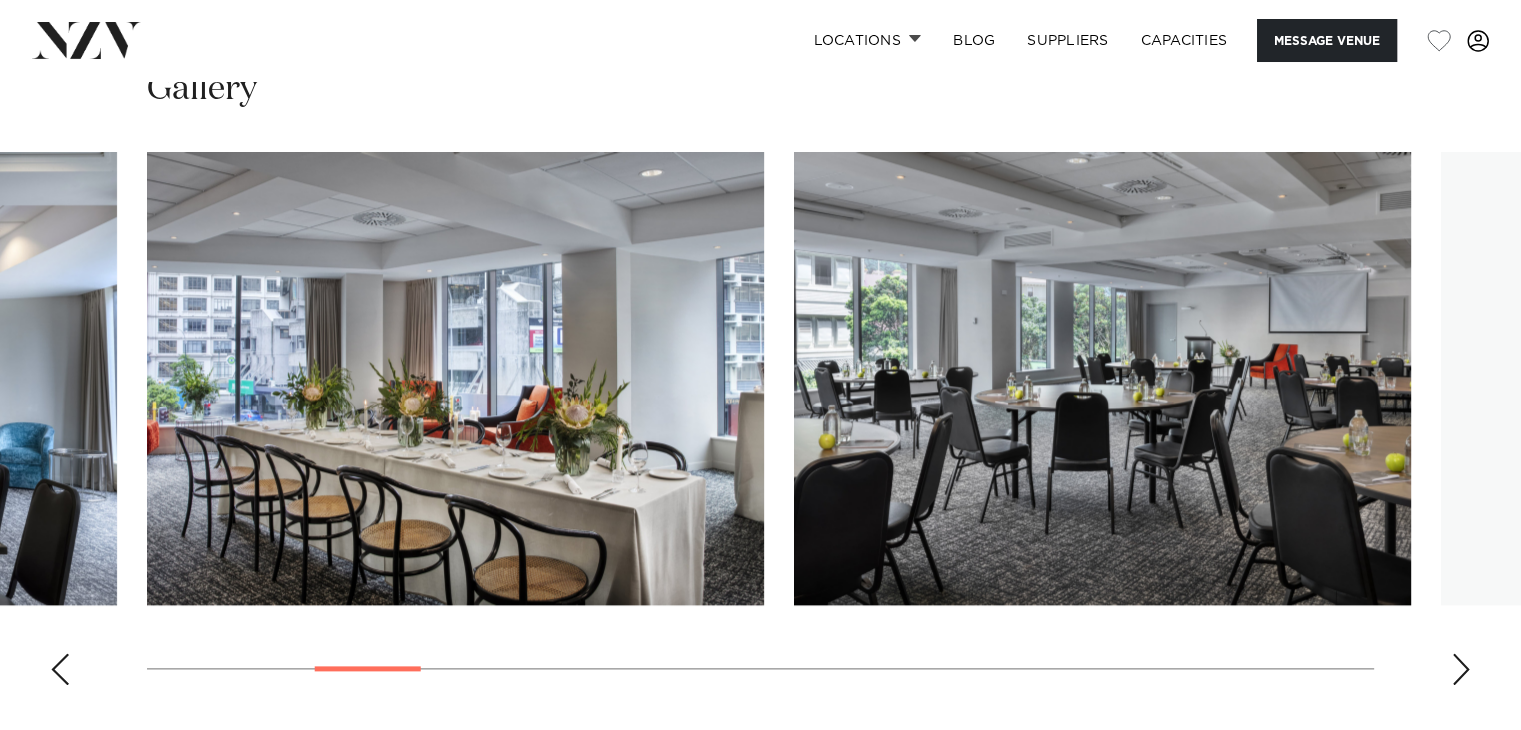 click at bounding box center [1461, 669] 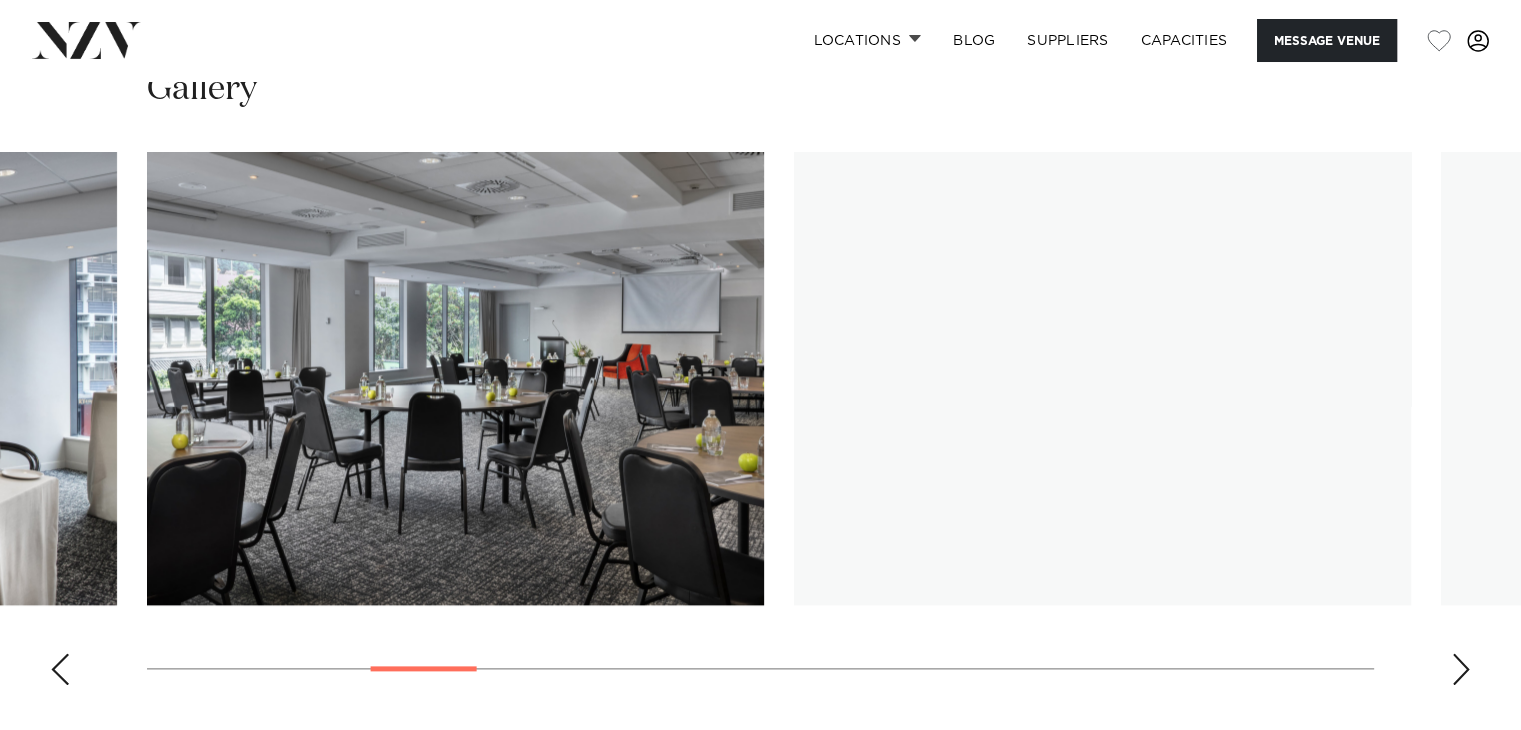 click at bounding box center [1461, 669] 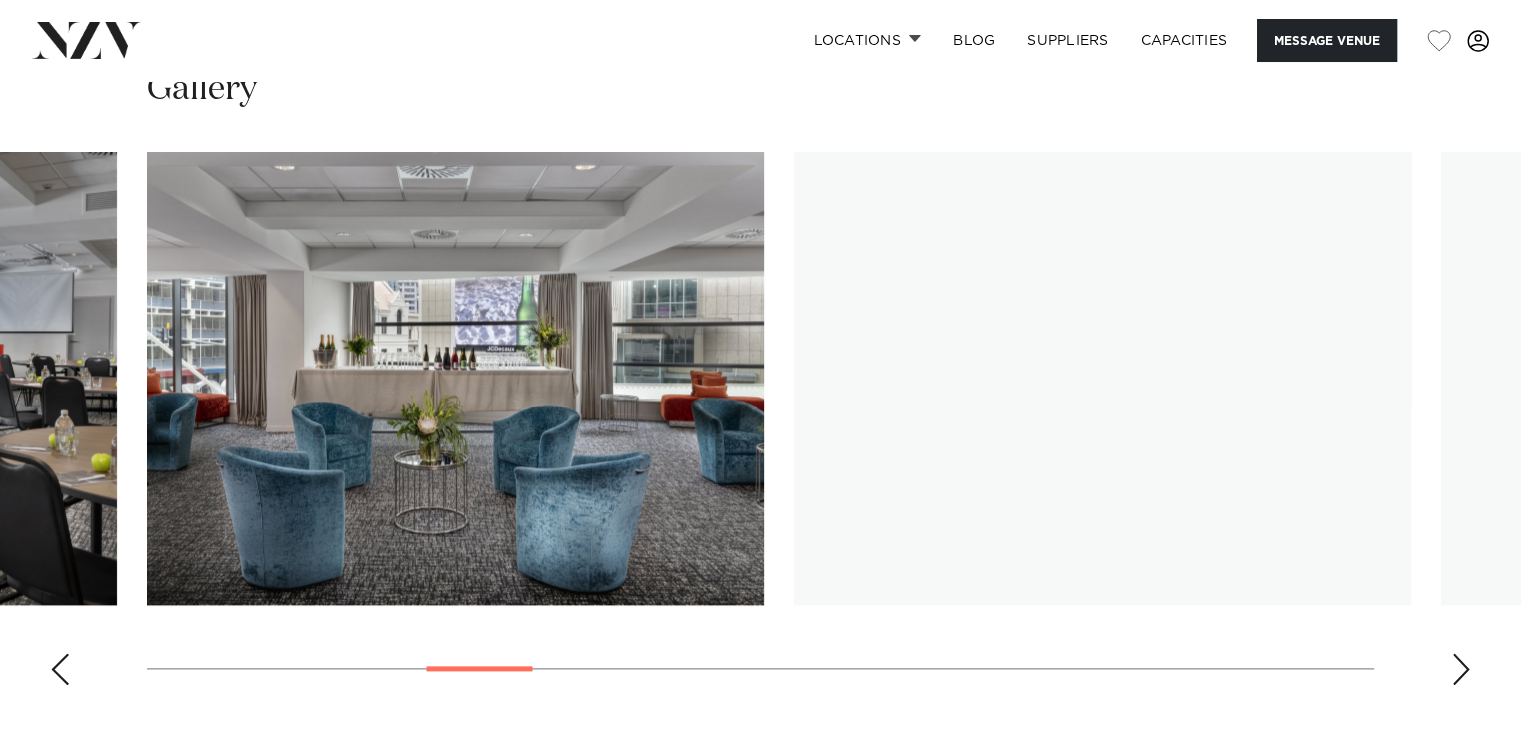 click at bounding box center (1461, 669) 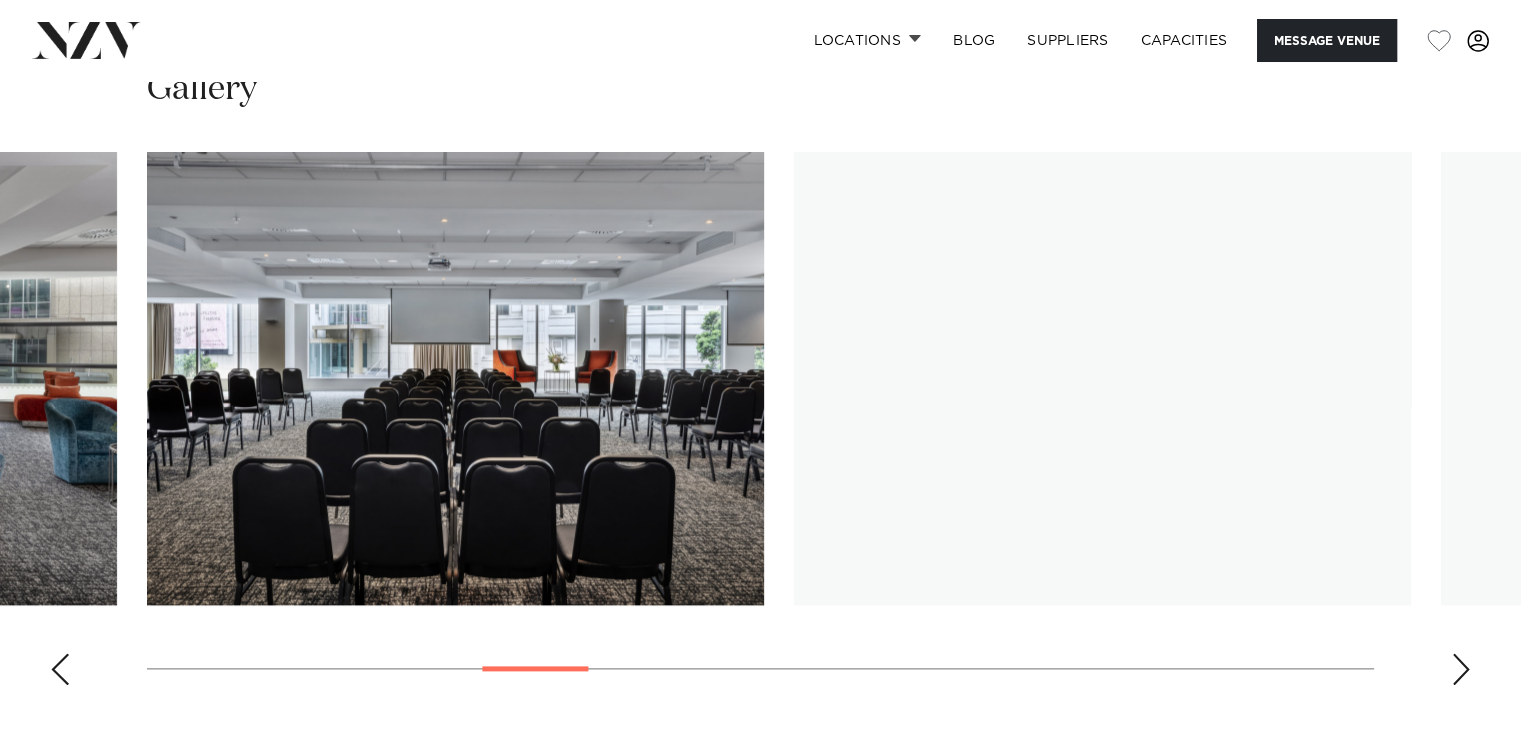 click at bounding box center (1461, 669) 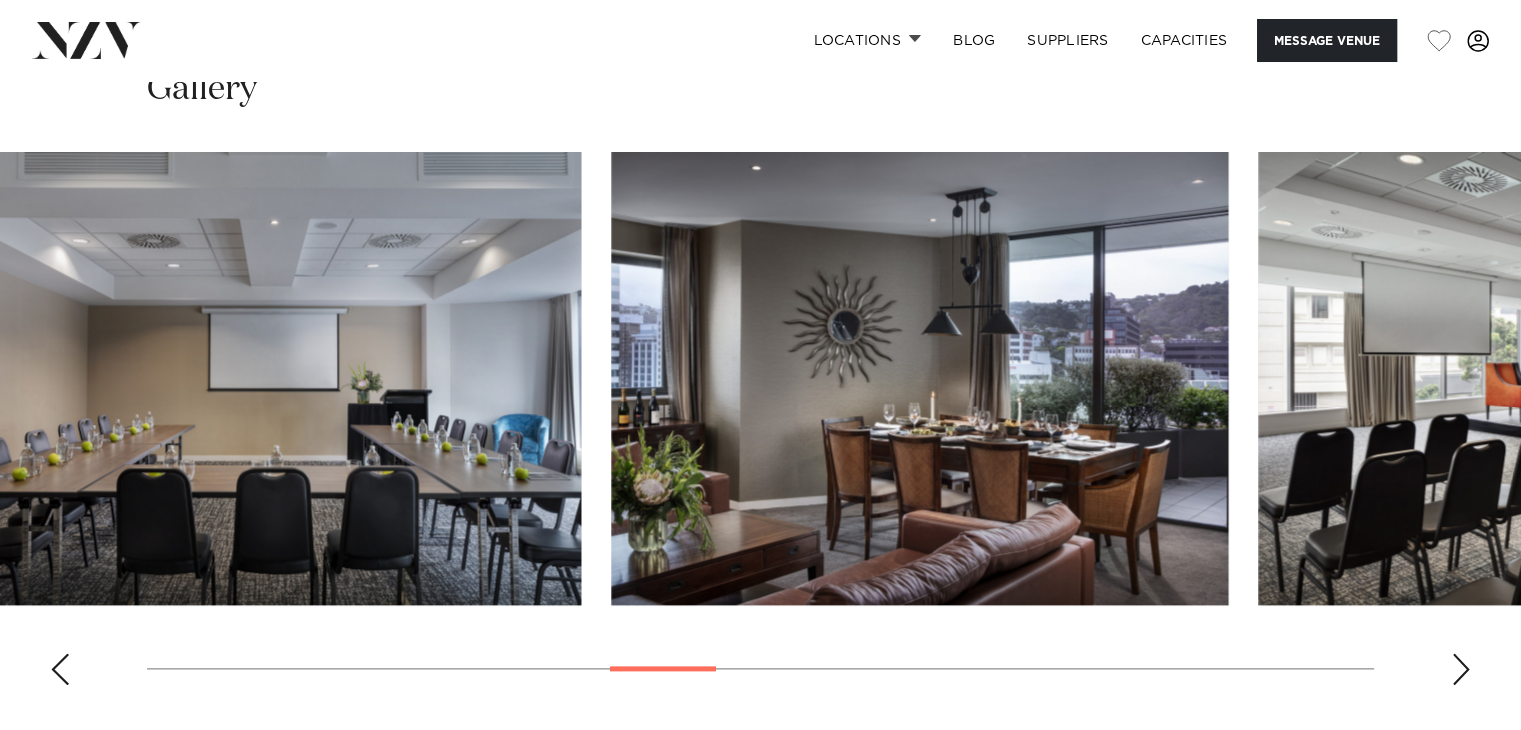 click on "Locations
Auckland
Wellington
Christchurch
Queenstown
Hamilton
Northland
Bay of Islands
Whangarei
Waiheke Island
Waikato
Bay of Plenty
Tauranga
Rotorua
Taupo
Hawke's Bay
New Plymouth
Manawatū-Whanganui
Palmerston North
Nelson-Tasman" at bounding box center (760, 1174) 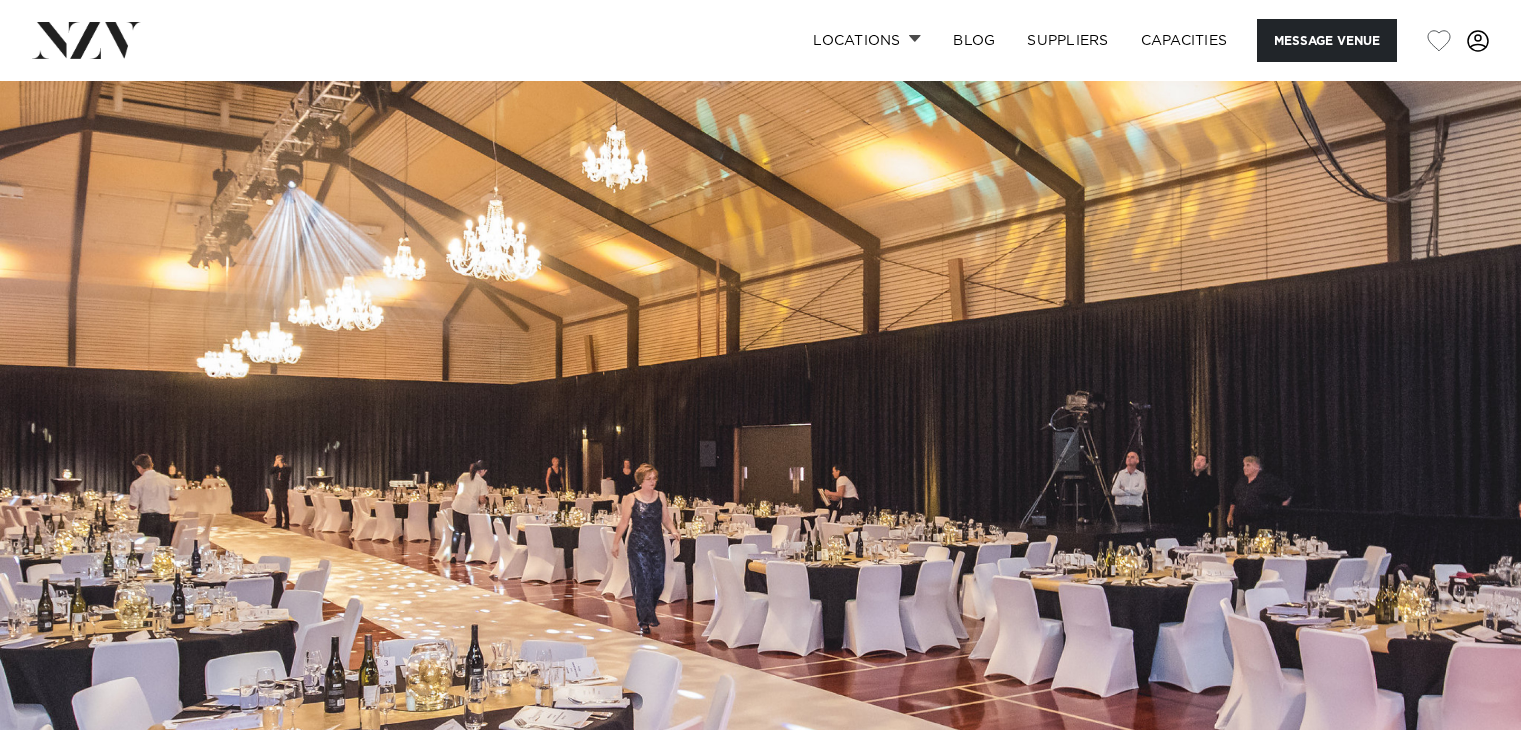 scroll, scrollTop: 0, scrollLeft: 0, axis: both 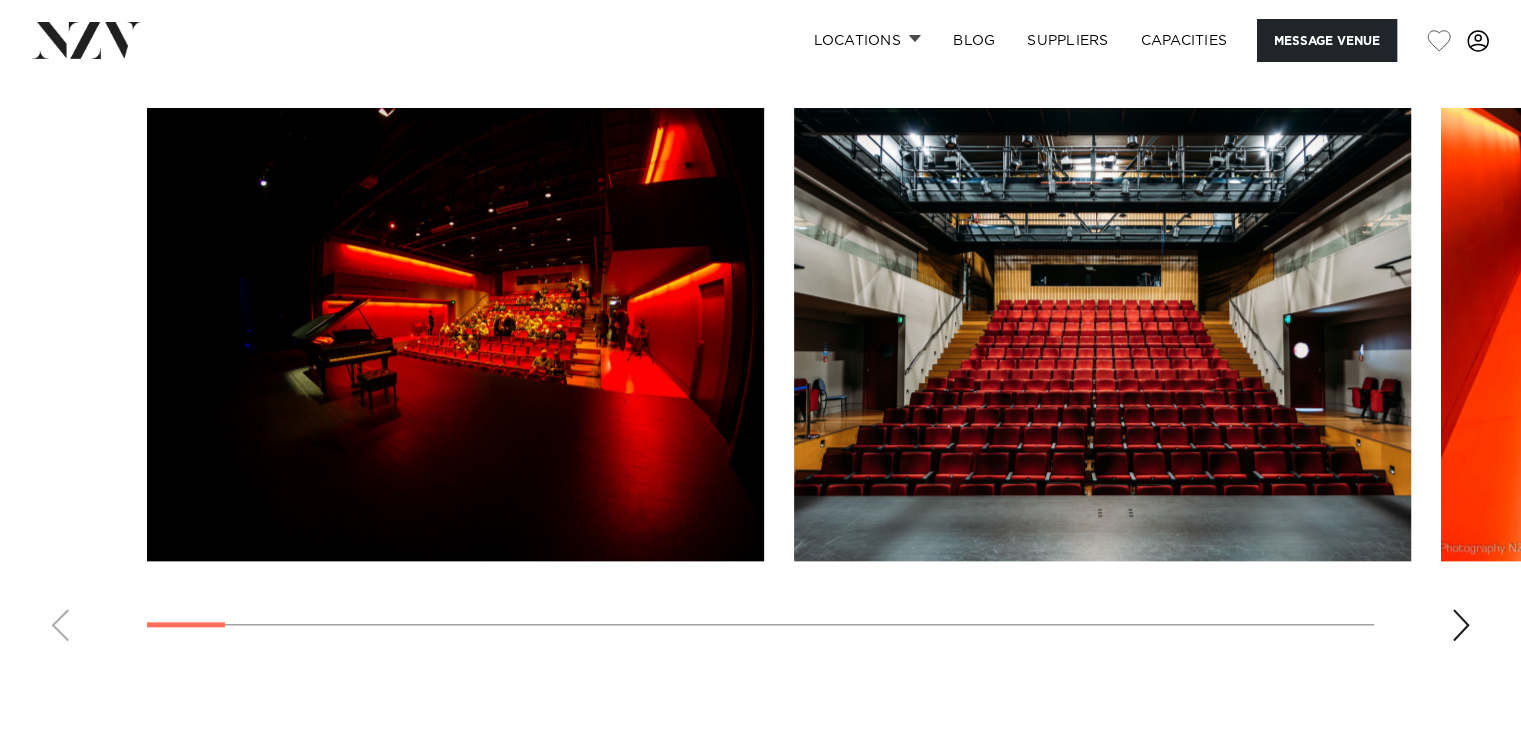 click at bounding box center [760, 382] 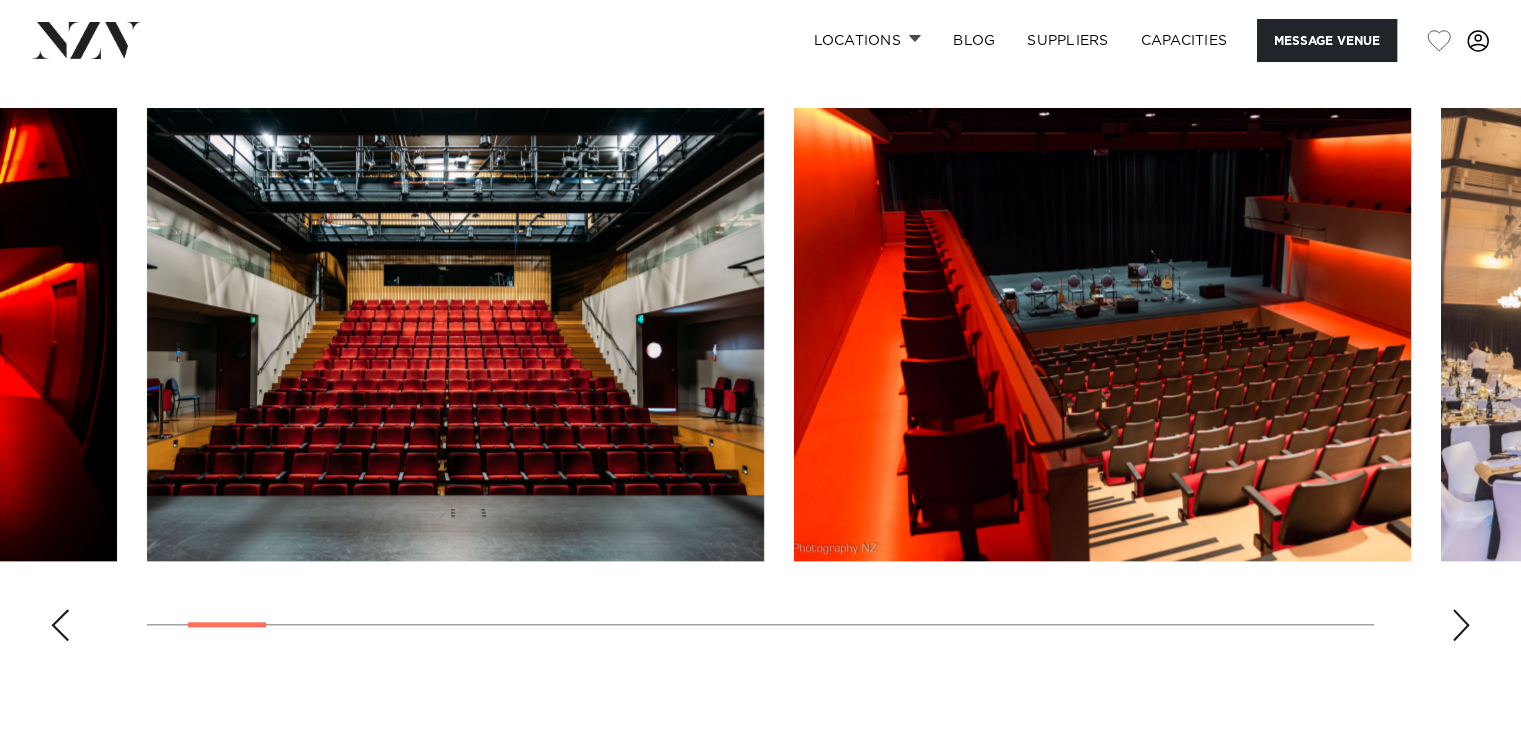 click at bounding box center (1461, 625) 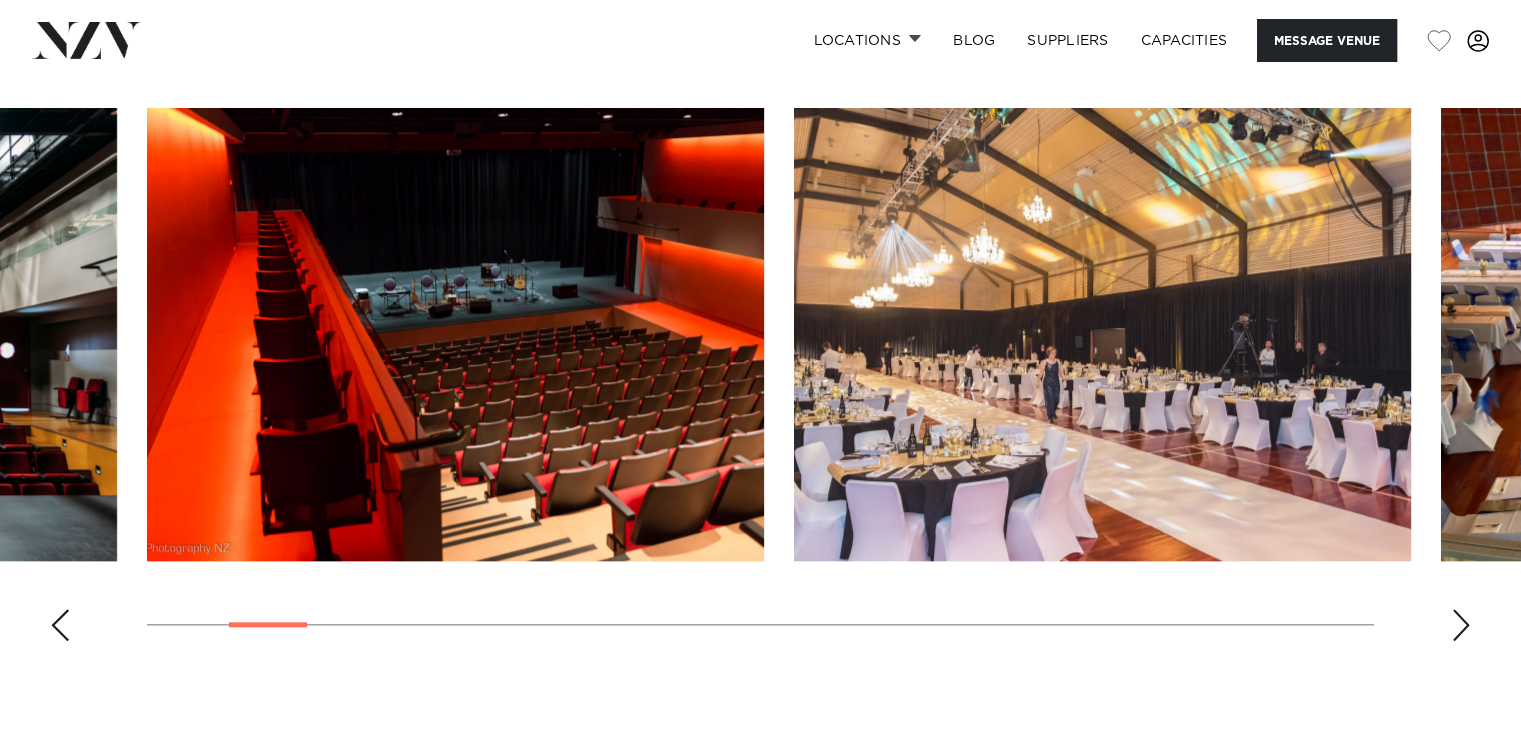 click at bounding box center [1461, 625] 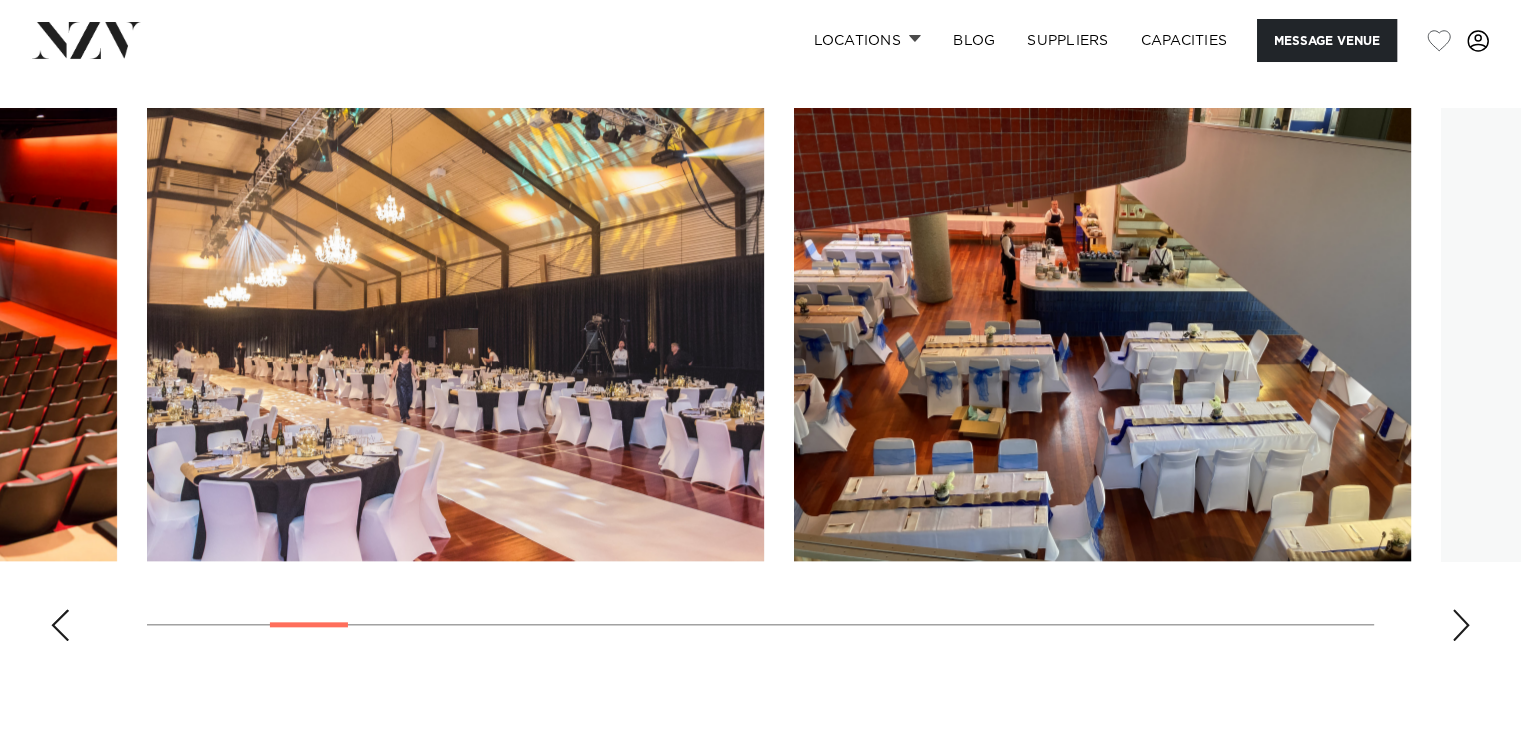 click at bounding box center (1461, 625) 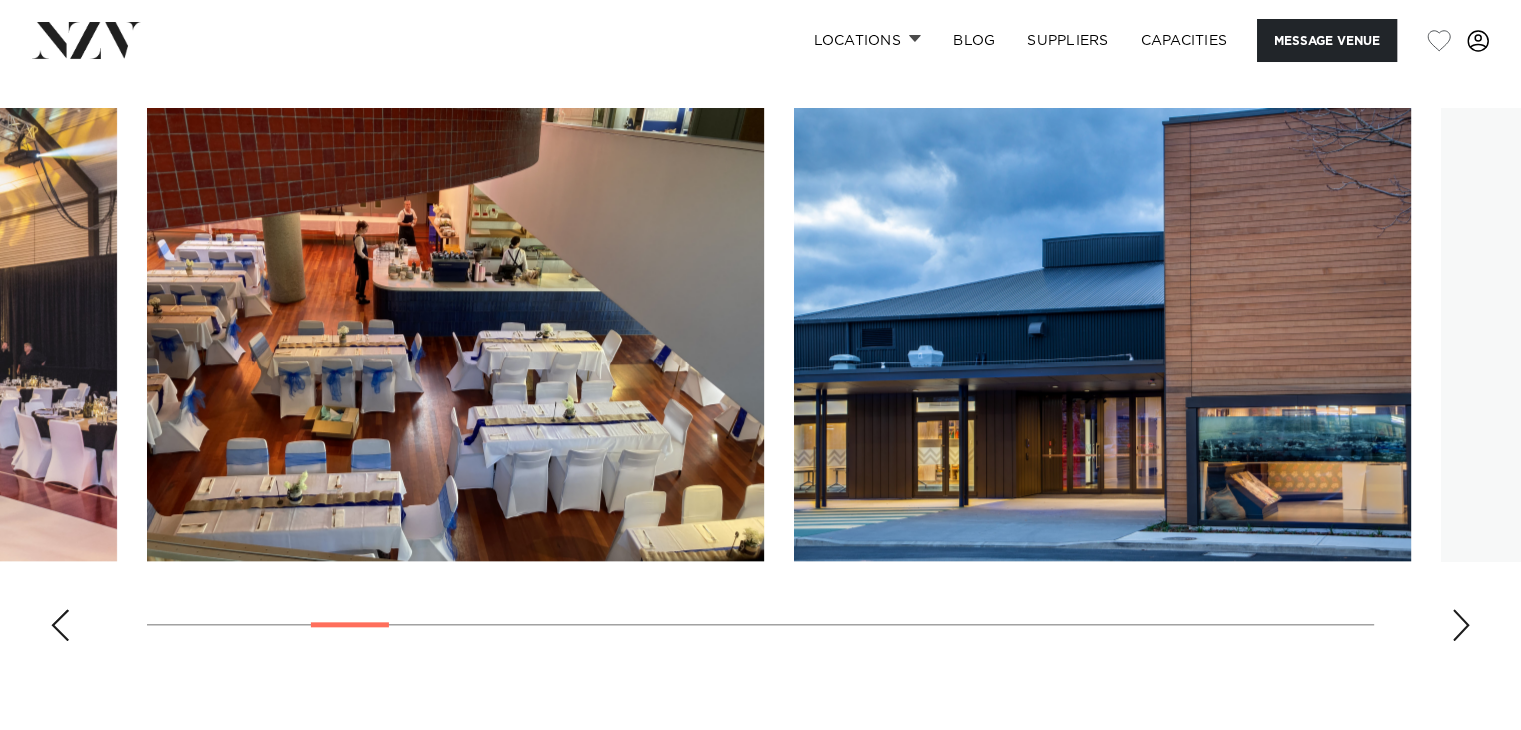 click at bounding box center (1461, 625) 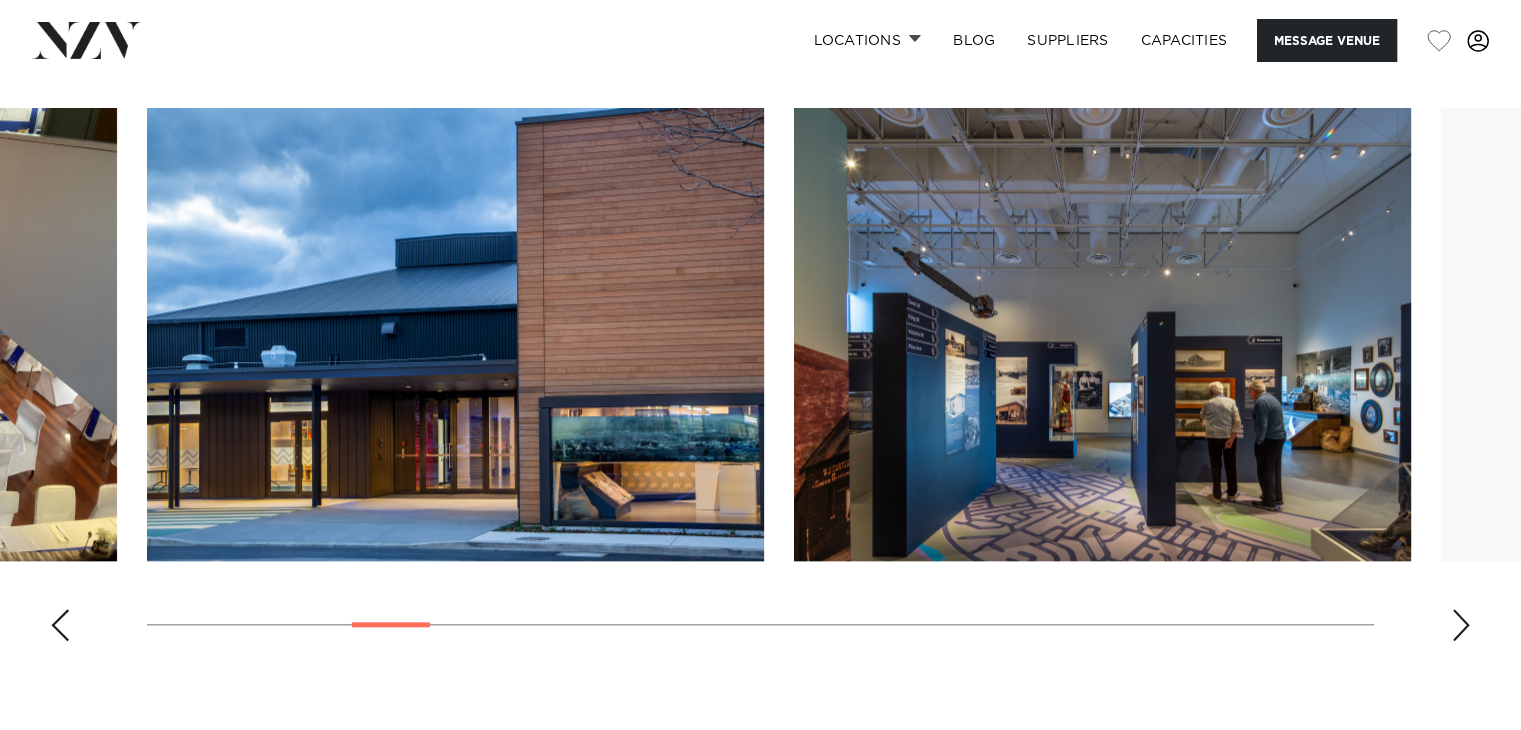 click at bounding box center (1461, 625) 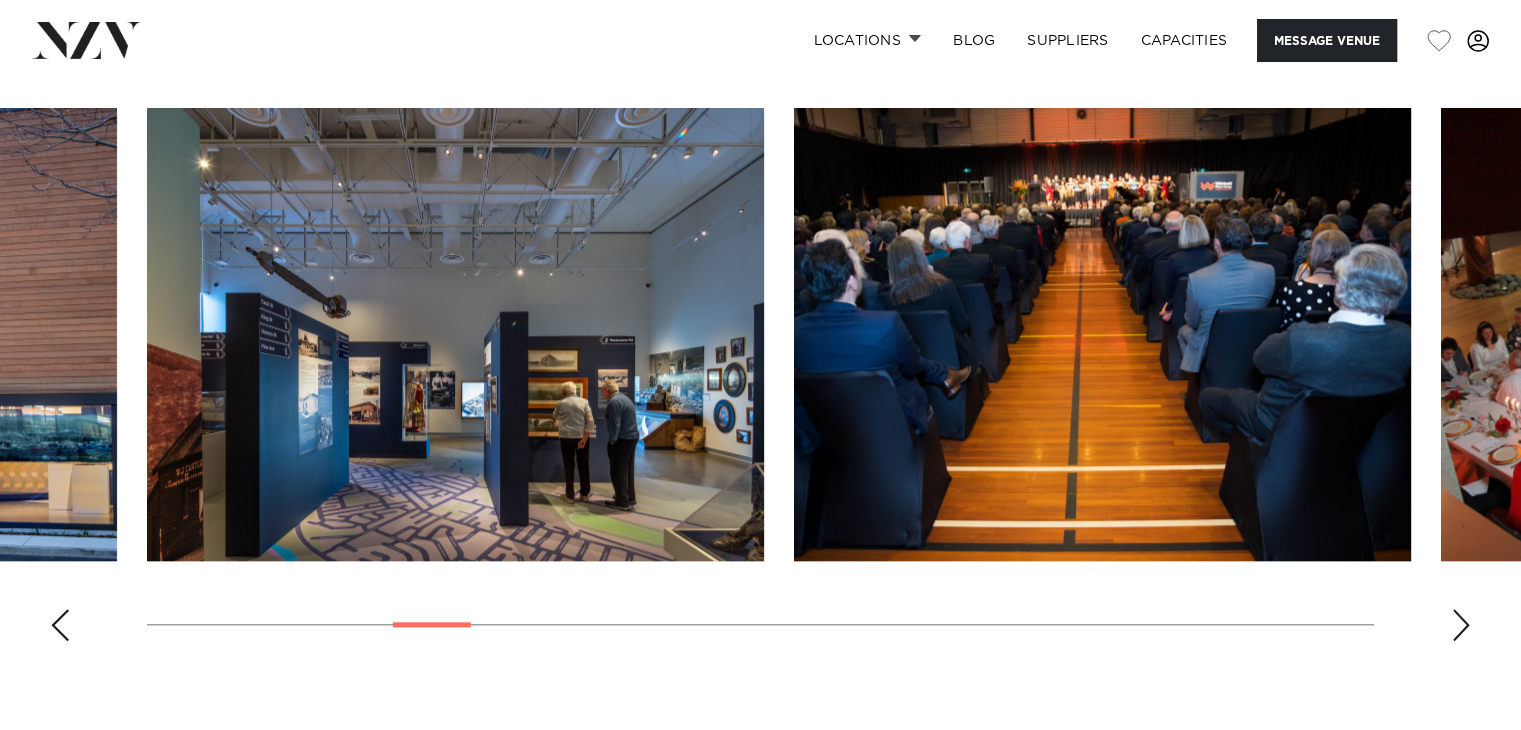 click at bounding box center [1461, 625] 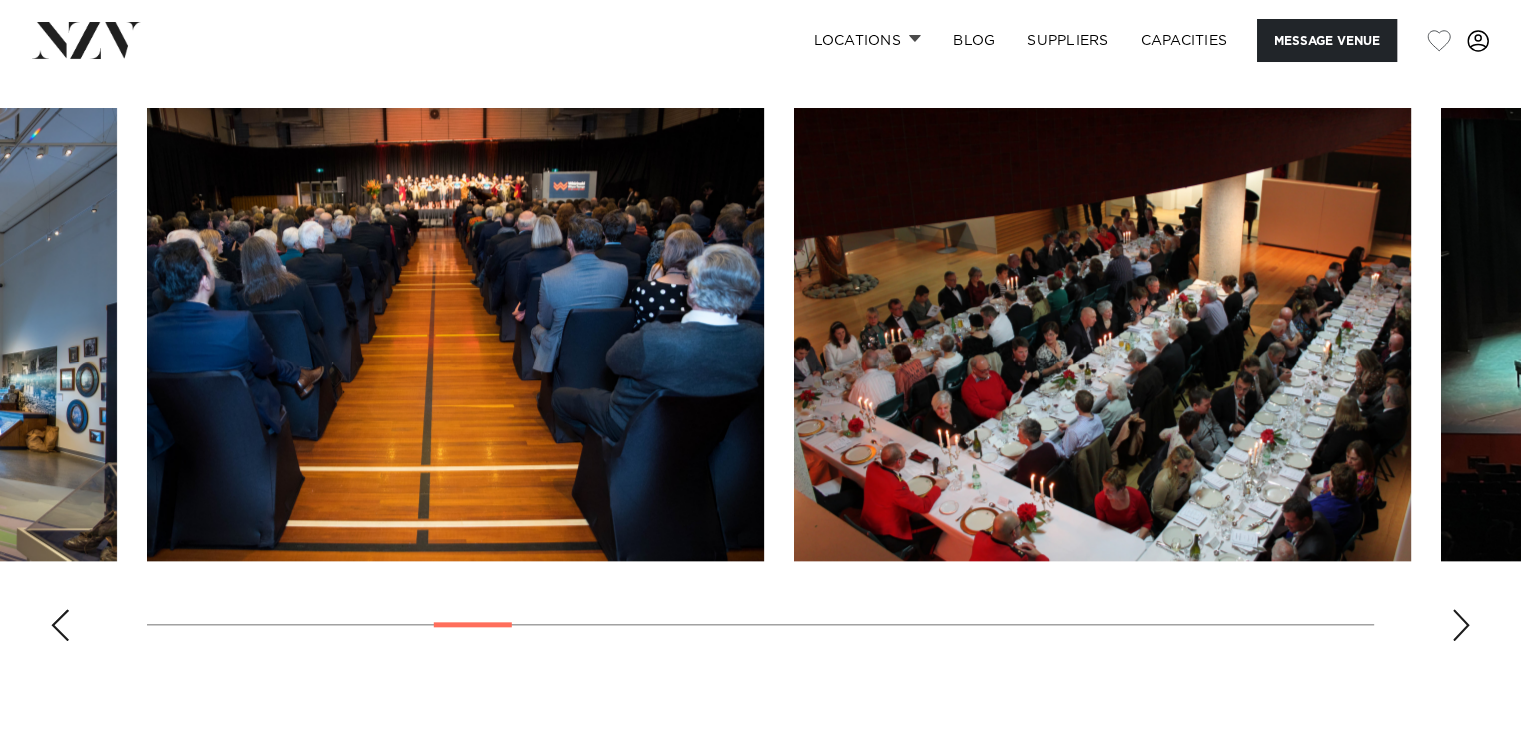 click at bounding box center (1461, 625) 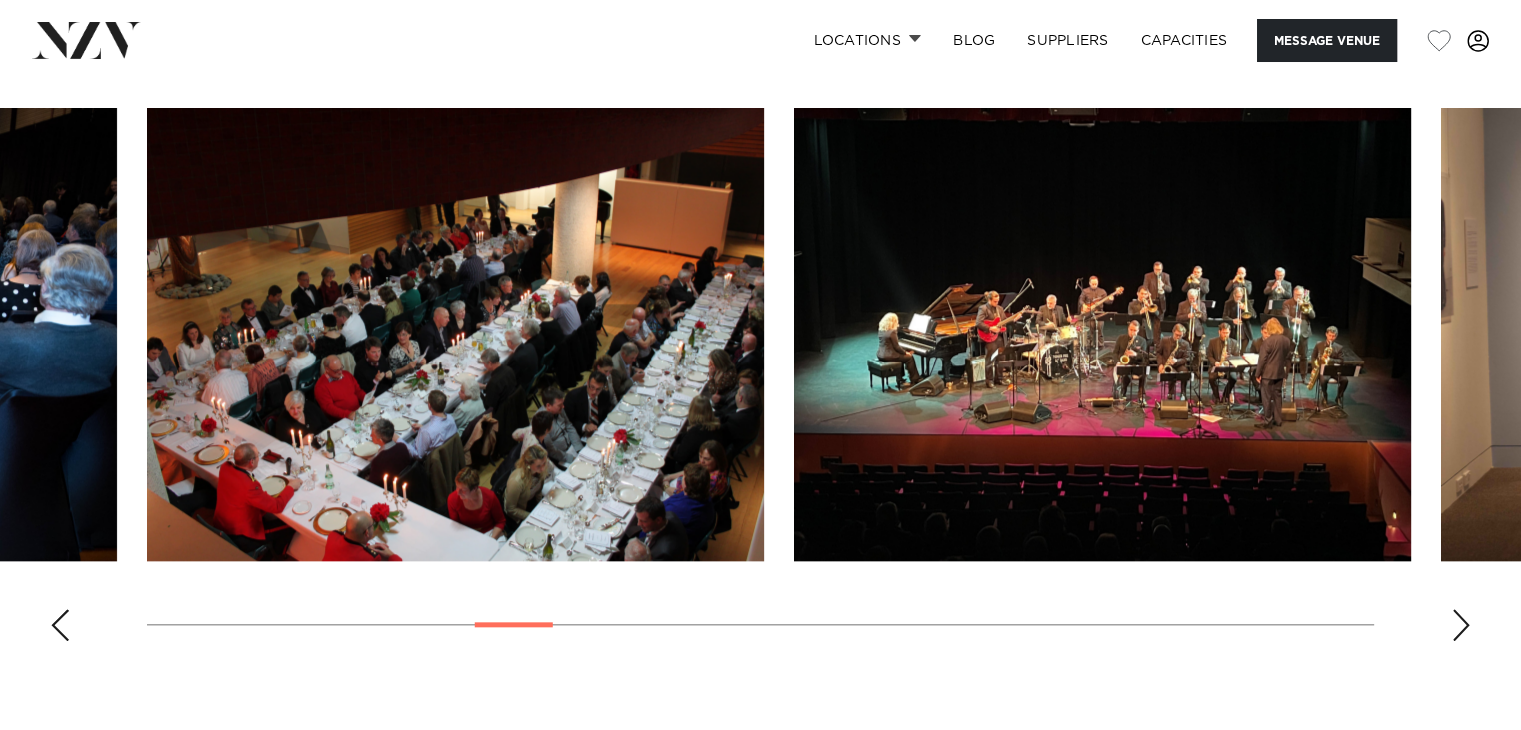 click at bounding box center [1461, 625] 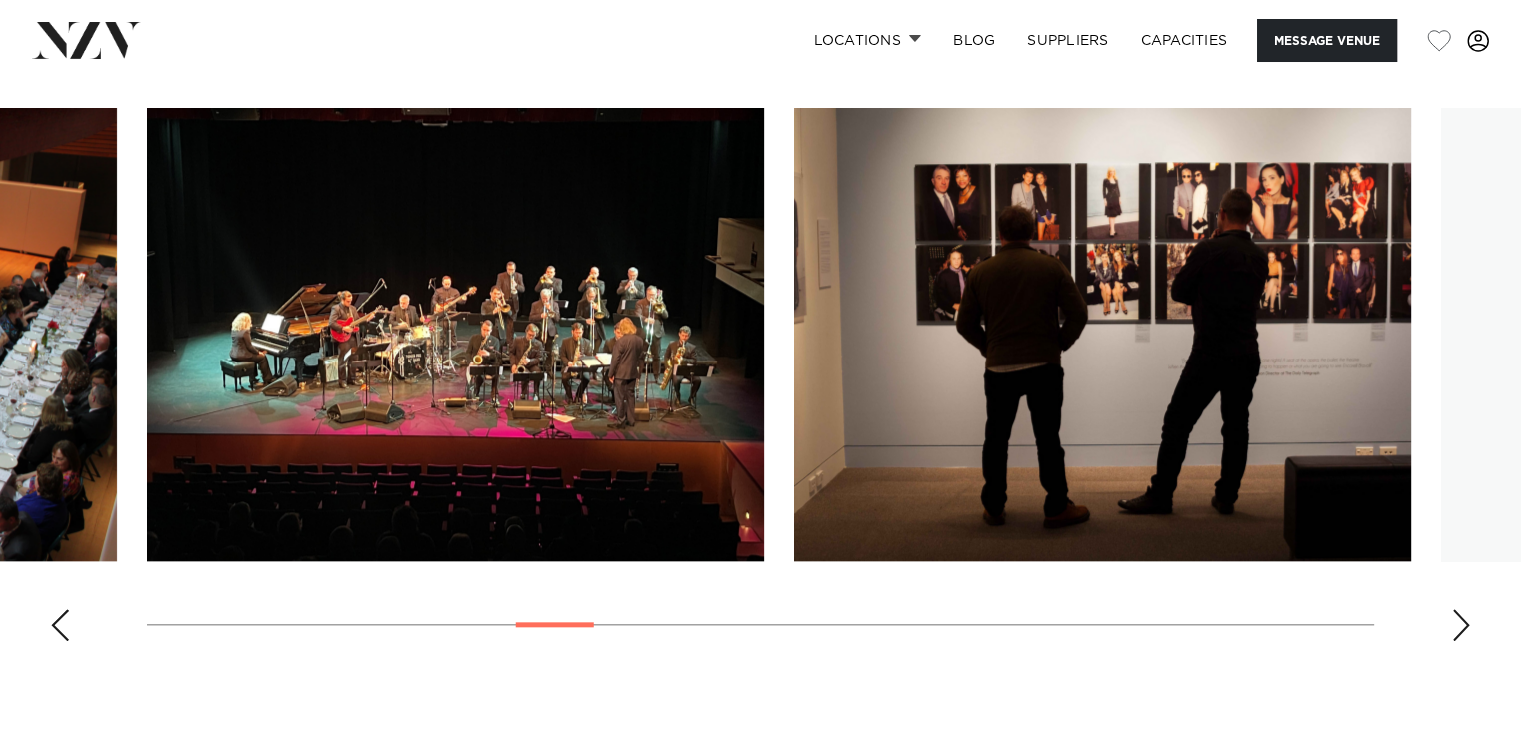 click at bounding box center (1461, 625) 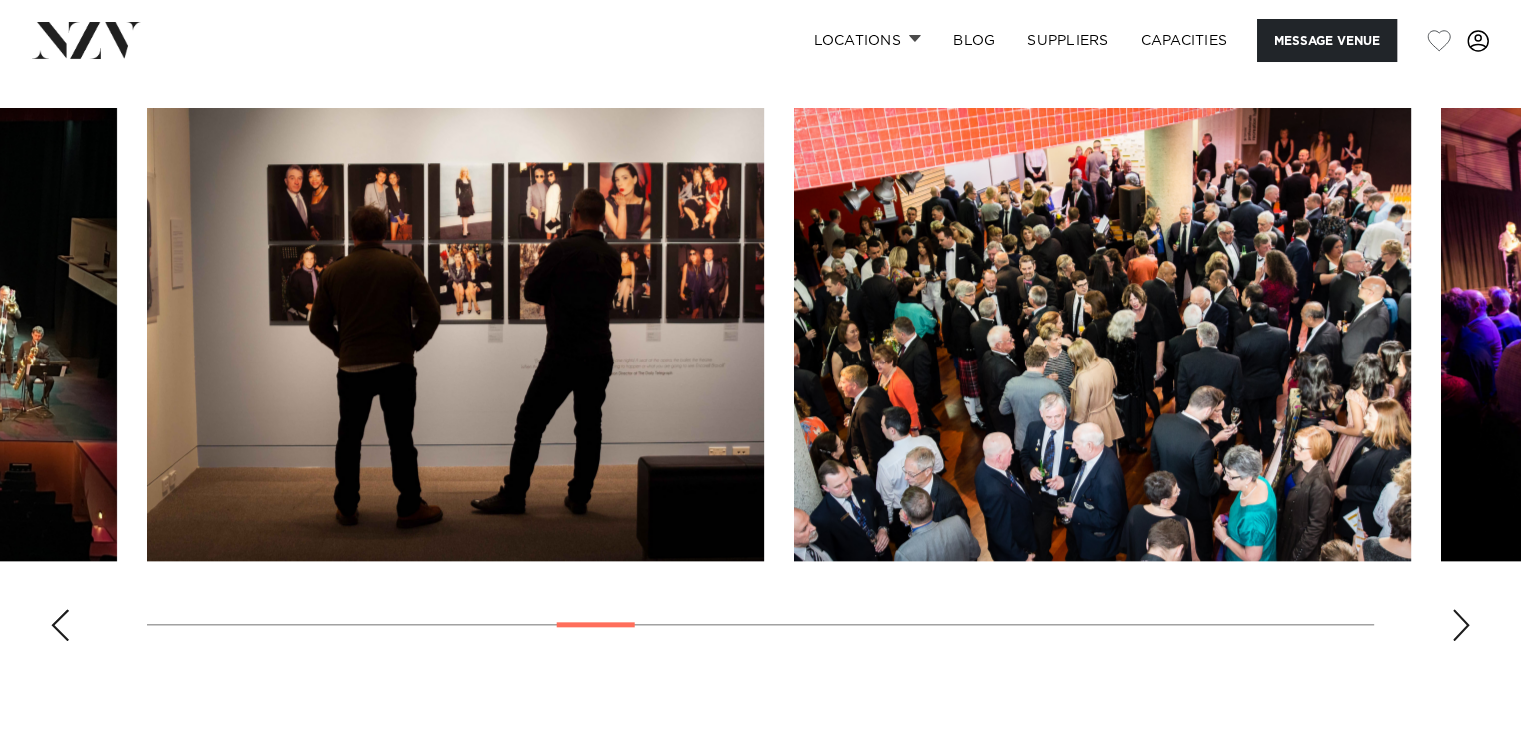 click at bounding box center (1461, 625) 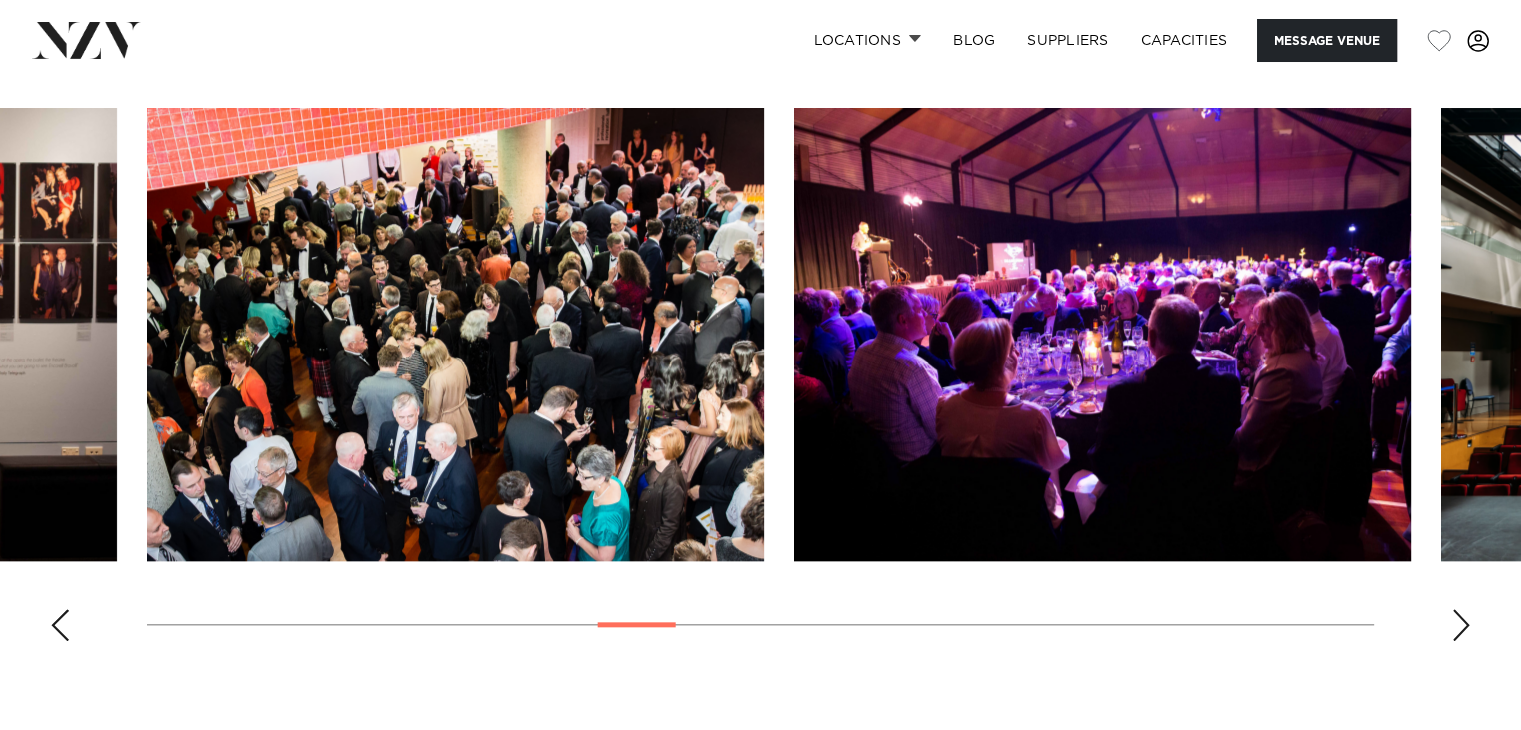 click at bounding box center (1461, 625) 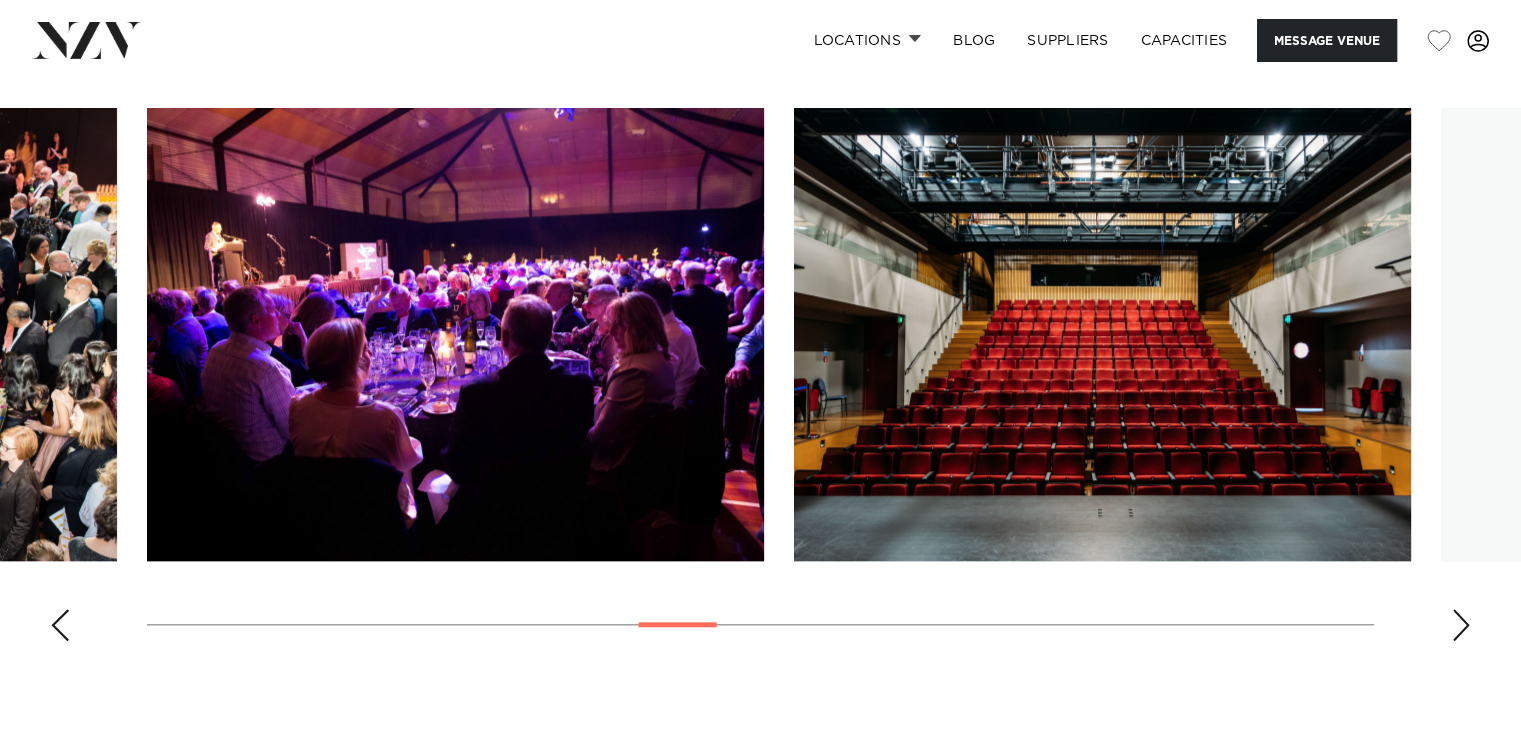 click at bounding box center [1461, 625] 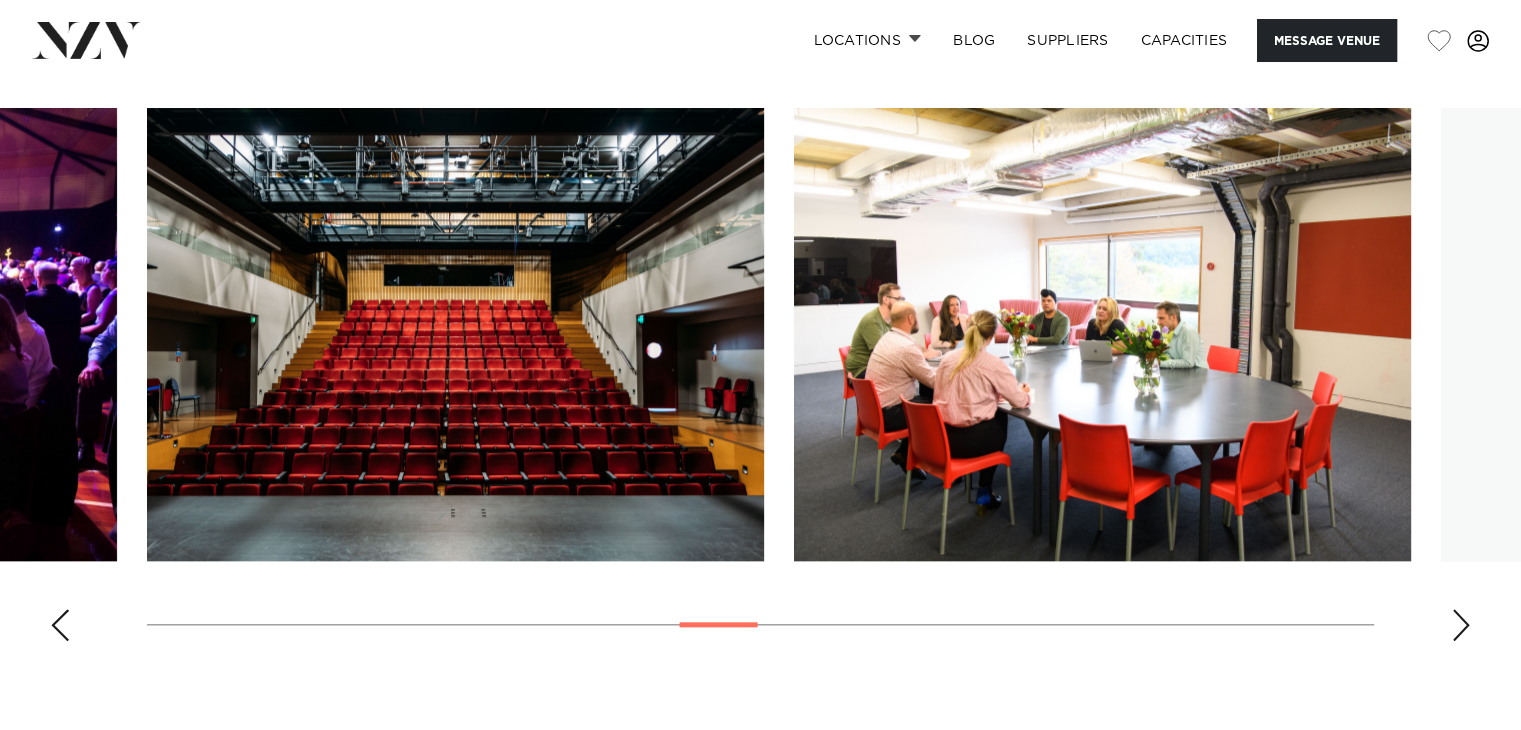 click at bounding box center (1461, 625) 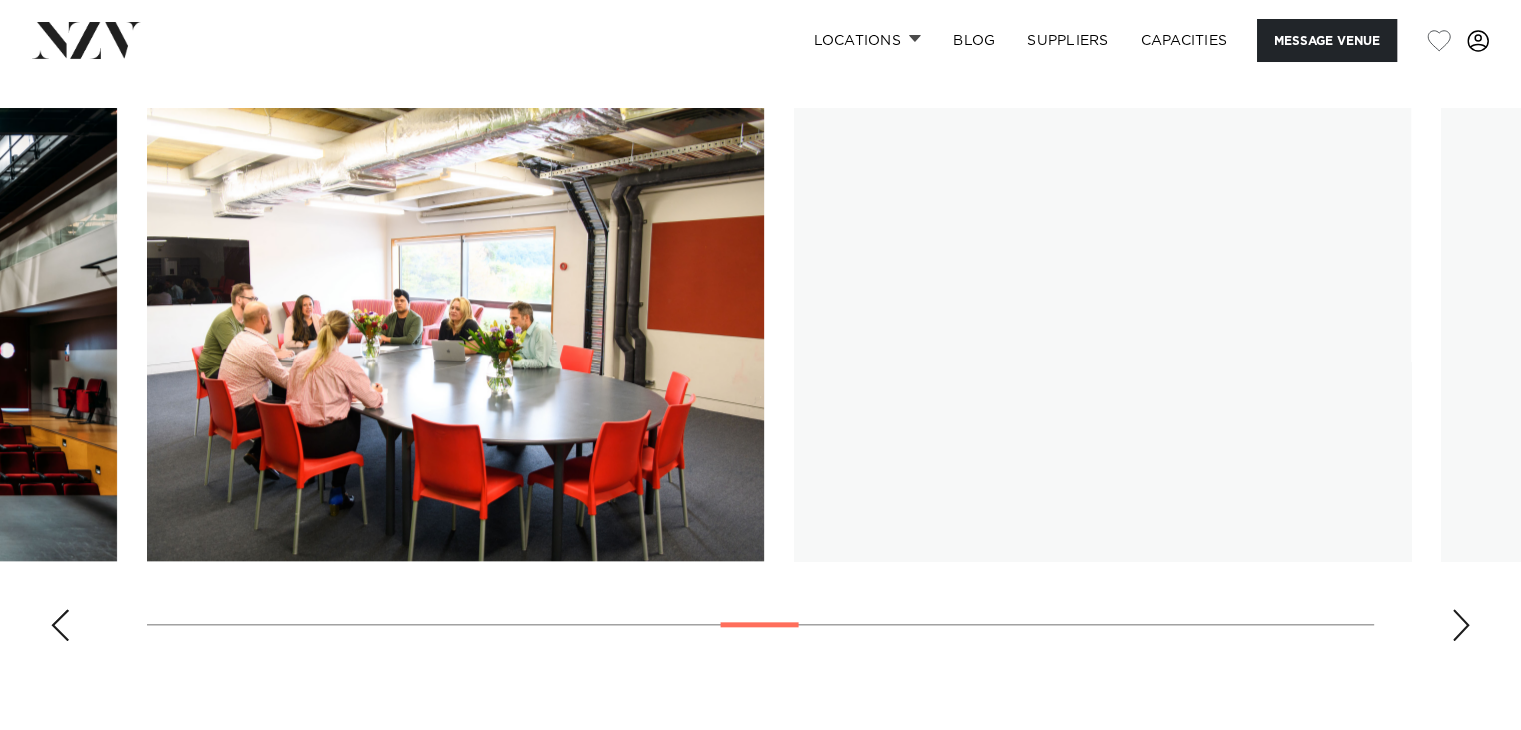 click at bounding box center [1461, 625] 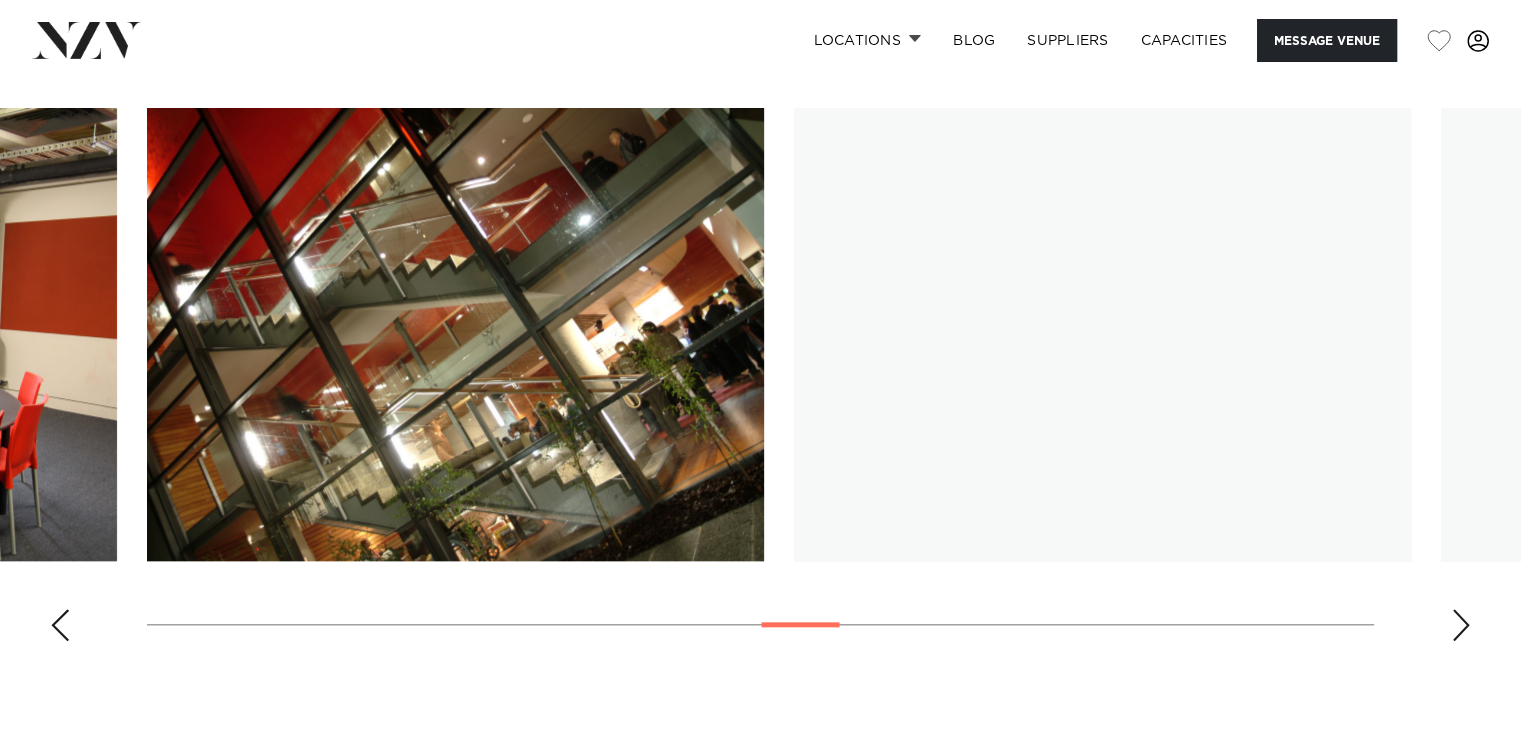 click at bounding box center (1461, 625) 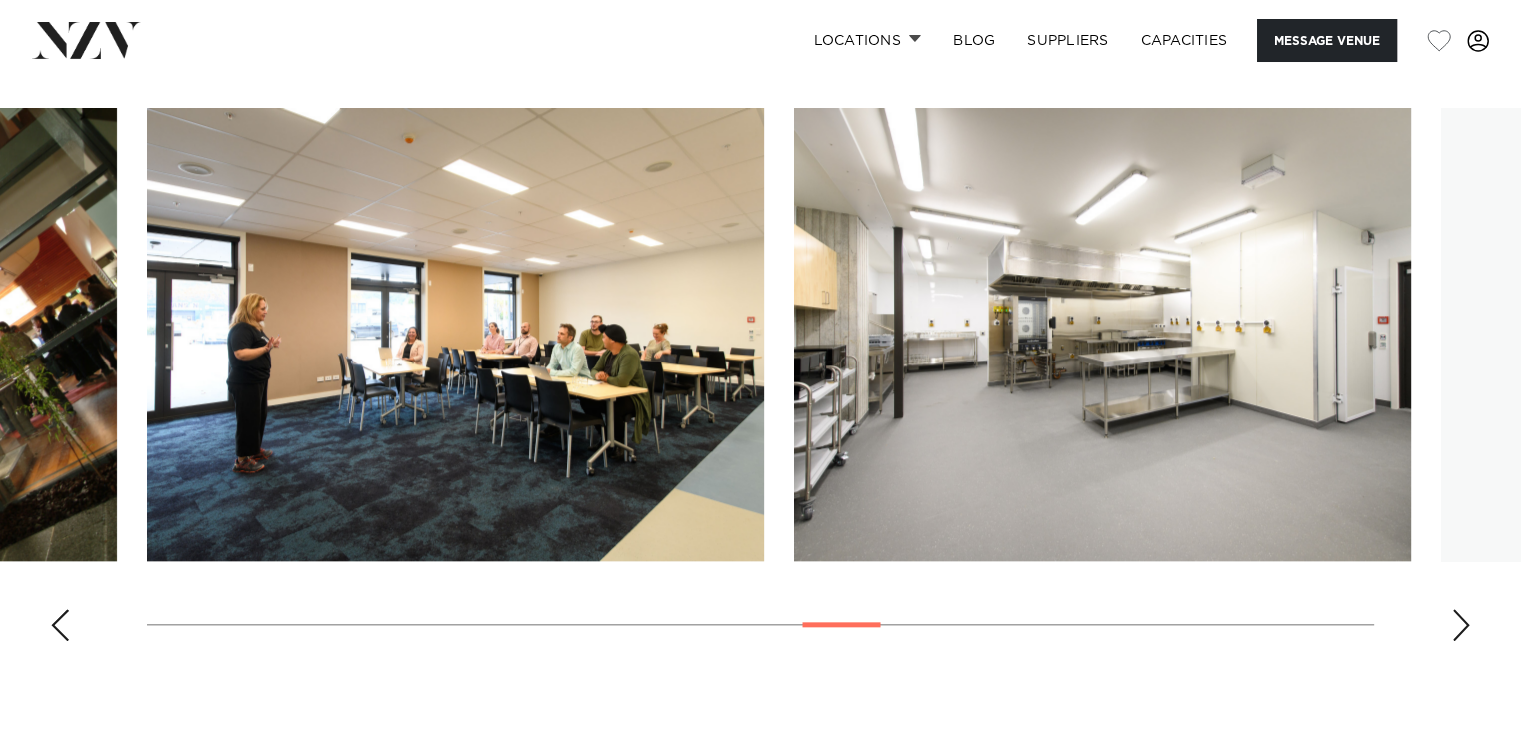 click at bounding box center (1461, 625) 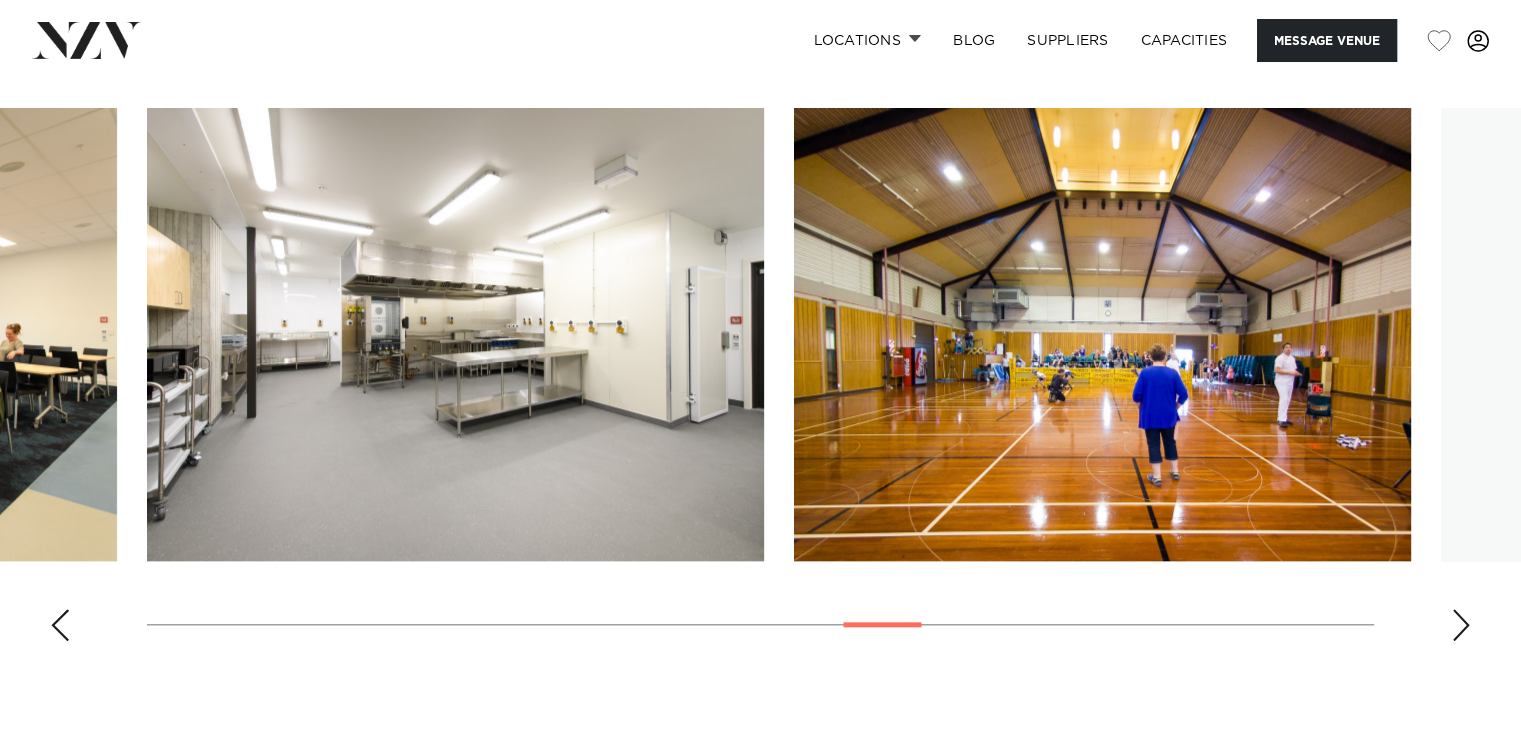 click at bounding box center (1461, 625) 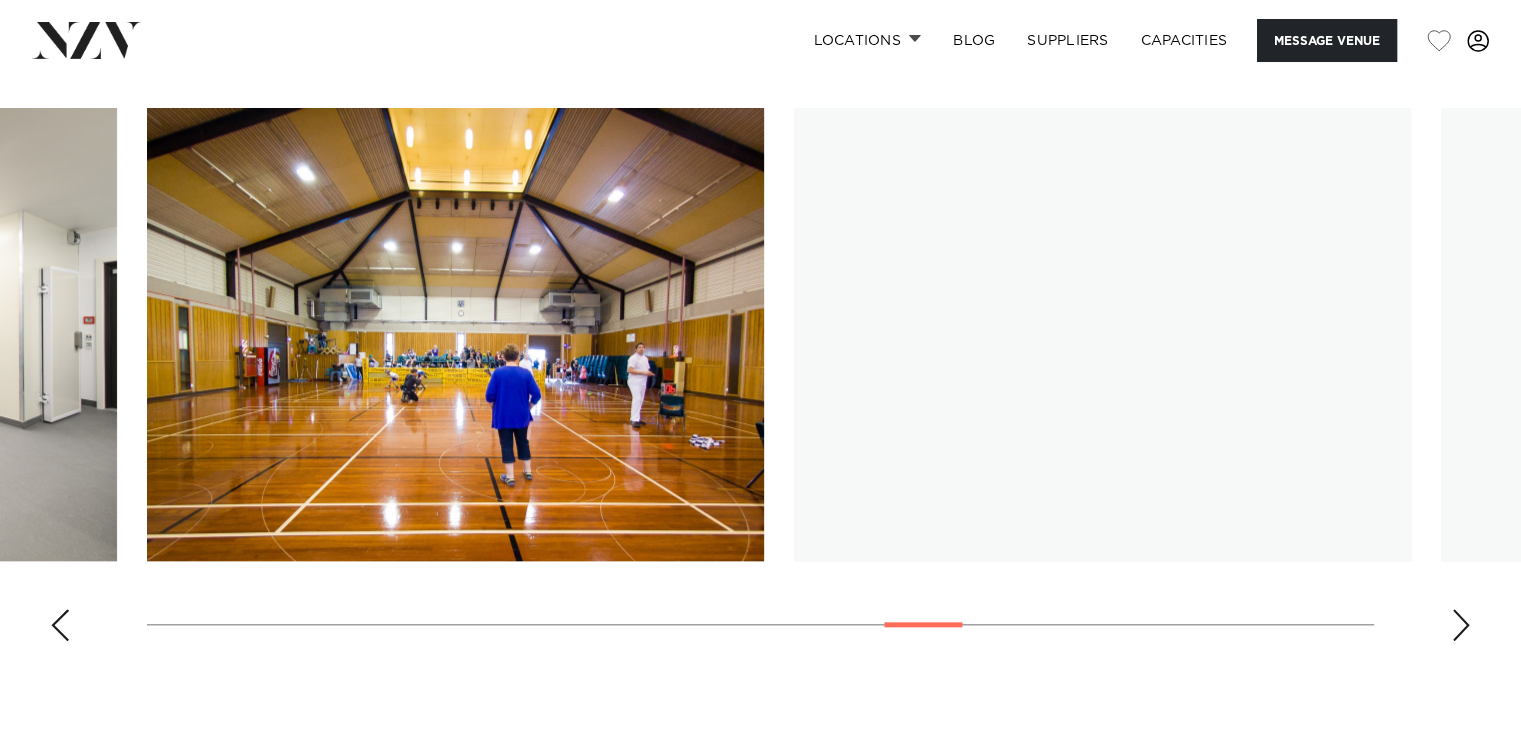 click at bounding box center (1461, 625) 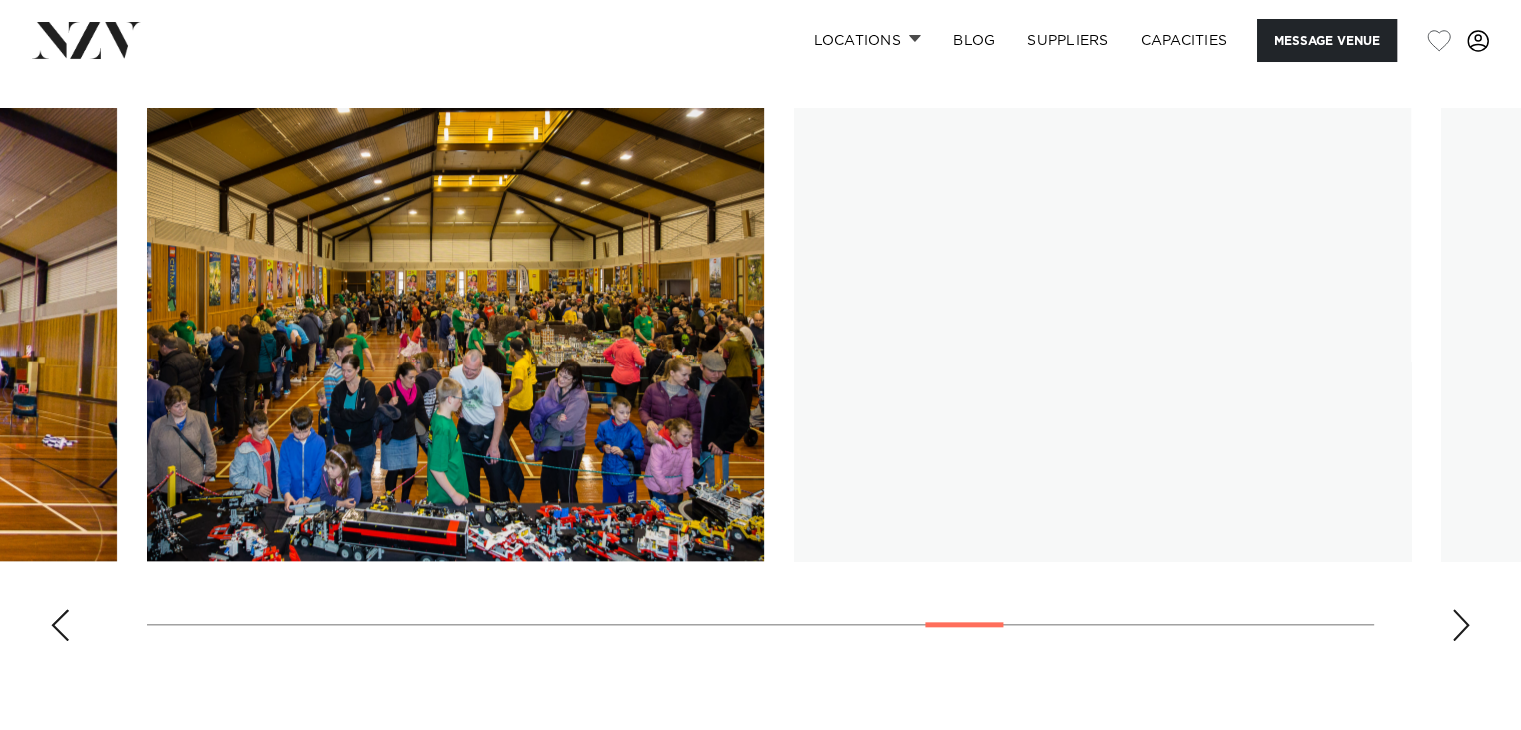 click at bounding box center [1461, 625] 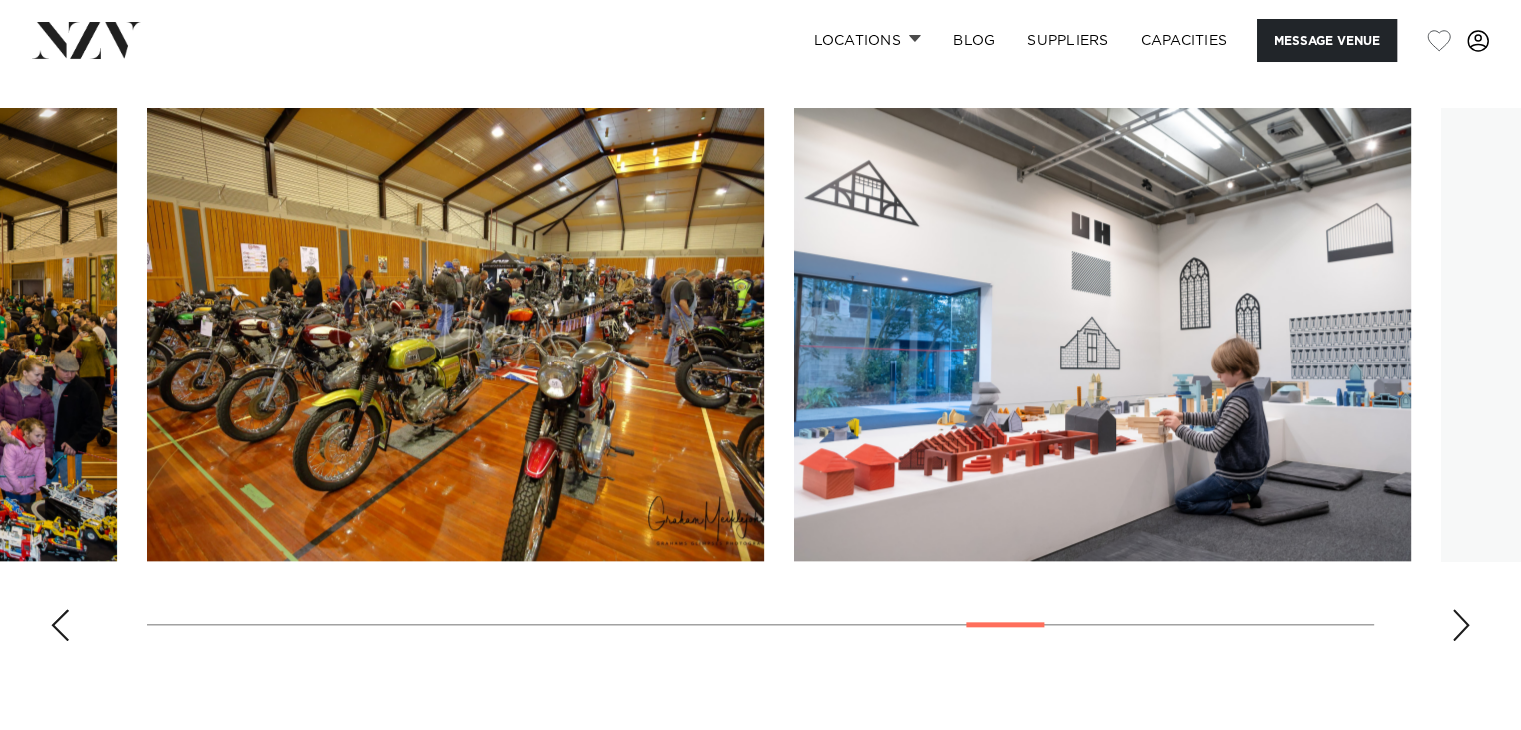 click at bounding box center (1461, 625) 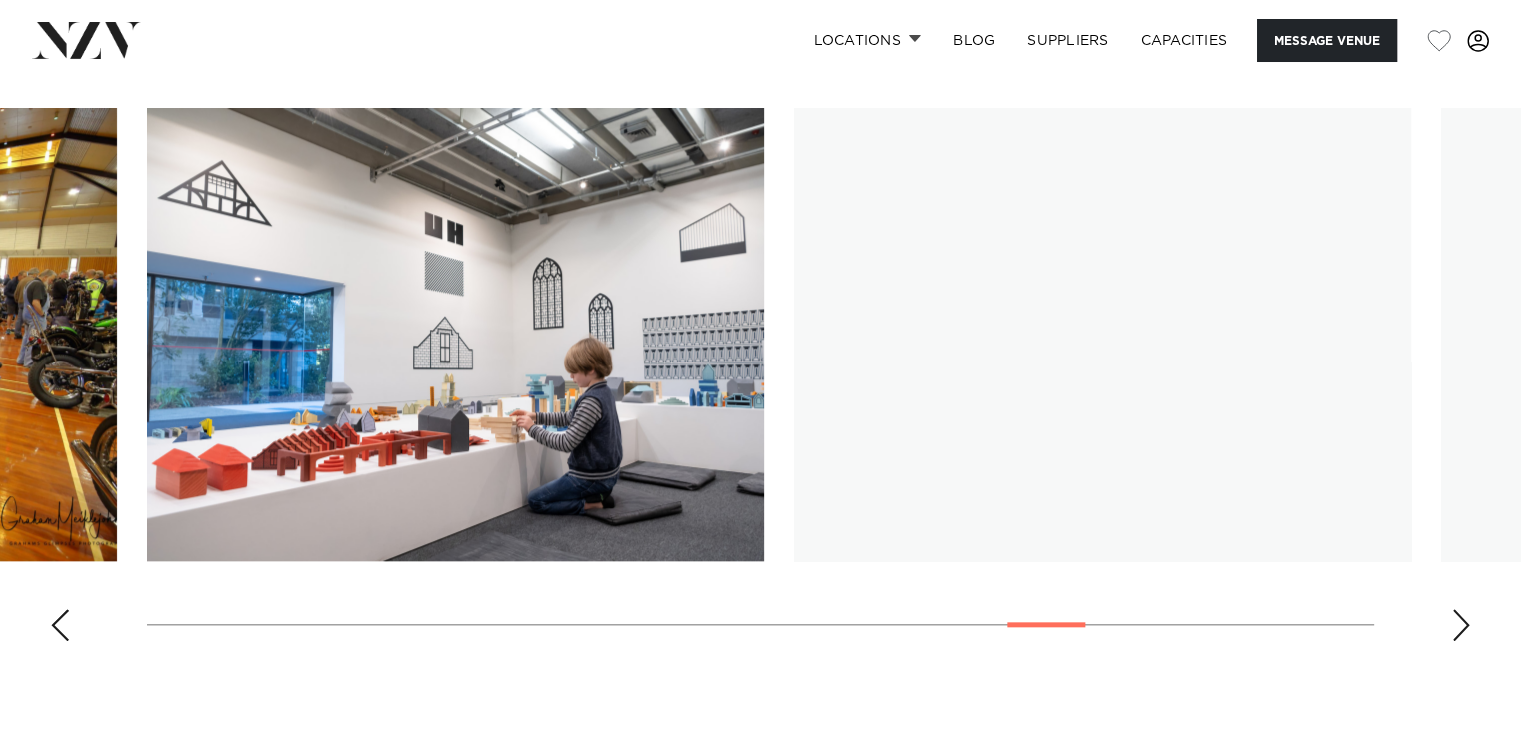 click at bounding box center (1461, 625) 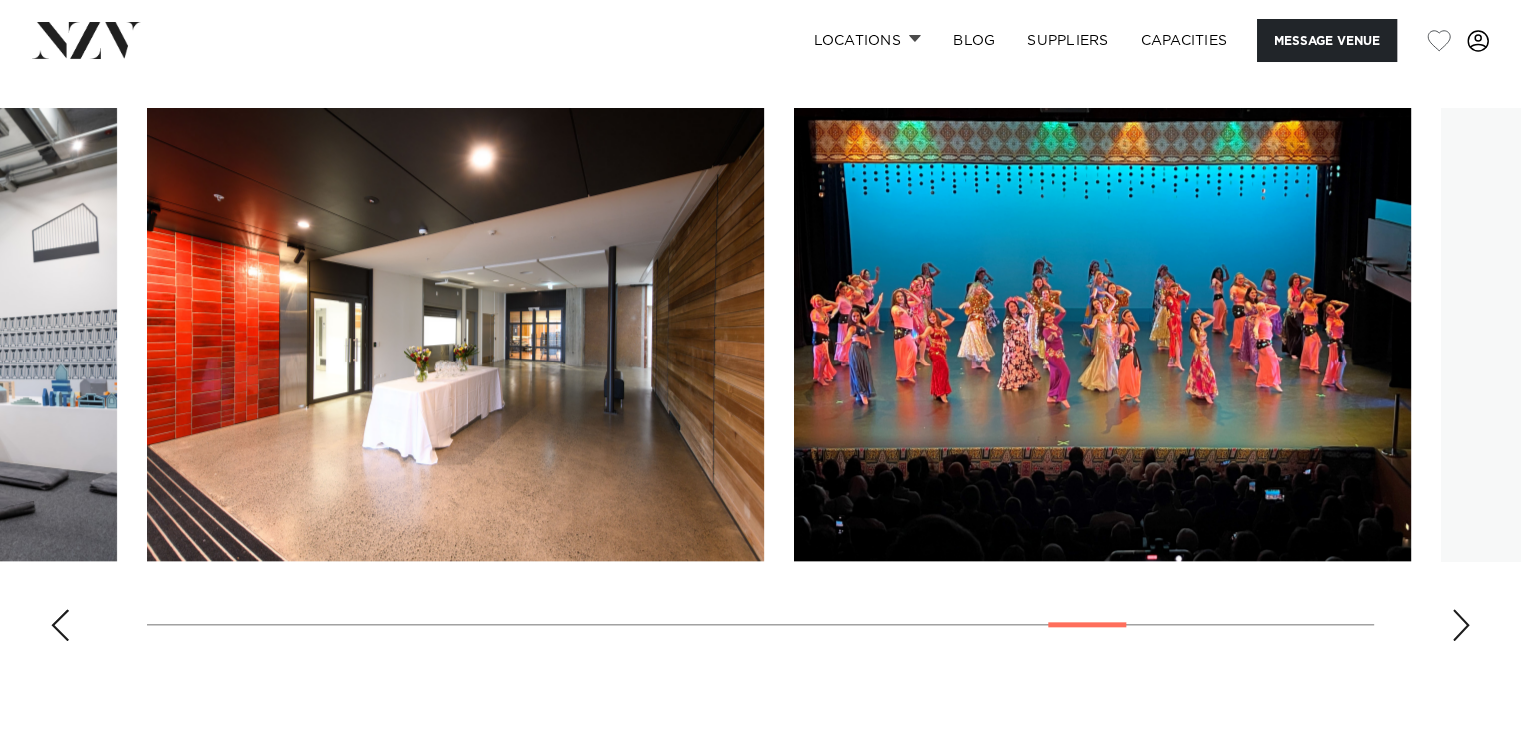 click at bounding box center [1461, 625] 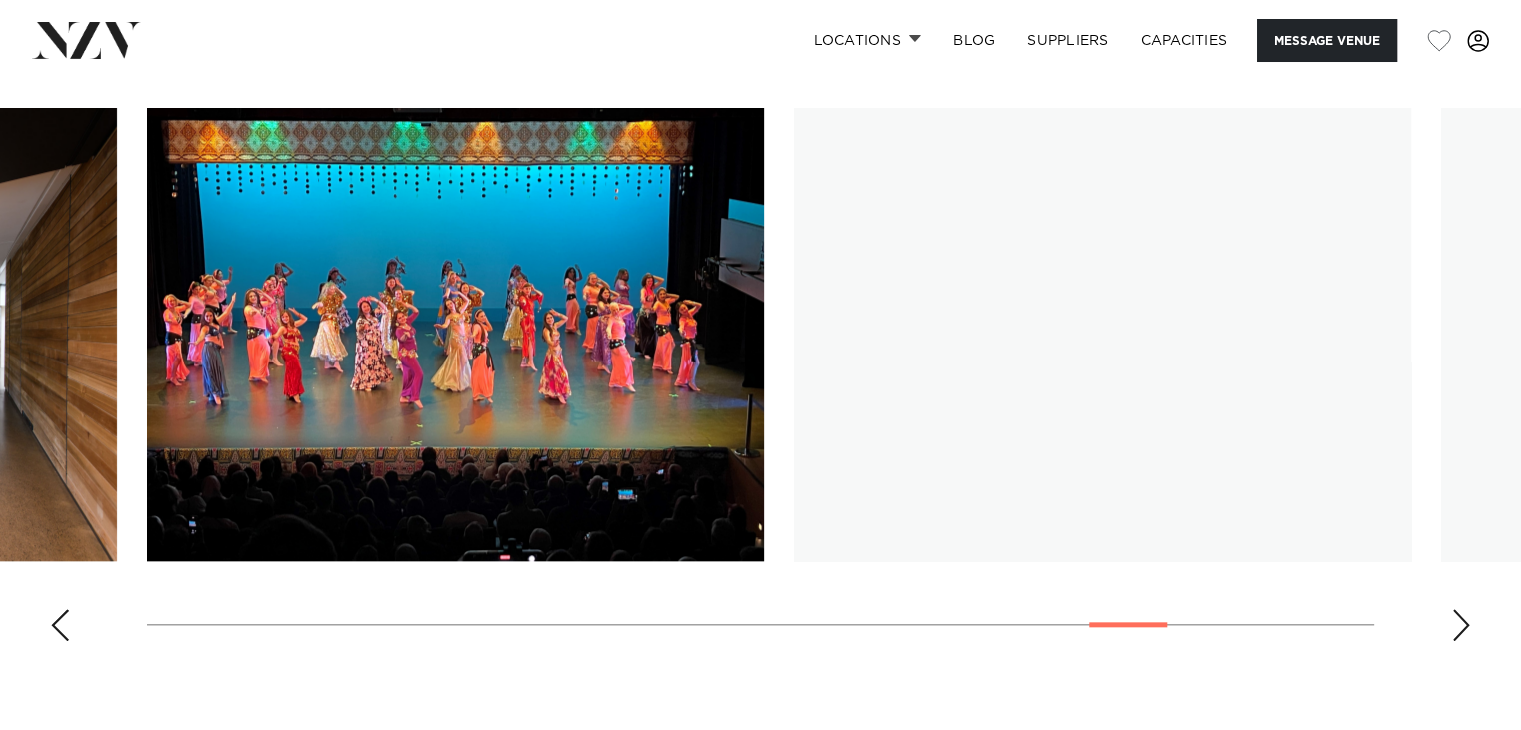 click at bounding box center (1461, 625) 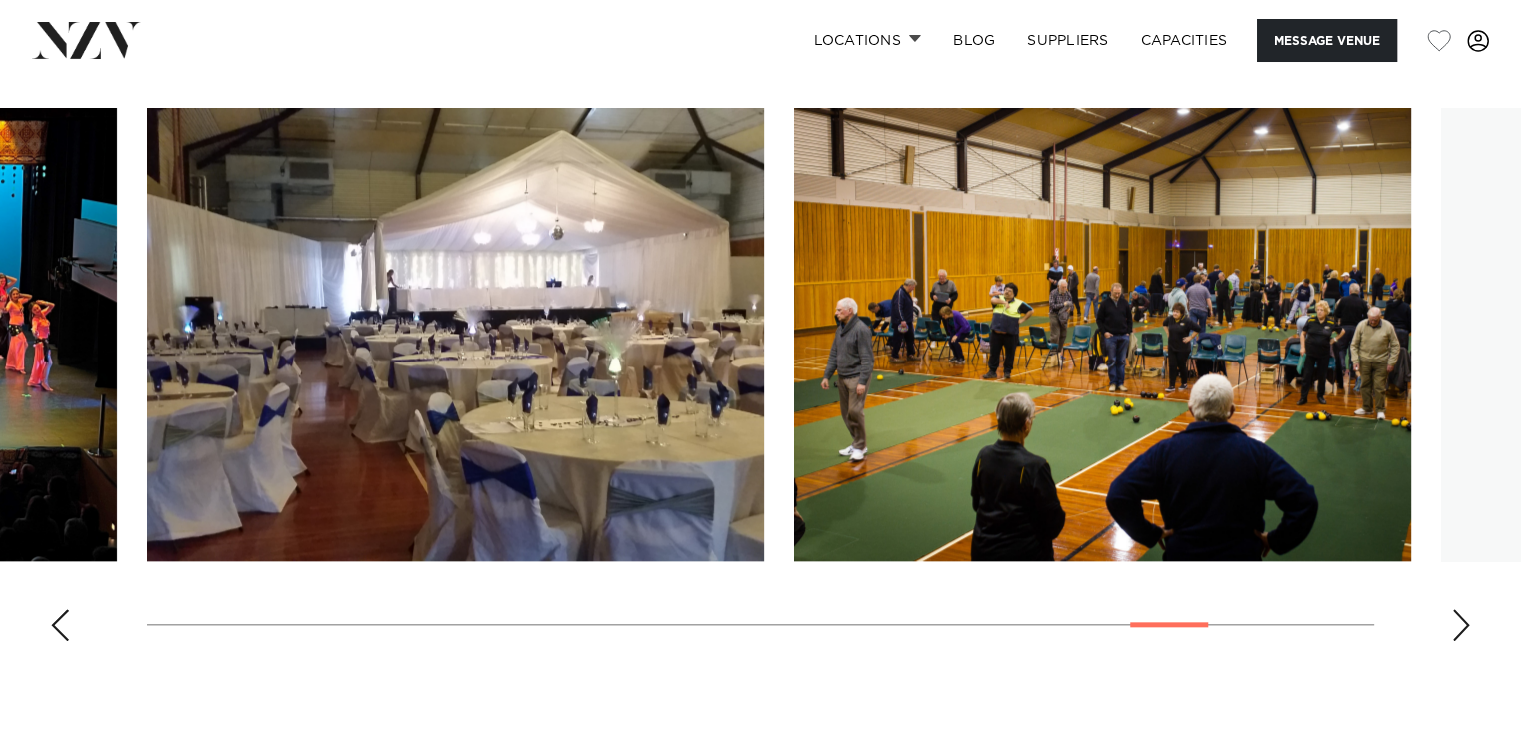 click at bounding box center (1461, 625) 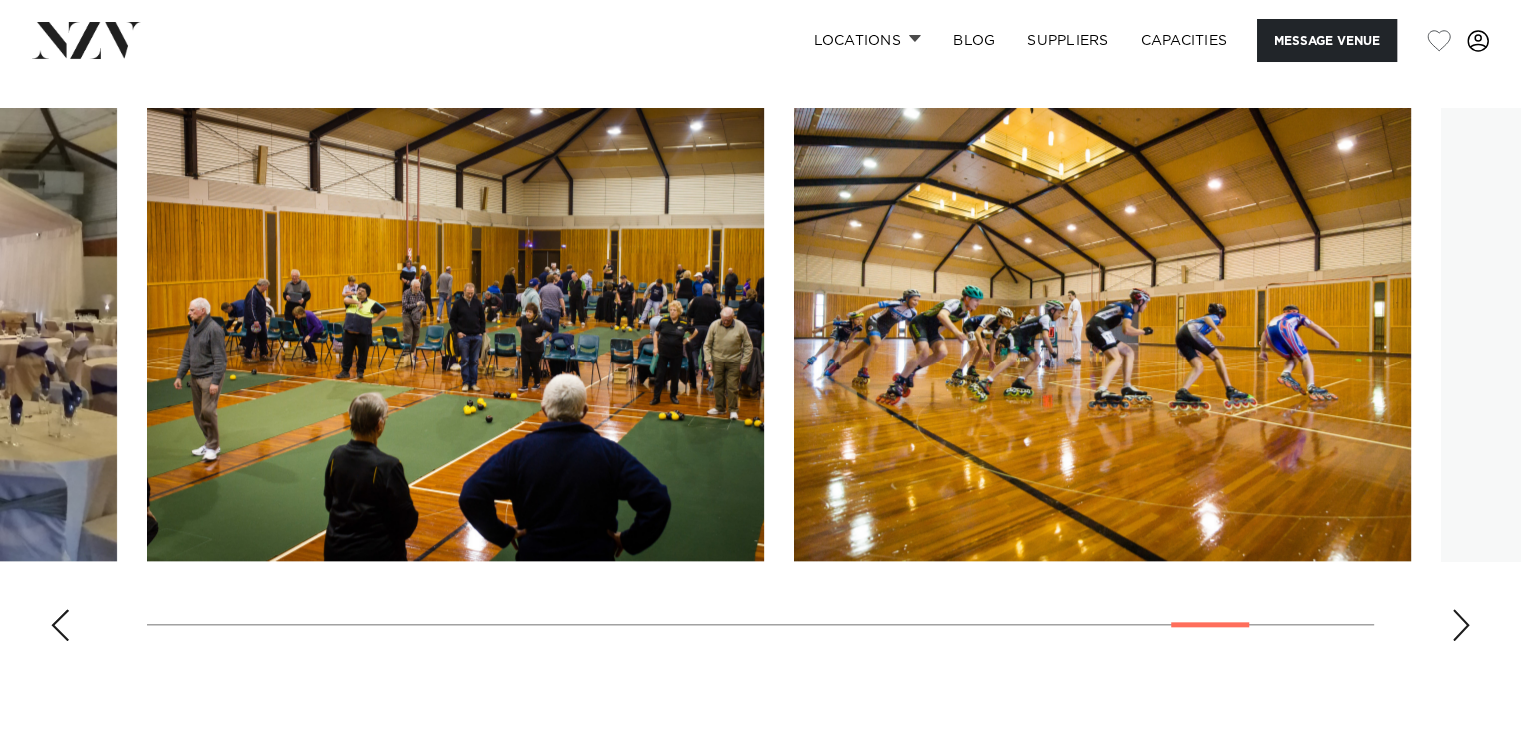 click at bounding box center (1461, 625) 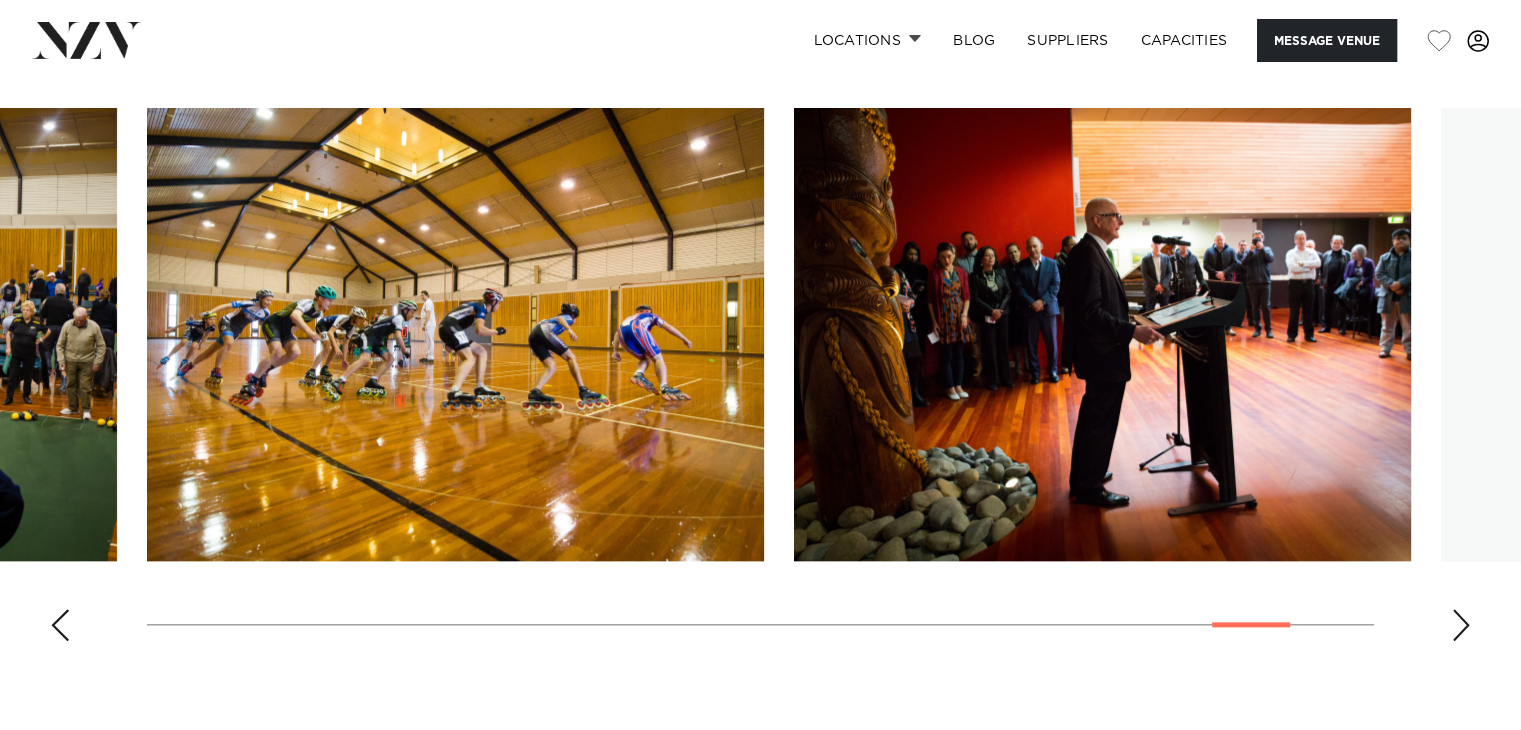 click at bounding box center [1461, 625] 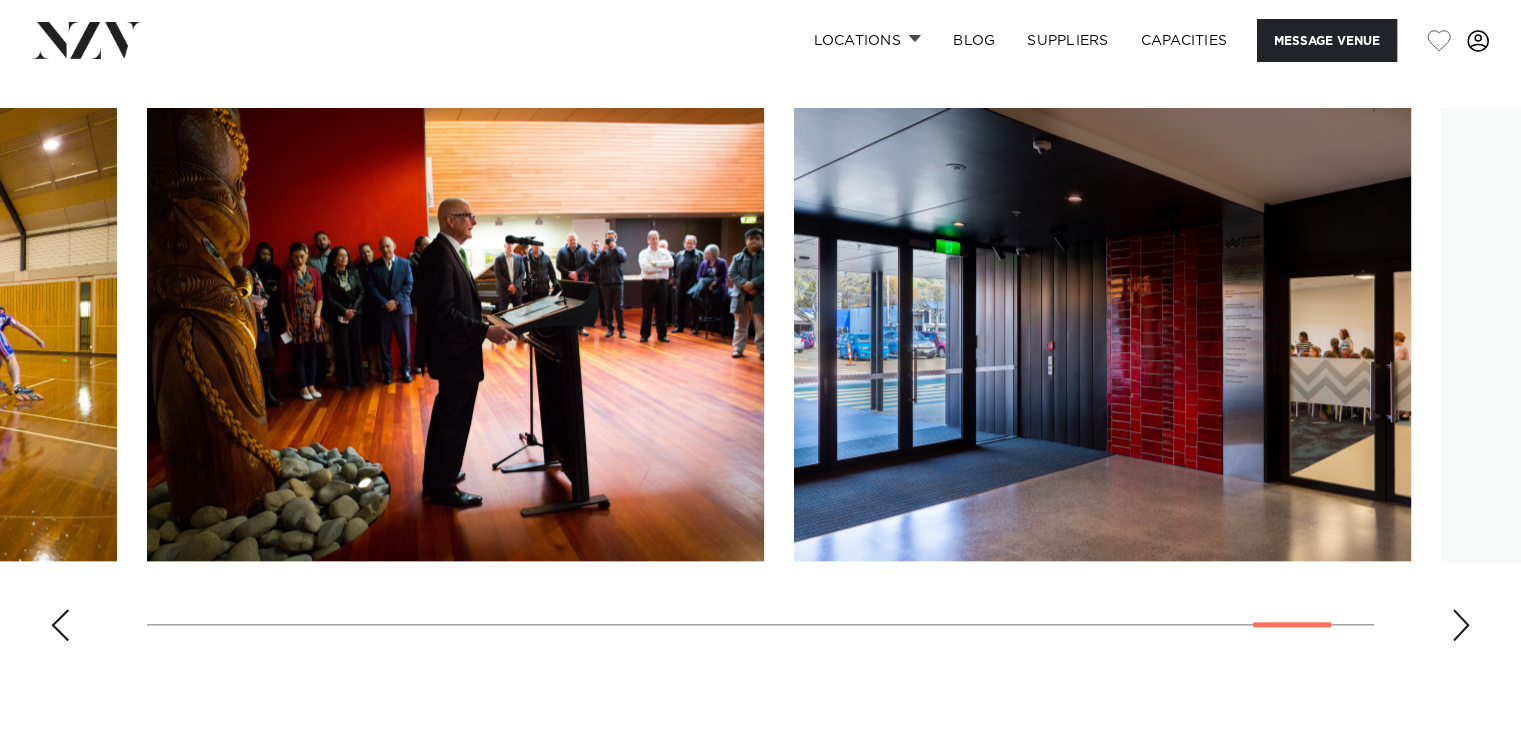 click at bounding box center (1461, 625) 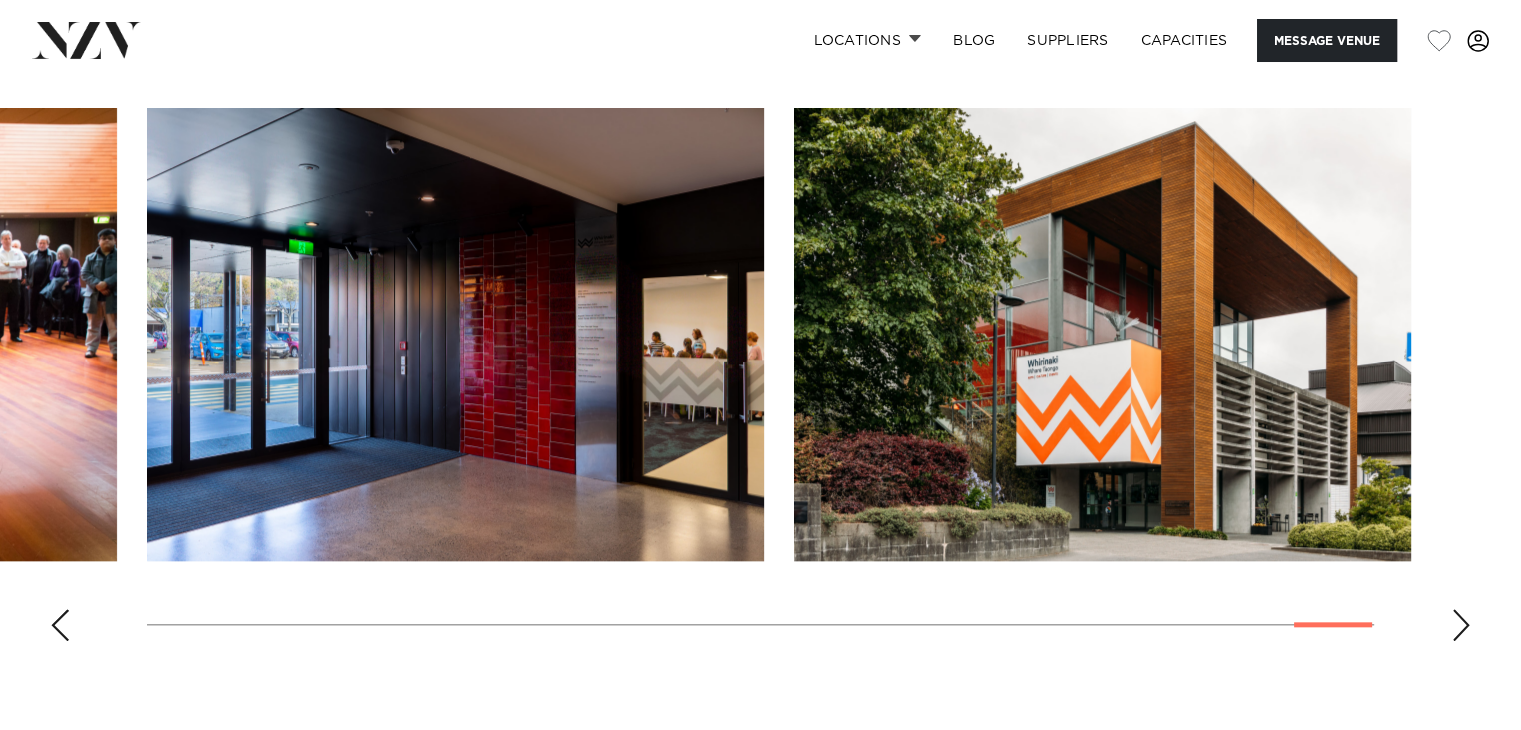click at bounding box center [1461, 625] 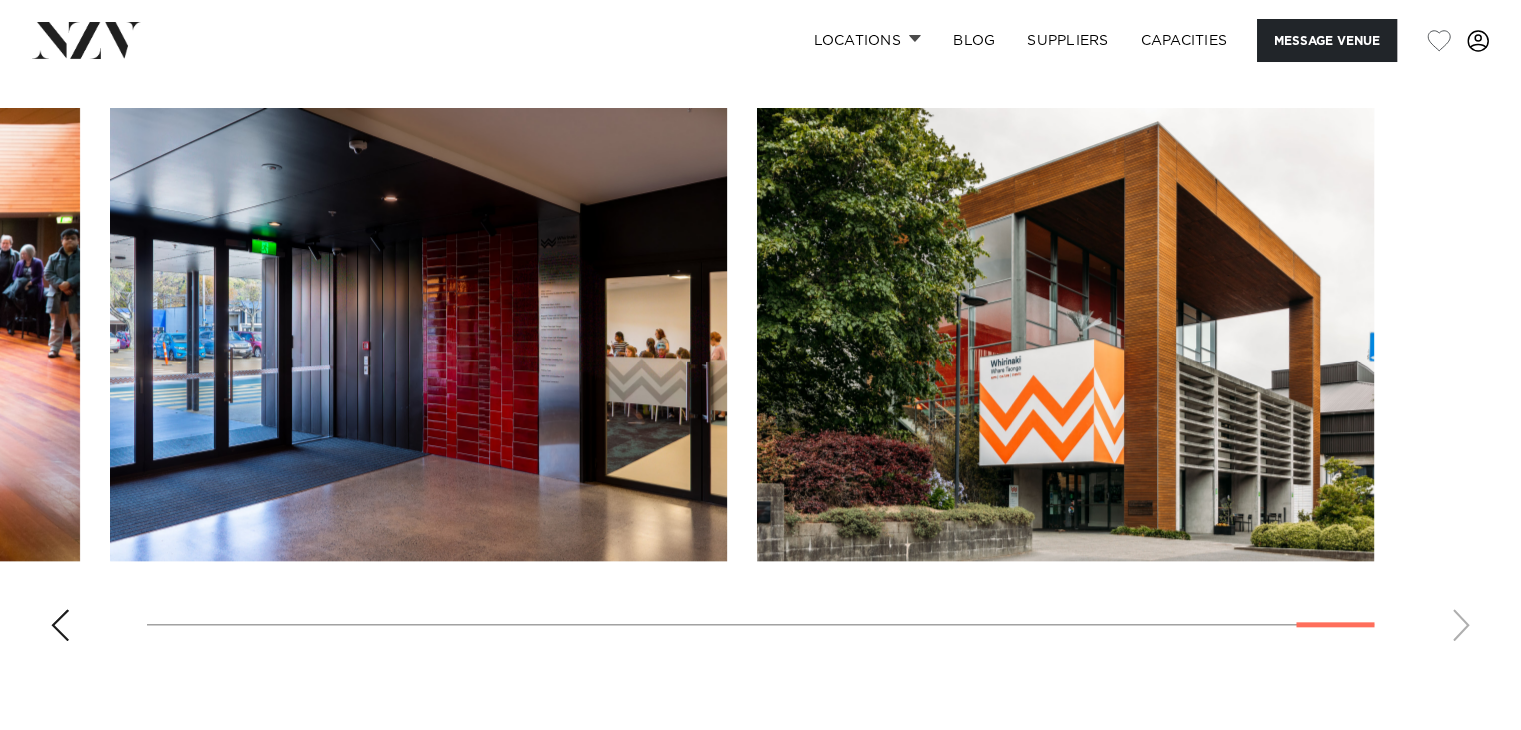 click at bounding box center [760, 382] 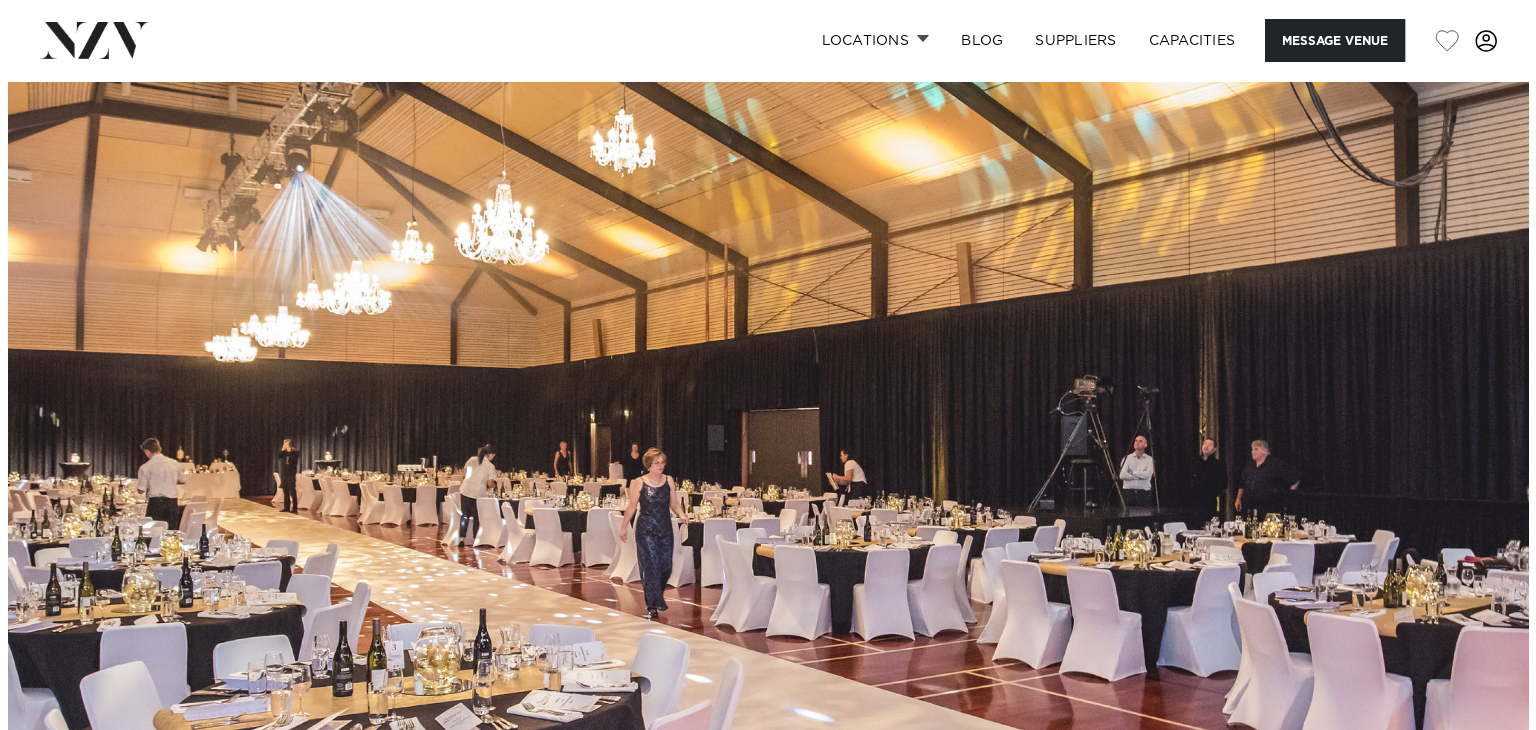 scroll, scrollTop: 0, scrollLeft: 0, axis: both 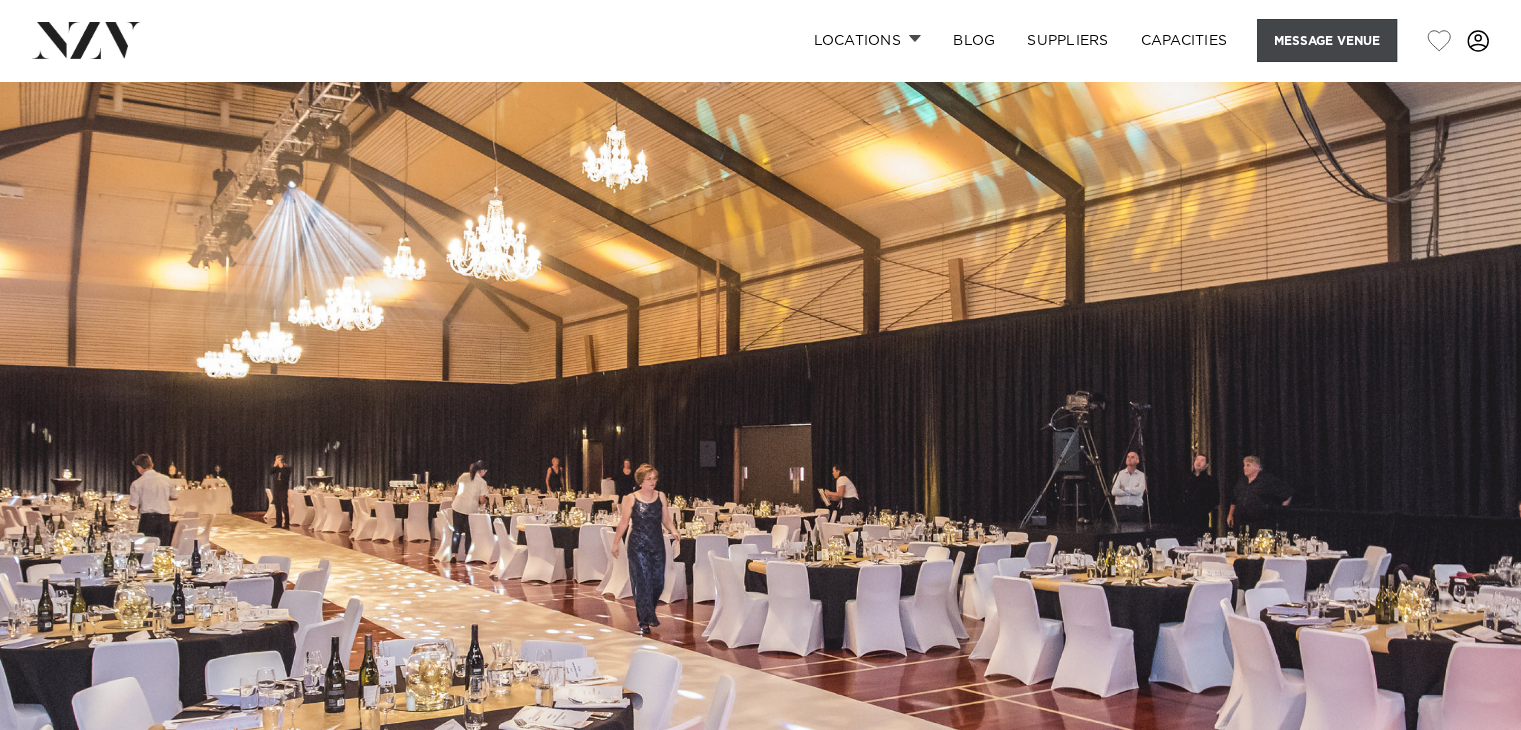 click on "Message Venue" at bounding box center [1327, 40] 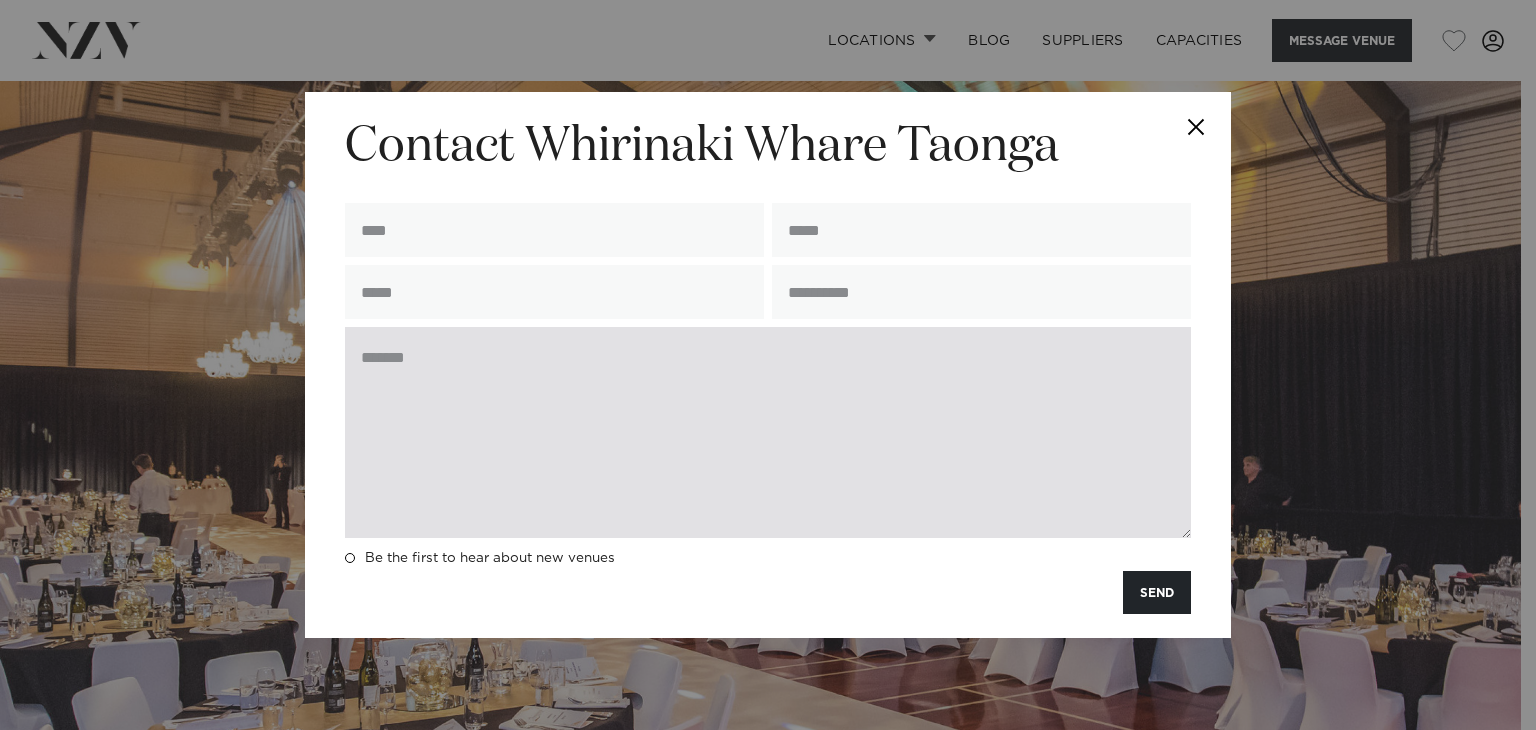 click at bounding box center [768, 432] 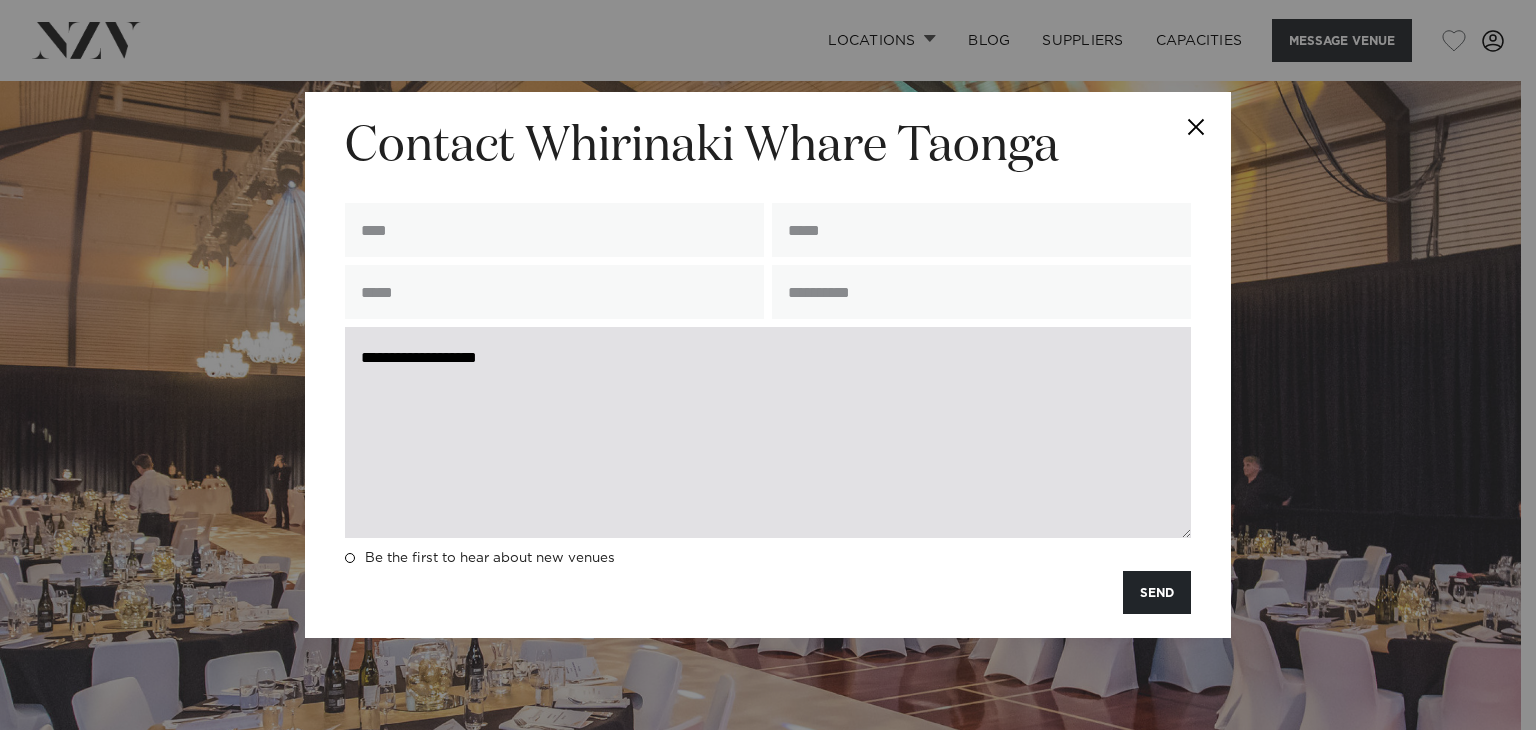click on "**********" at bounding box center [768, 432] 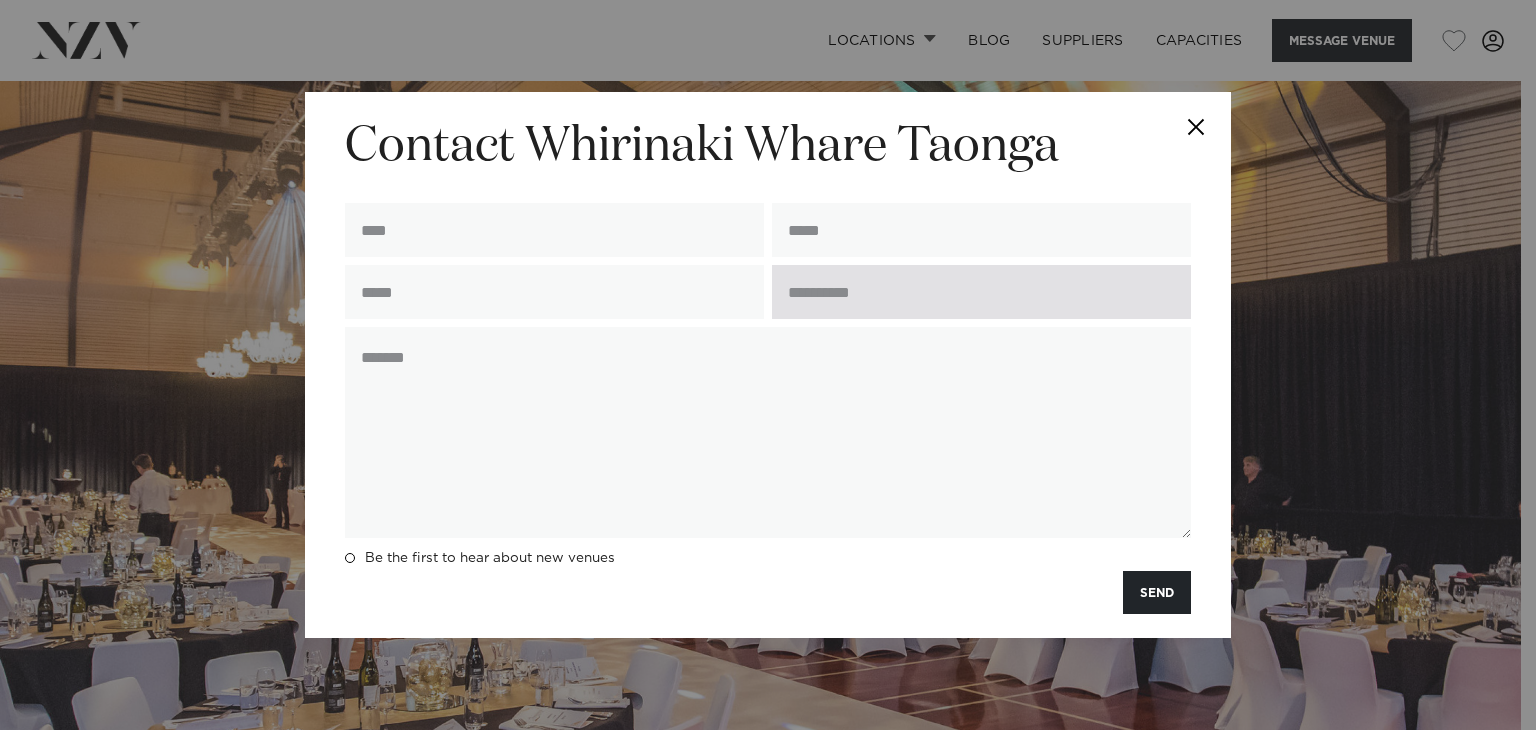 paste on "**********" 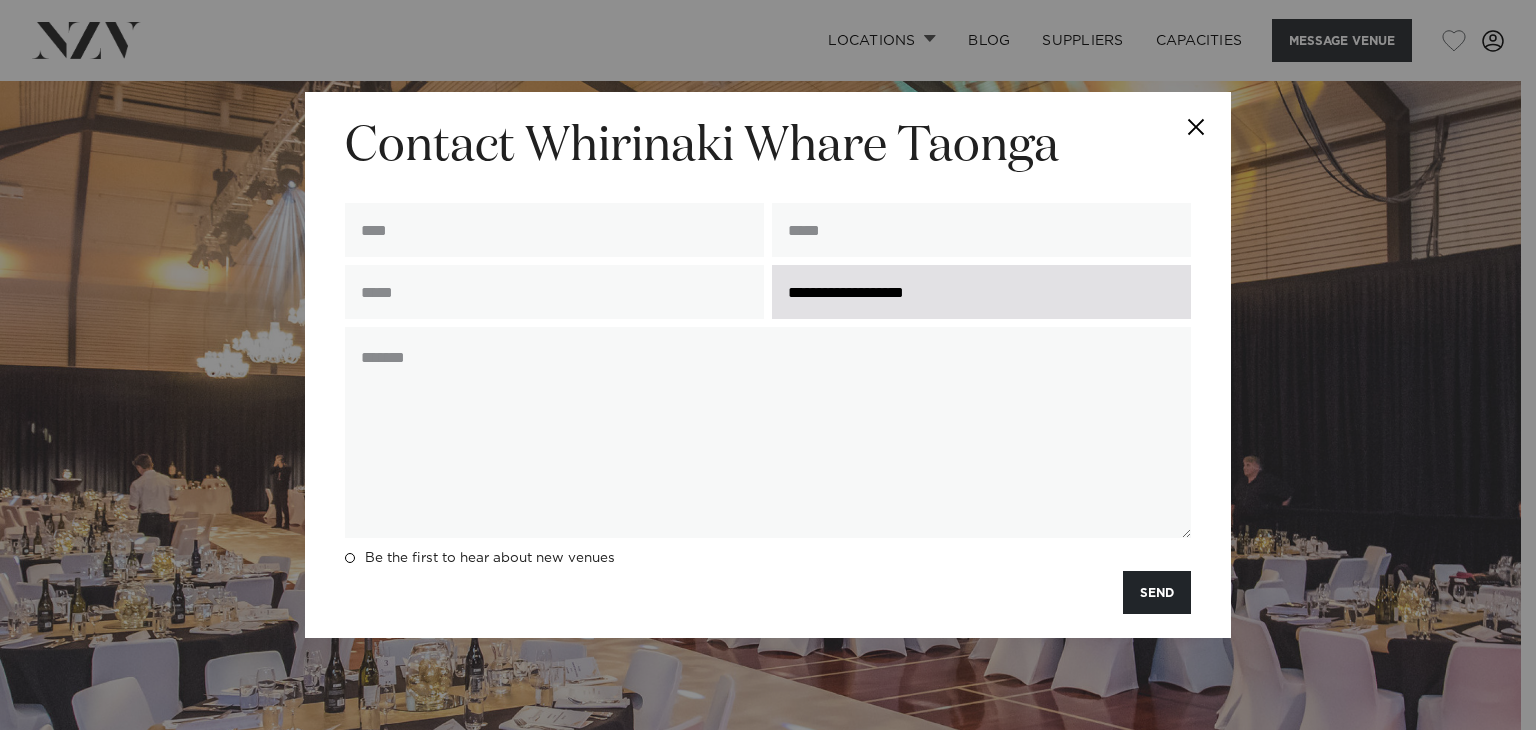 click on "**********" at bounding box center (981, 292) 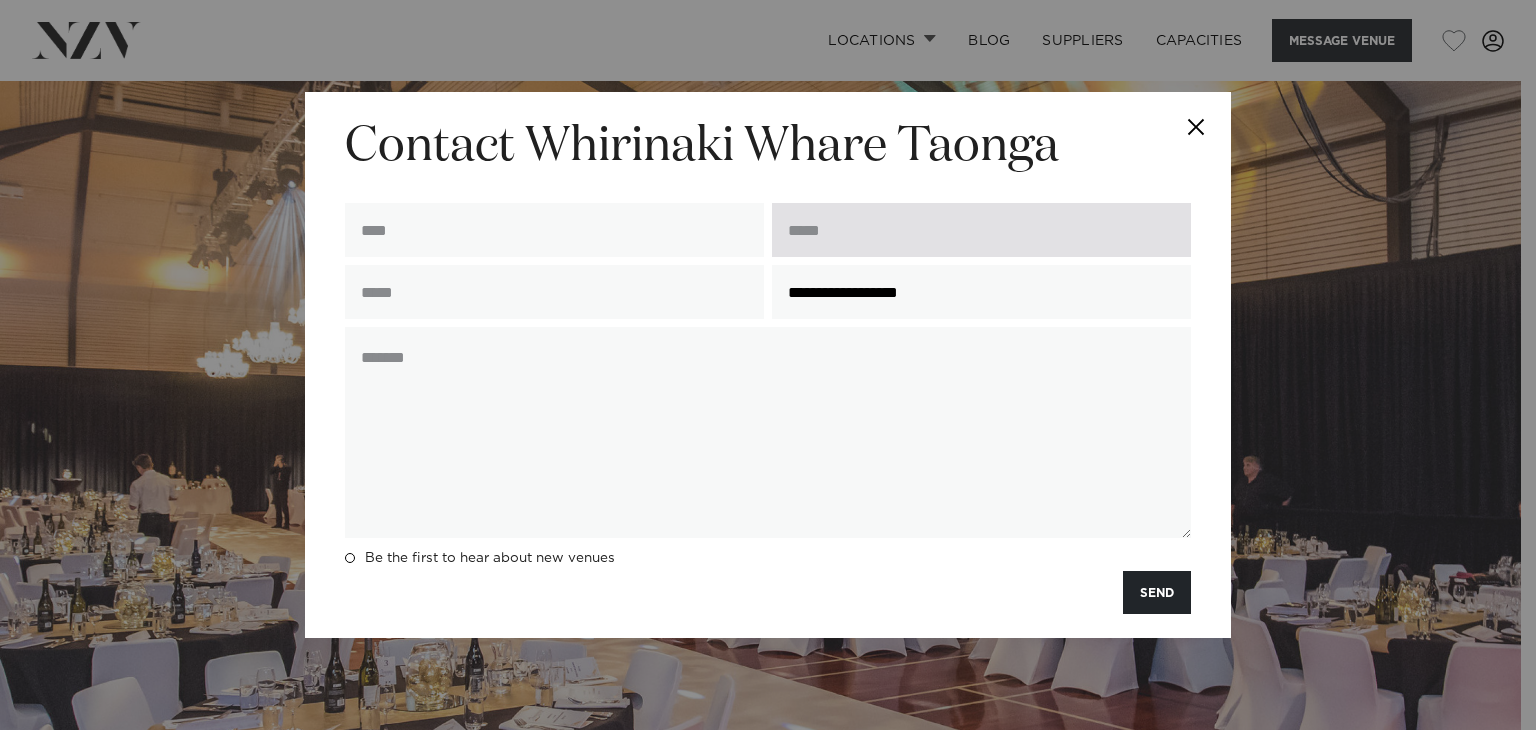 type on "**********" 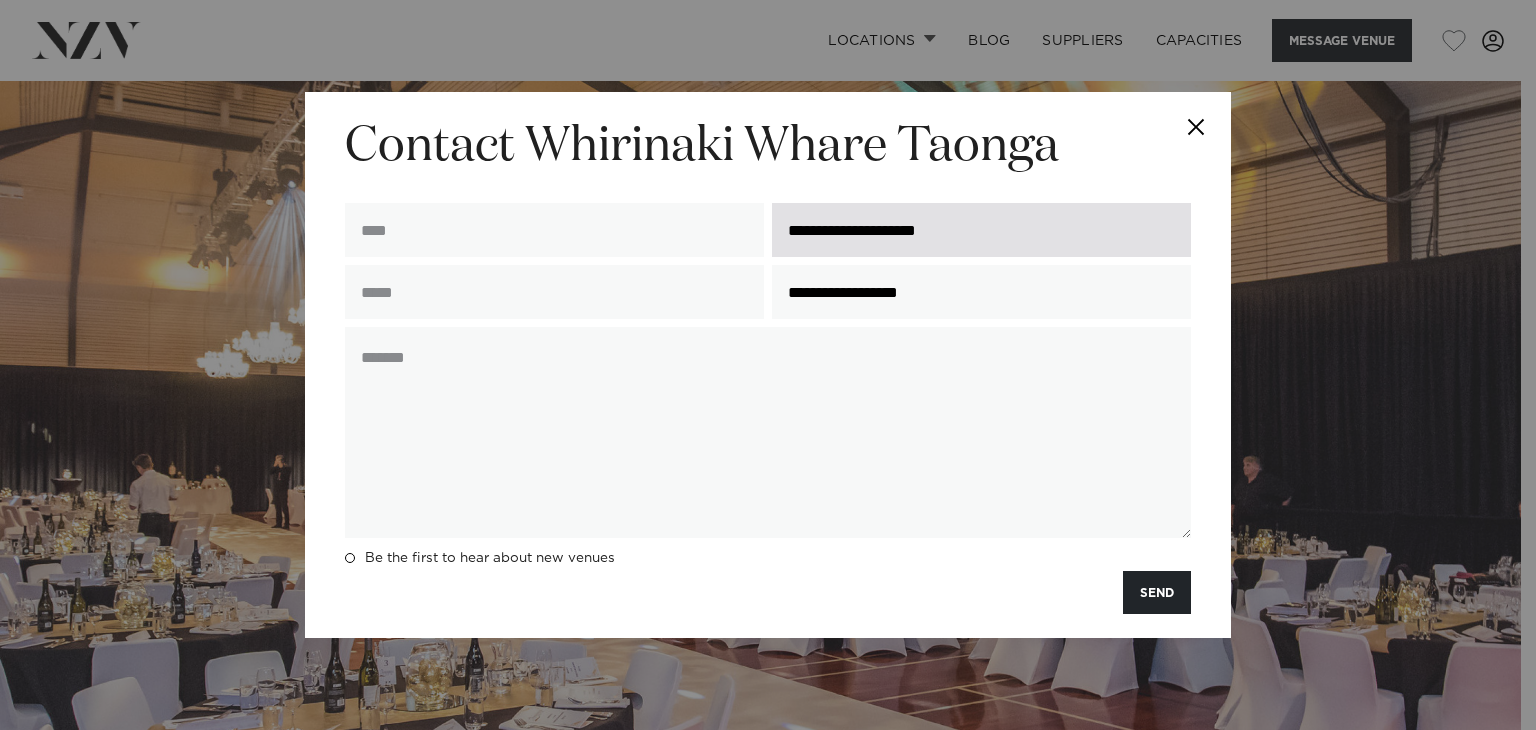 type on "**********" 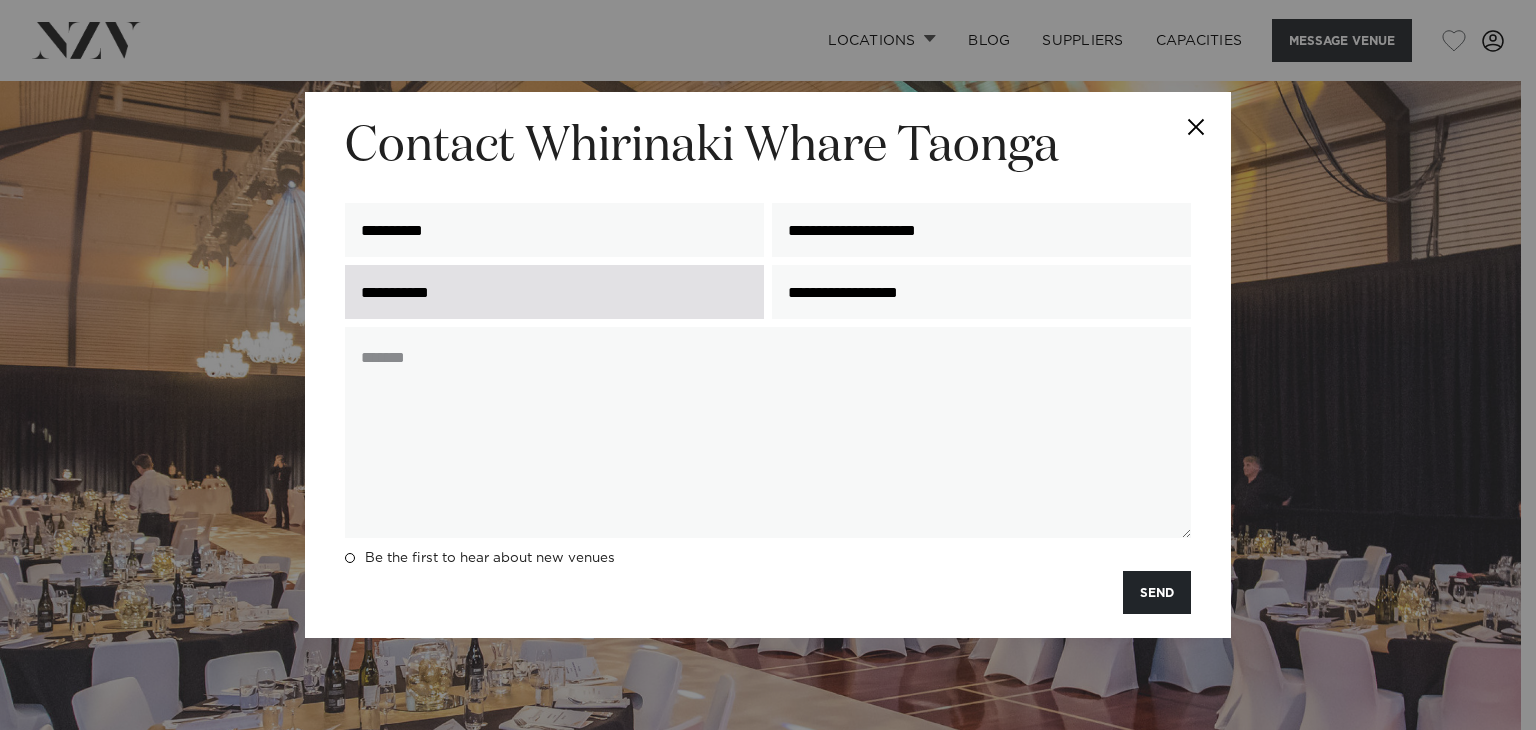 click on "**********" at bounding box center (554, 292) 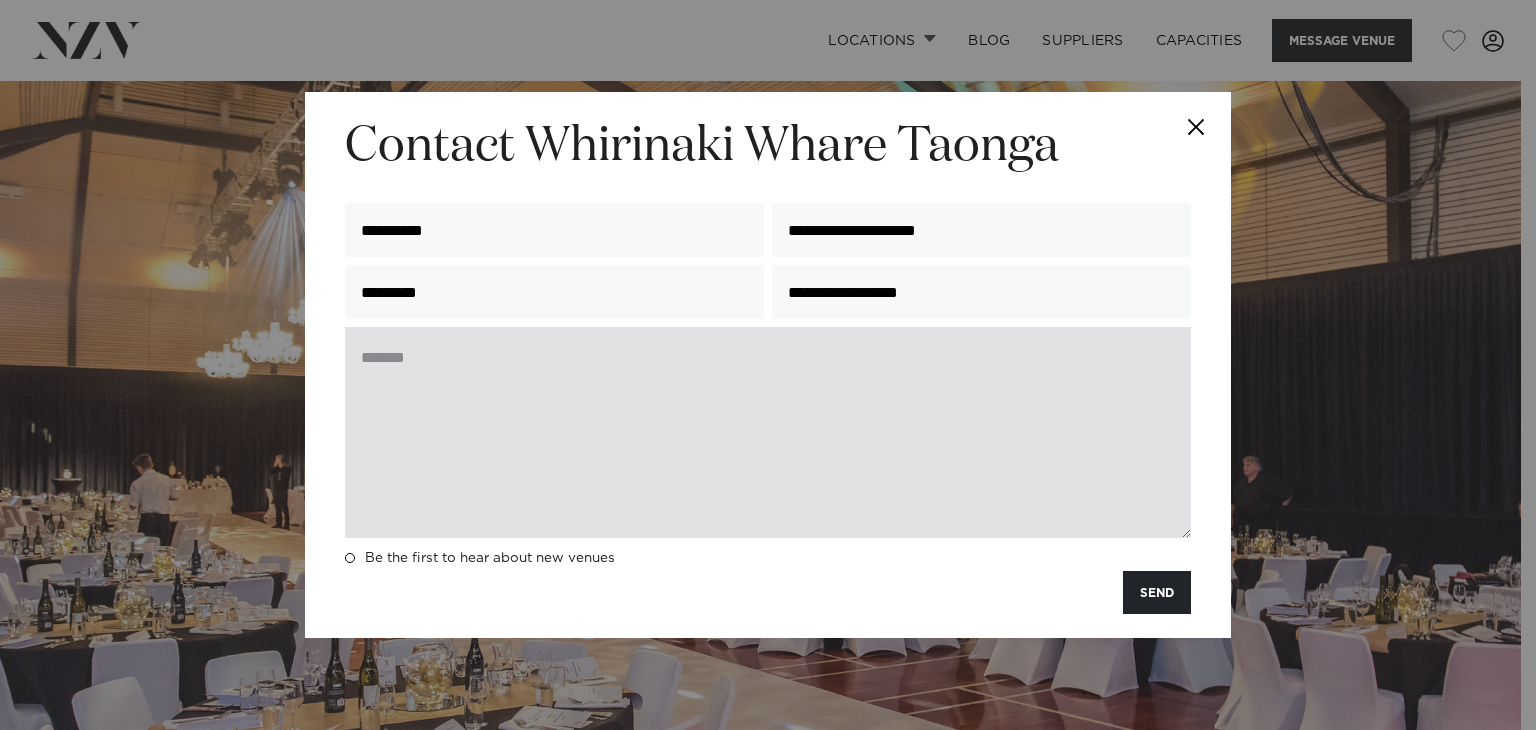 type on "*********" 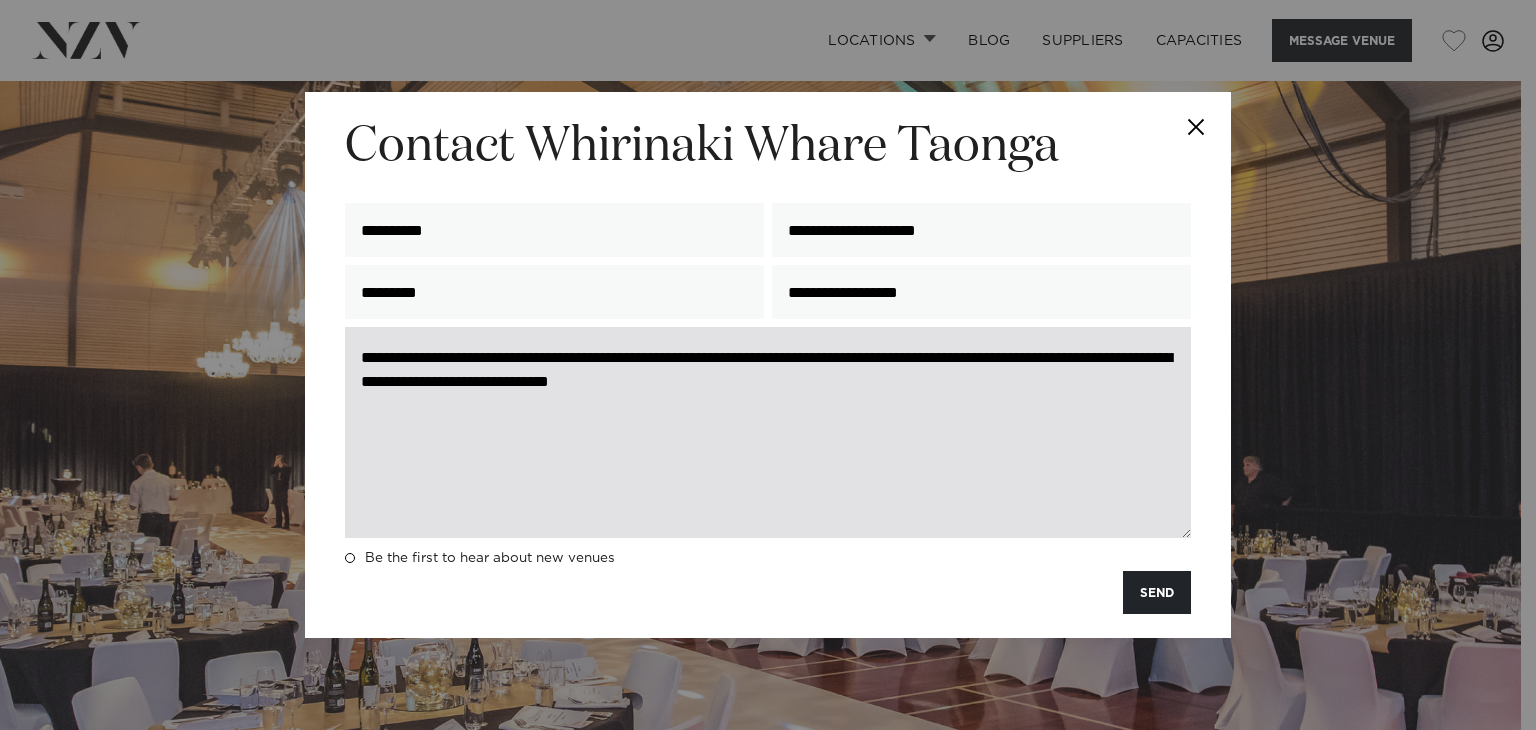 click on "**********" at bounding box center (768, 432) 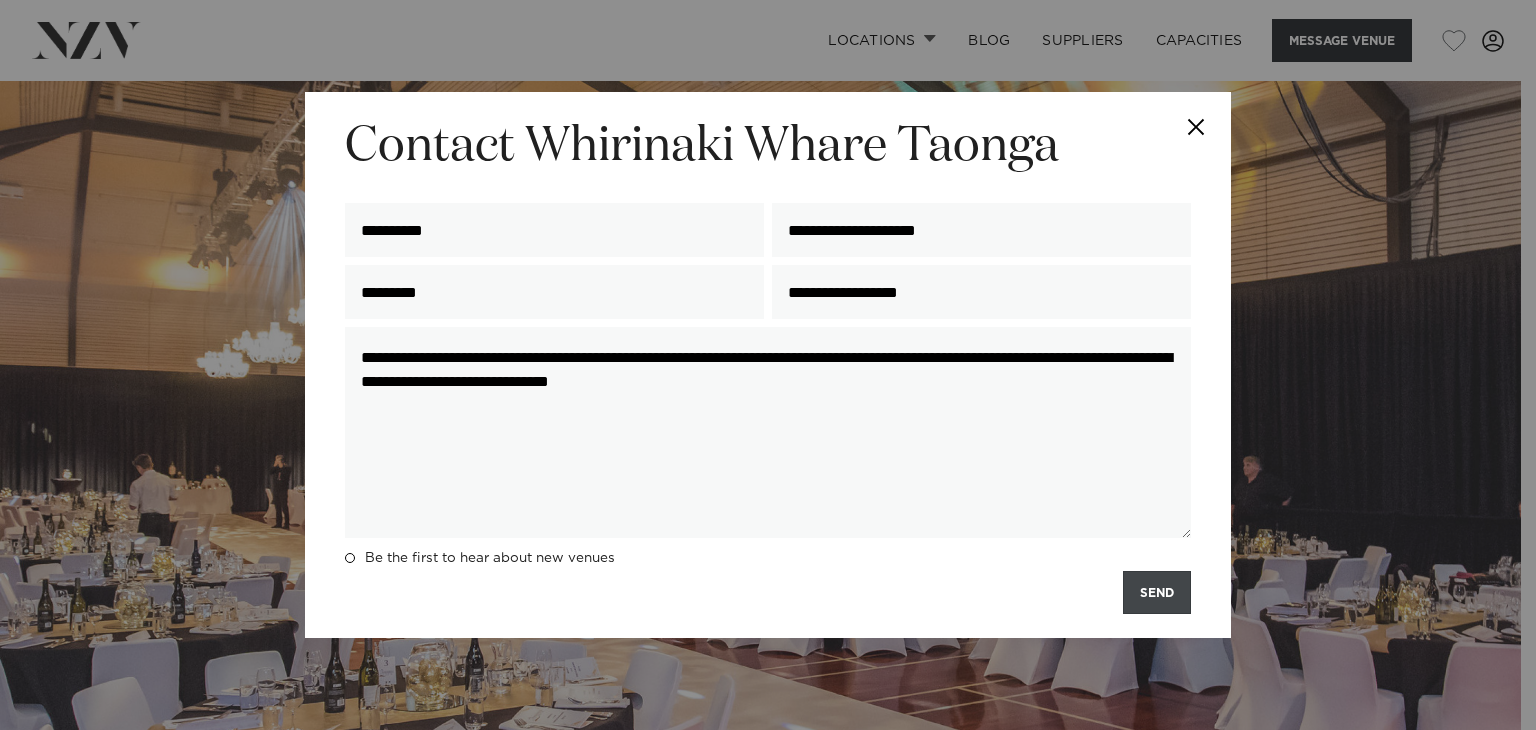 type on "**********" 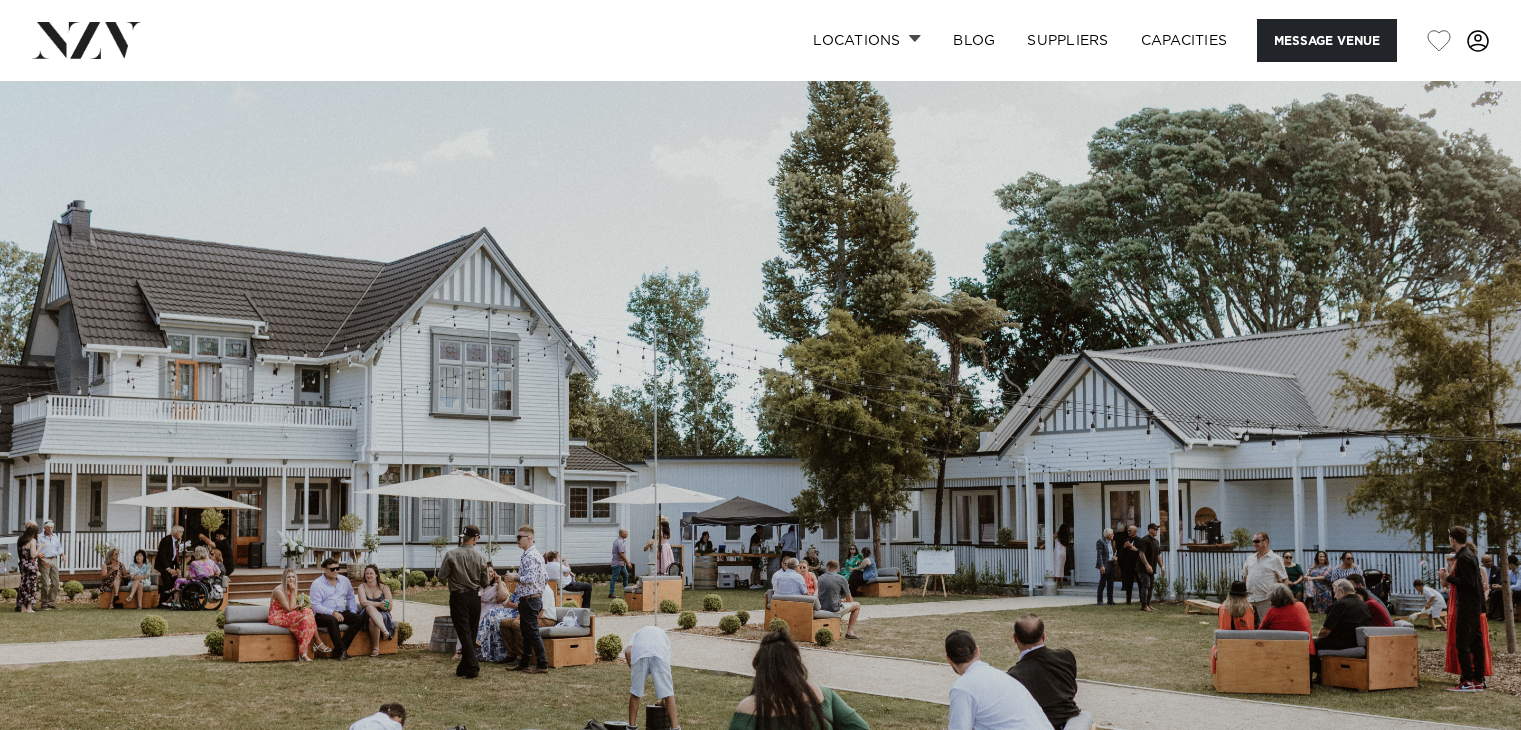 scroll, scrollTop: 0, scrollLeft: 0, axis: both 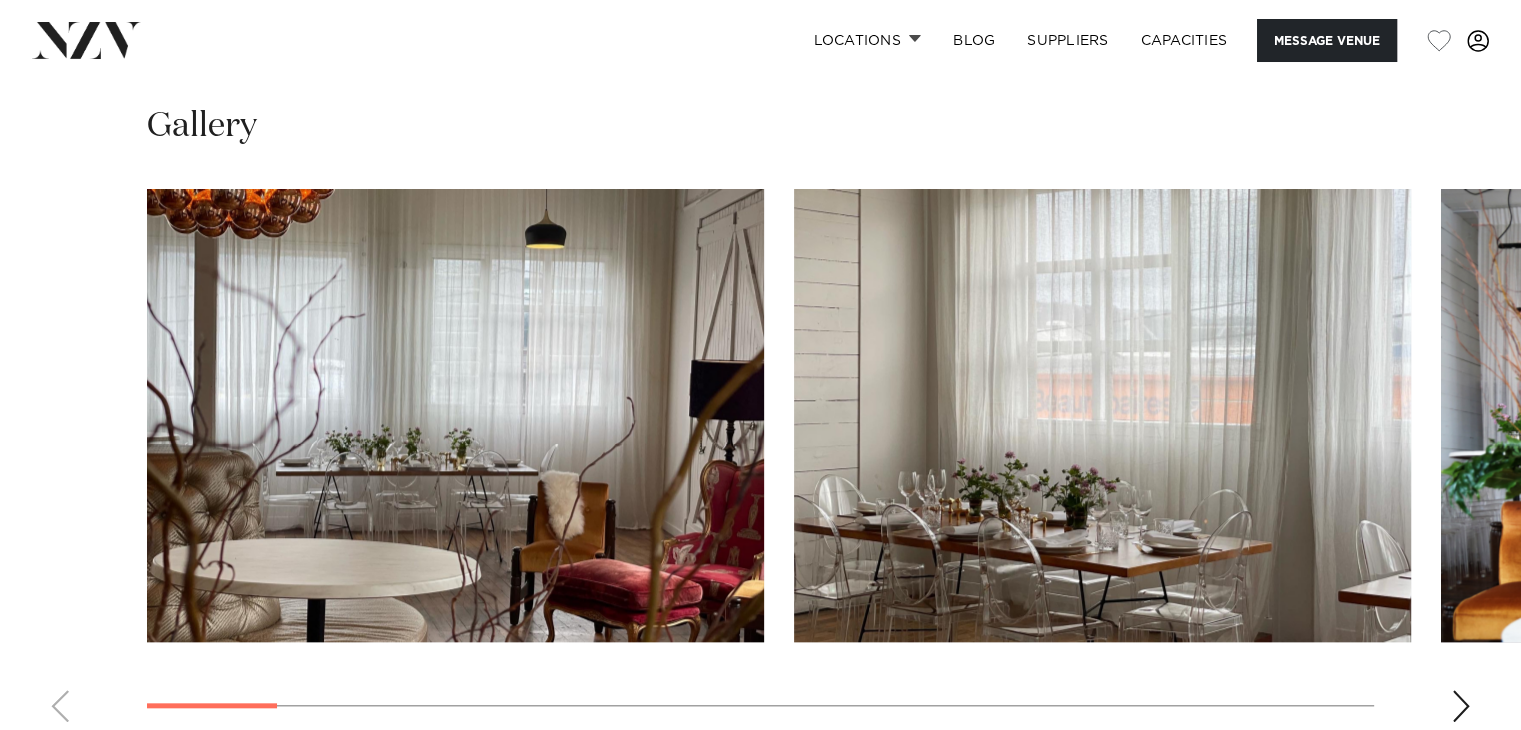 click at bounding box center (1461, 706) 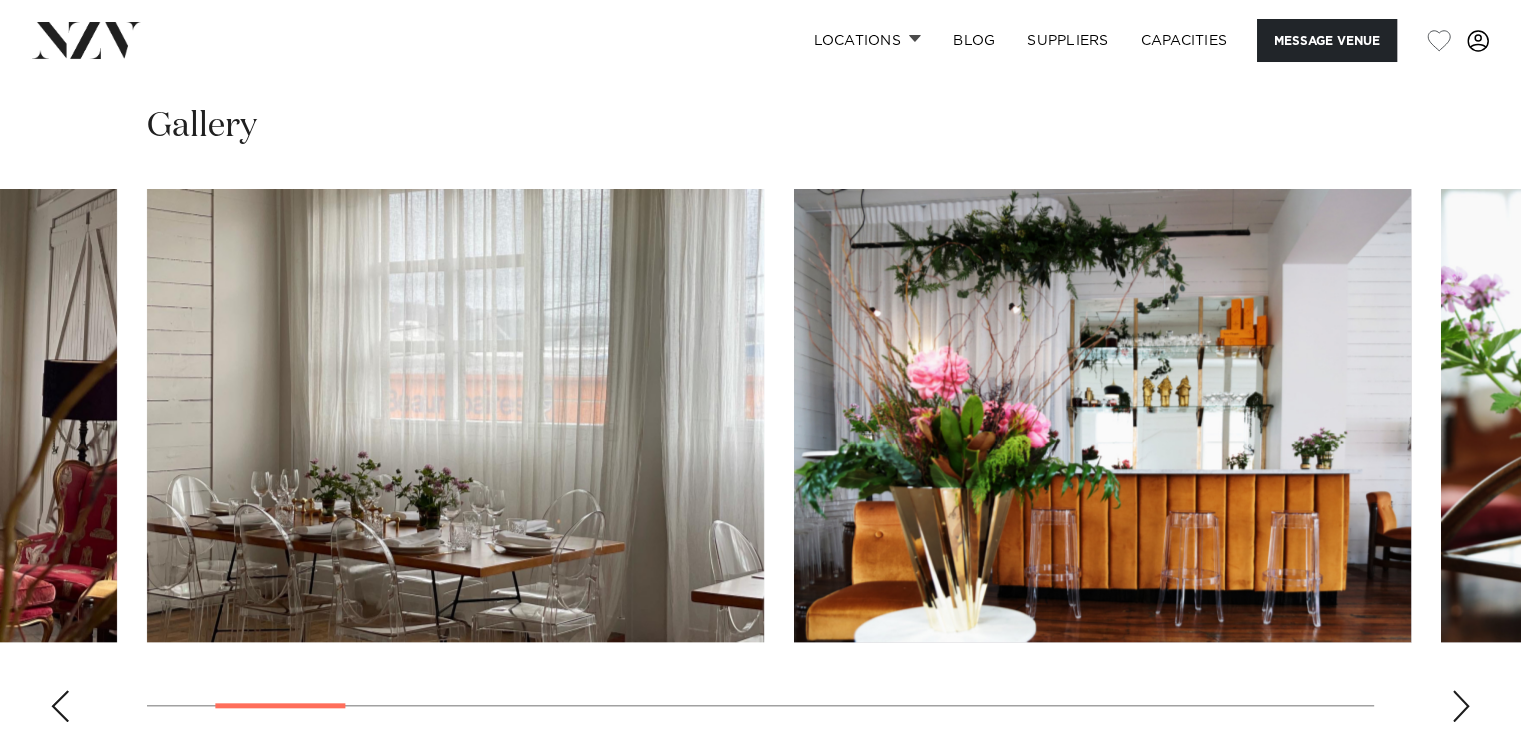click at bounding box center [1461, 706] 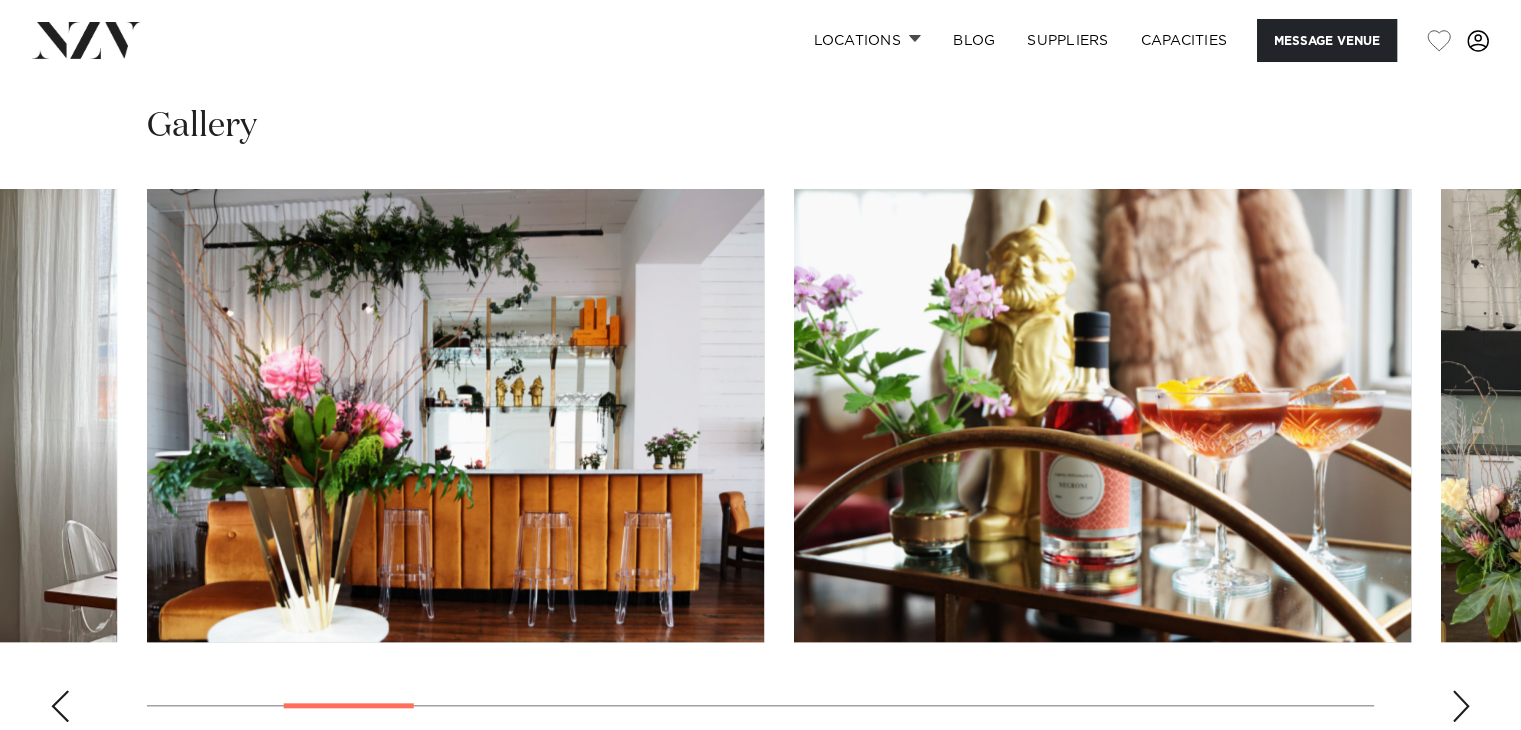 click at bounding box center (1461, 706) 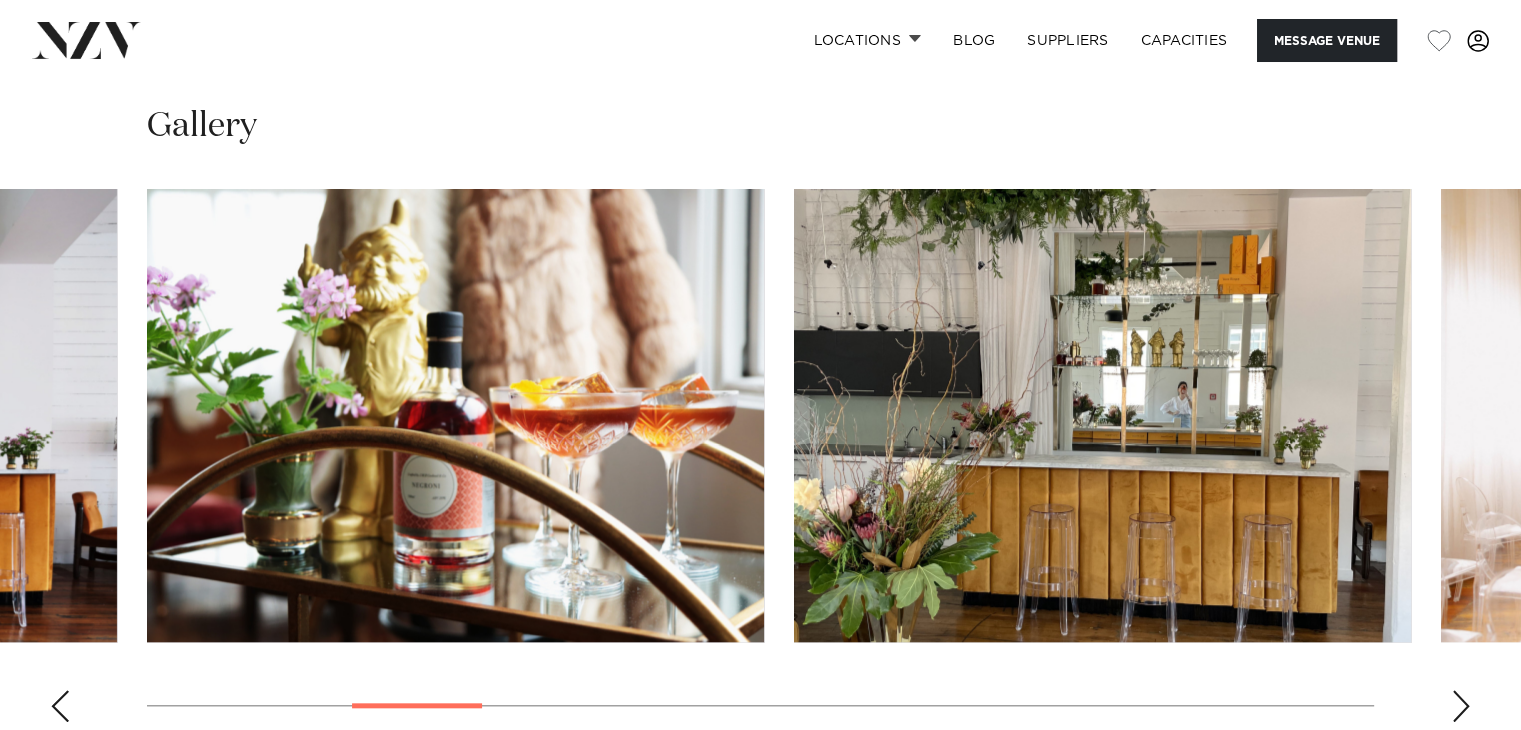 click at bounding box center (1461, 706) 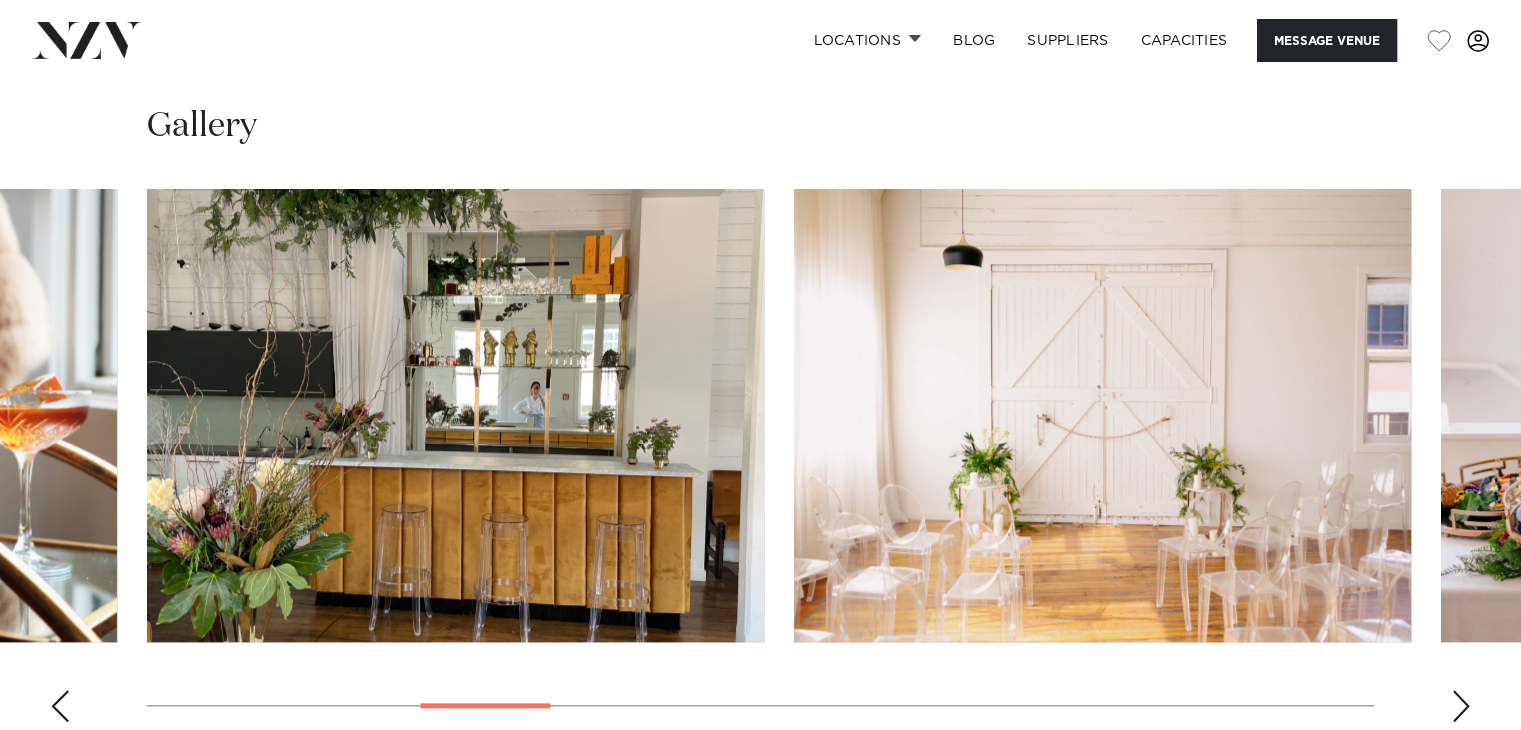 click at bounding box center [1461, 706] 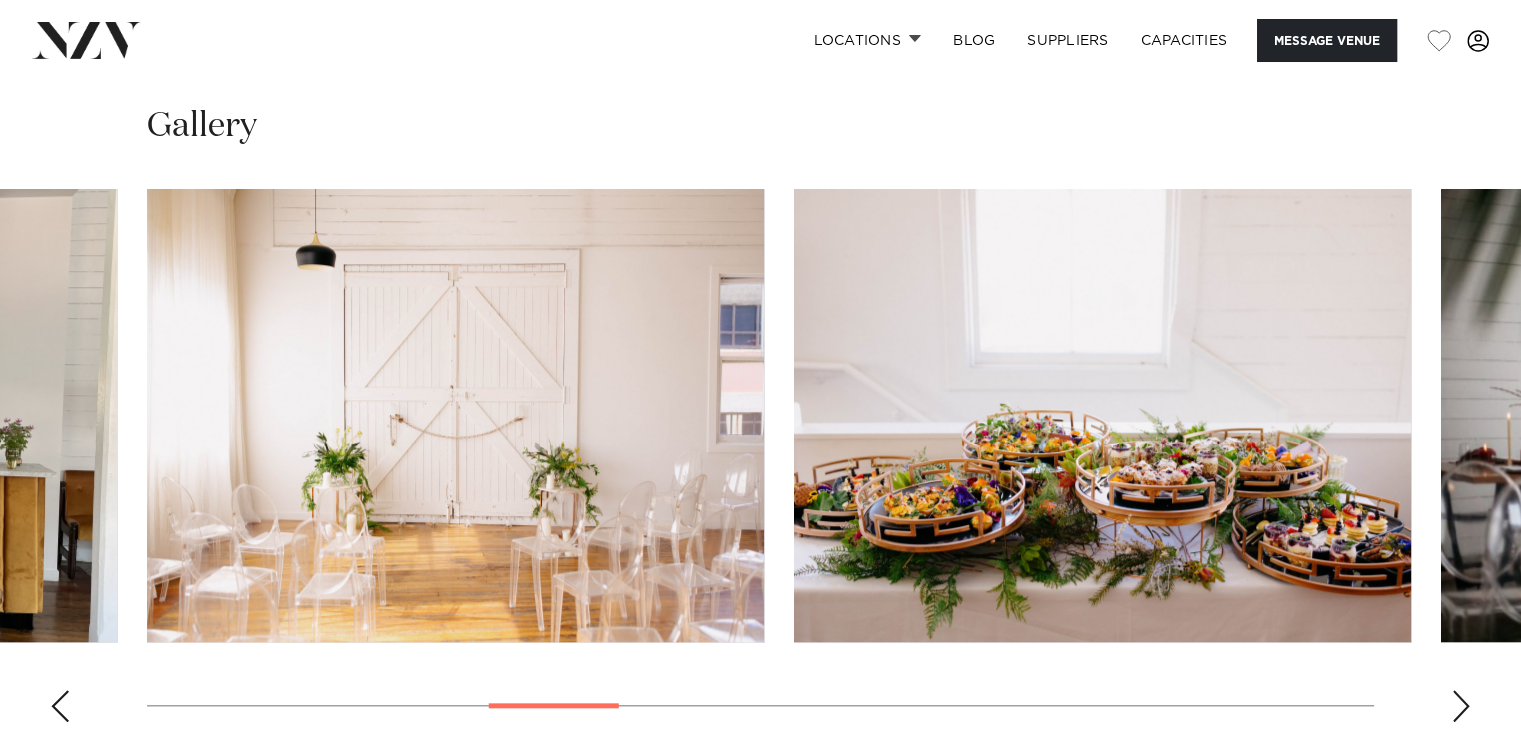 click at bounding box center [1461, 706] 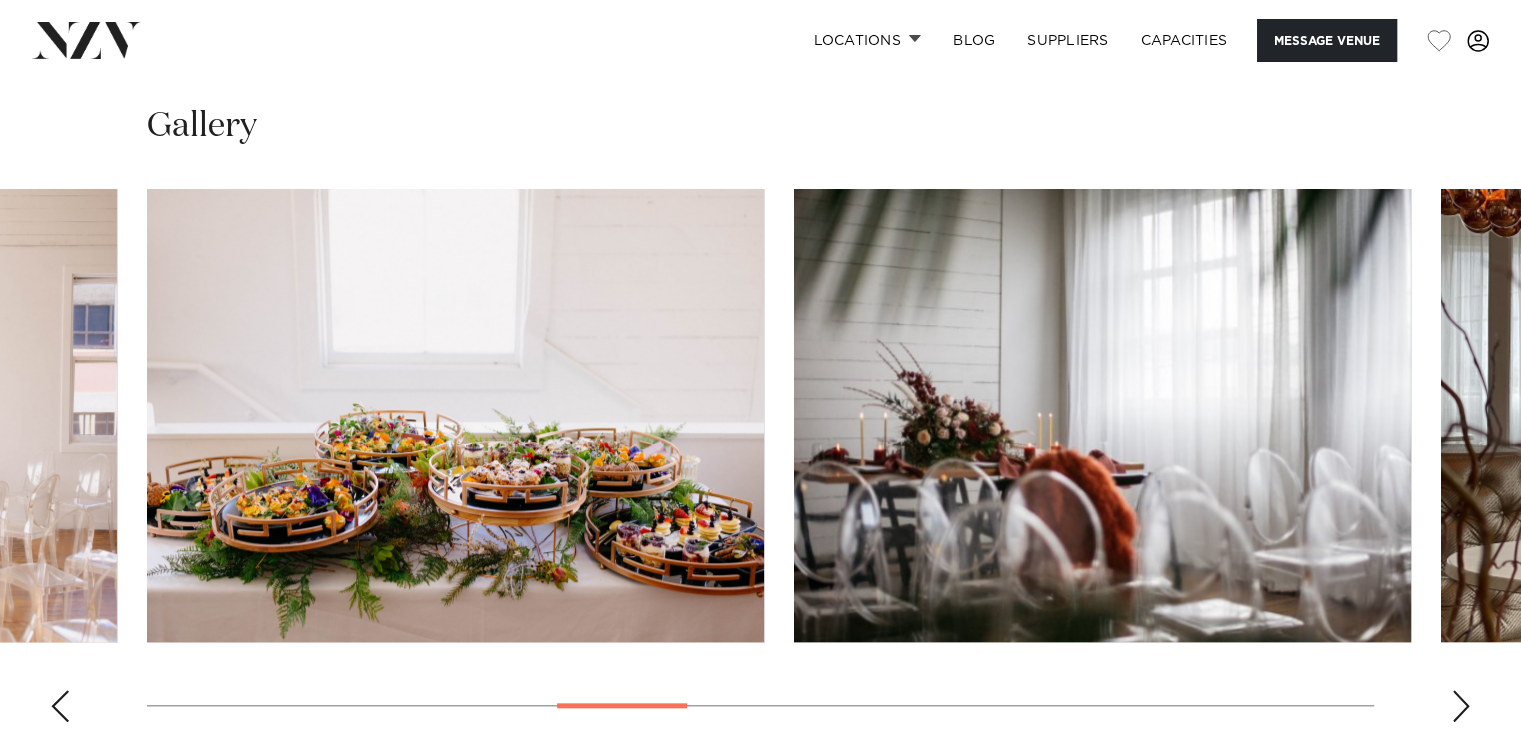 click at bounding box center (1461, 706) 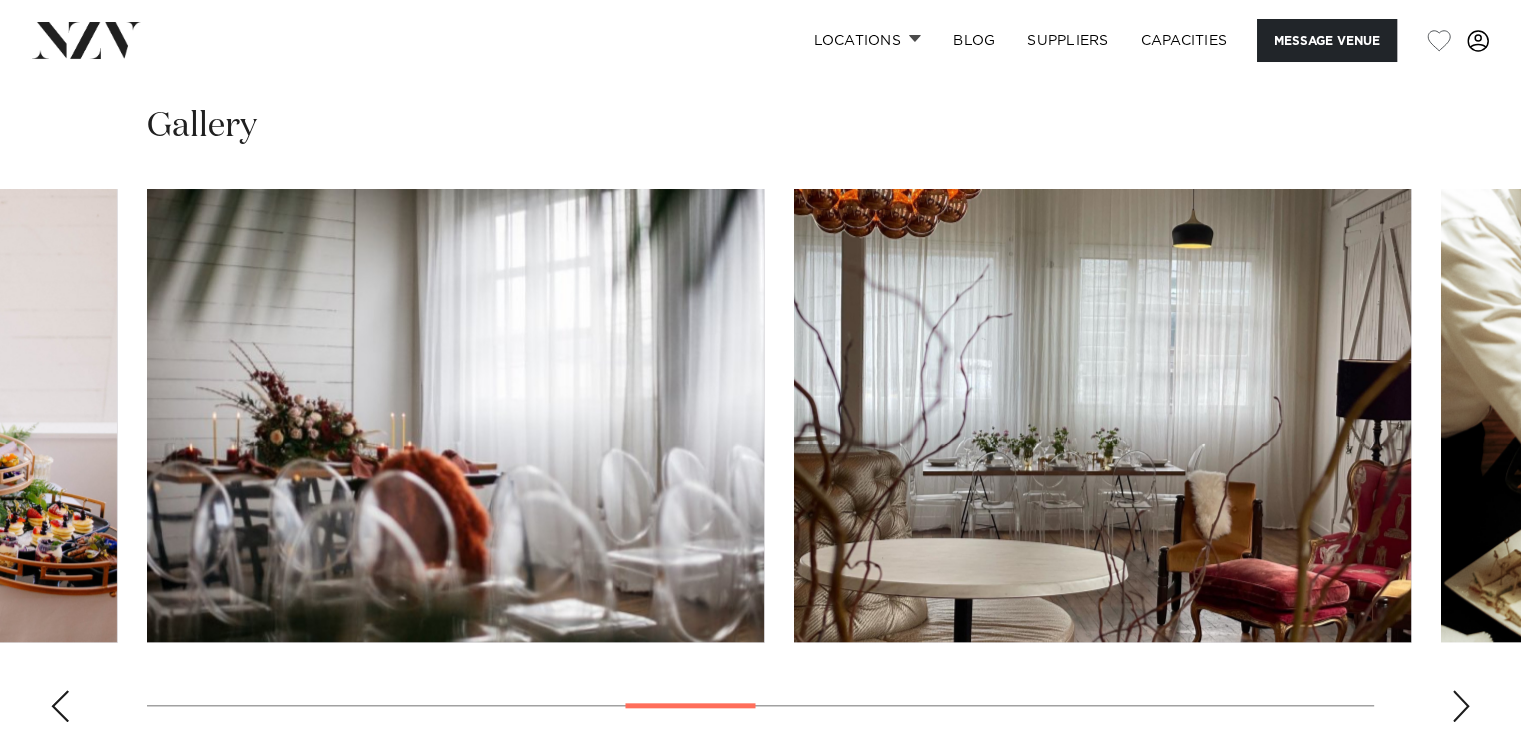 click at bounding box center (1461, 706) 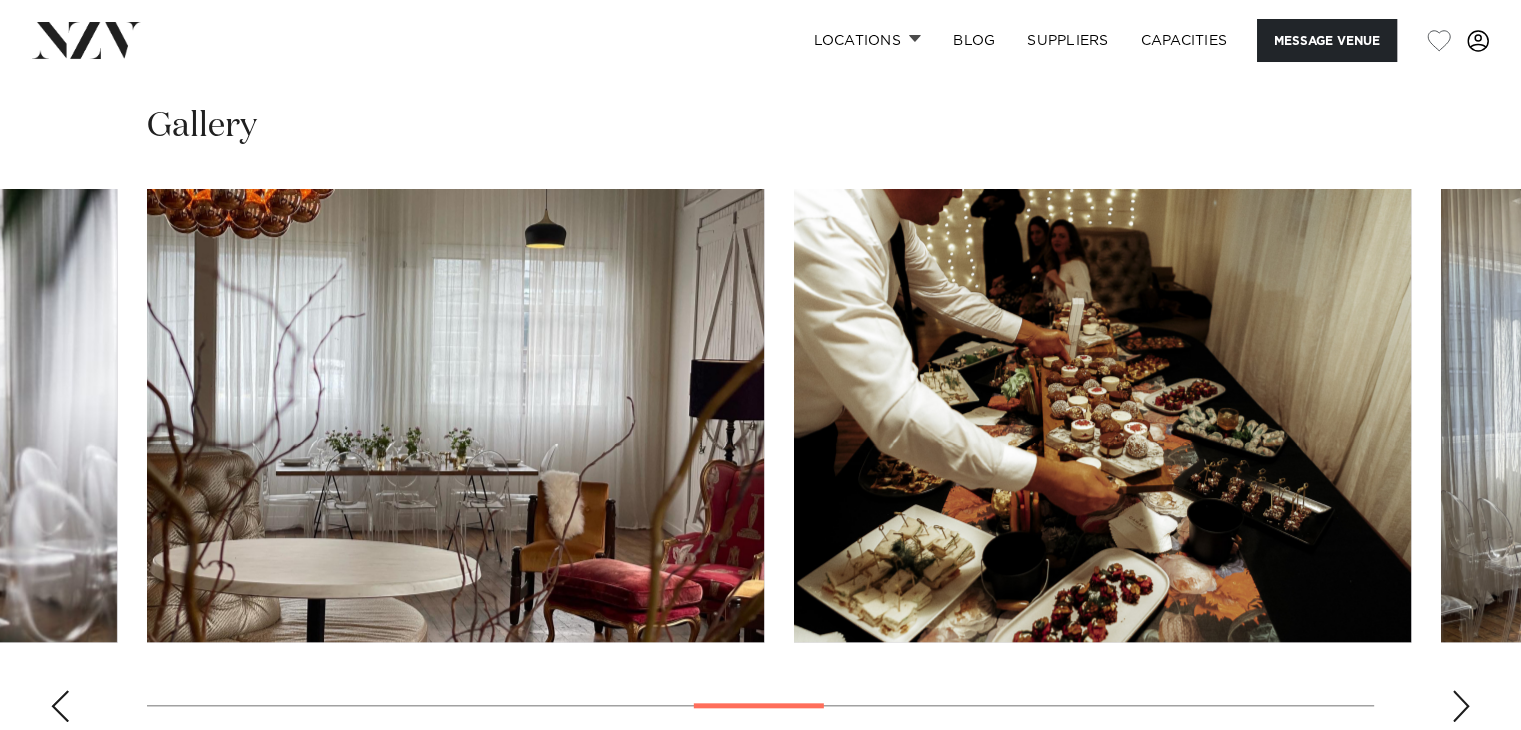 click at bounding box center [1461, 706] 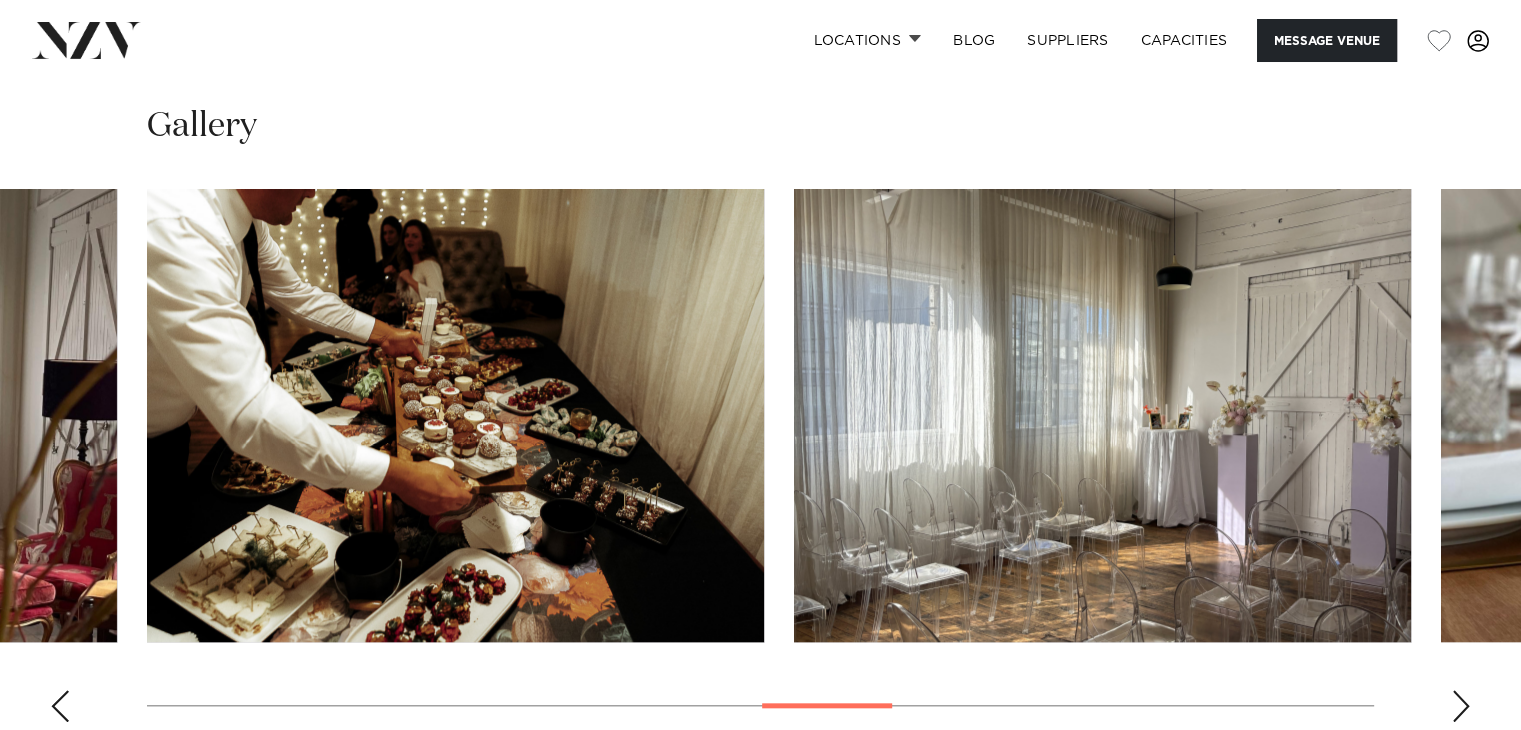 click at bounding box center [1461, 706] 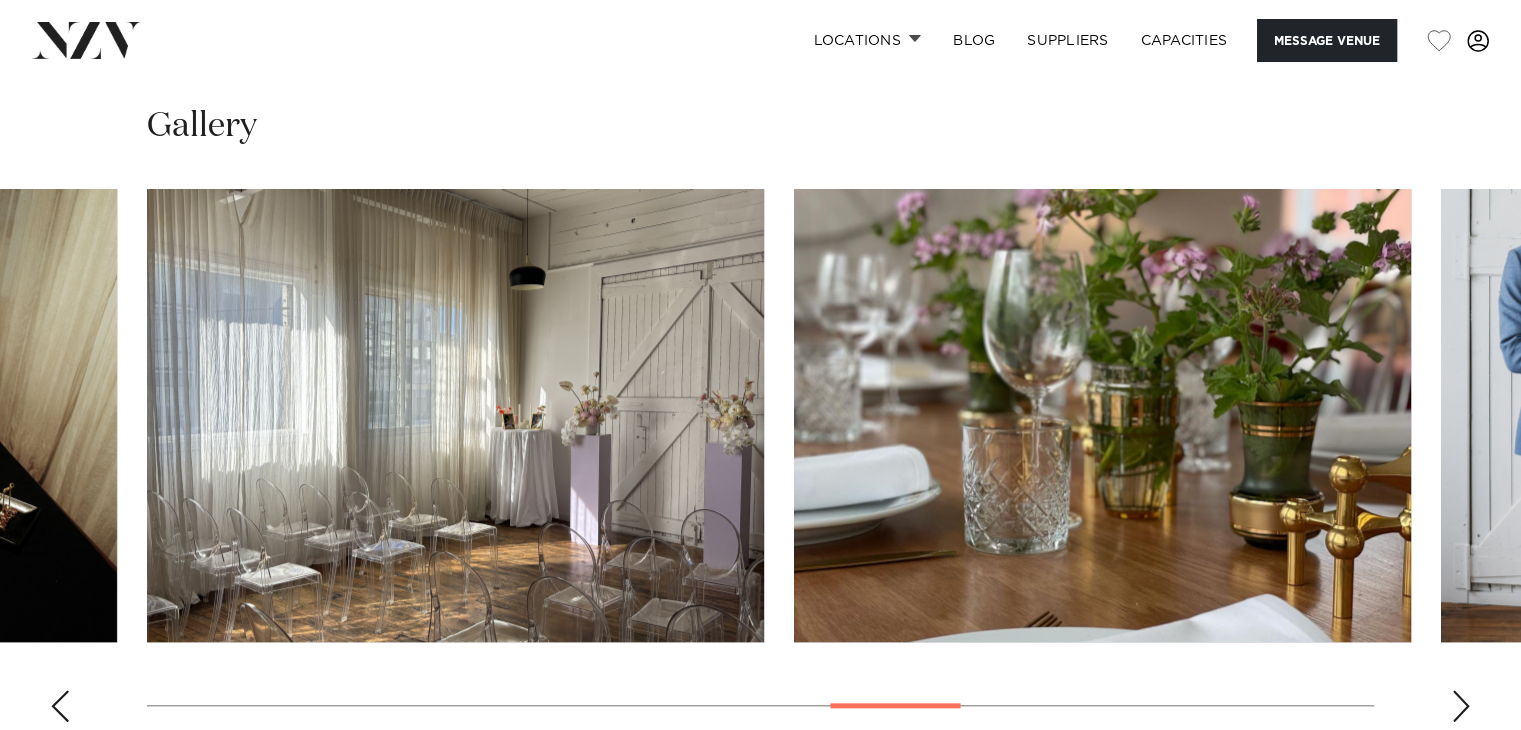 click at bounding box center (1461, 706) 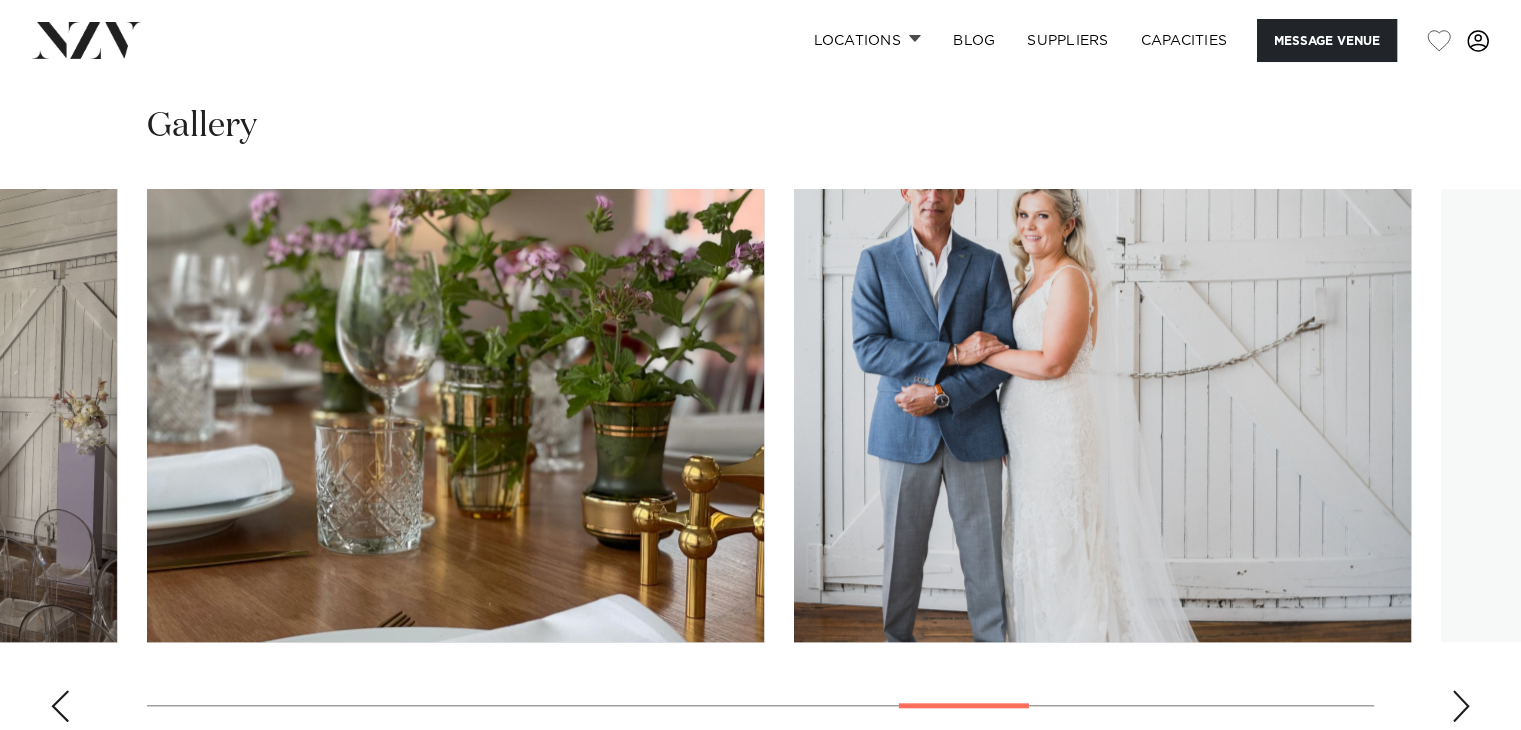 click at bounding box center [1461, 706] 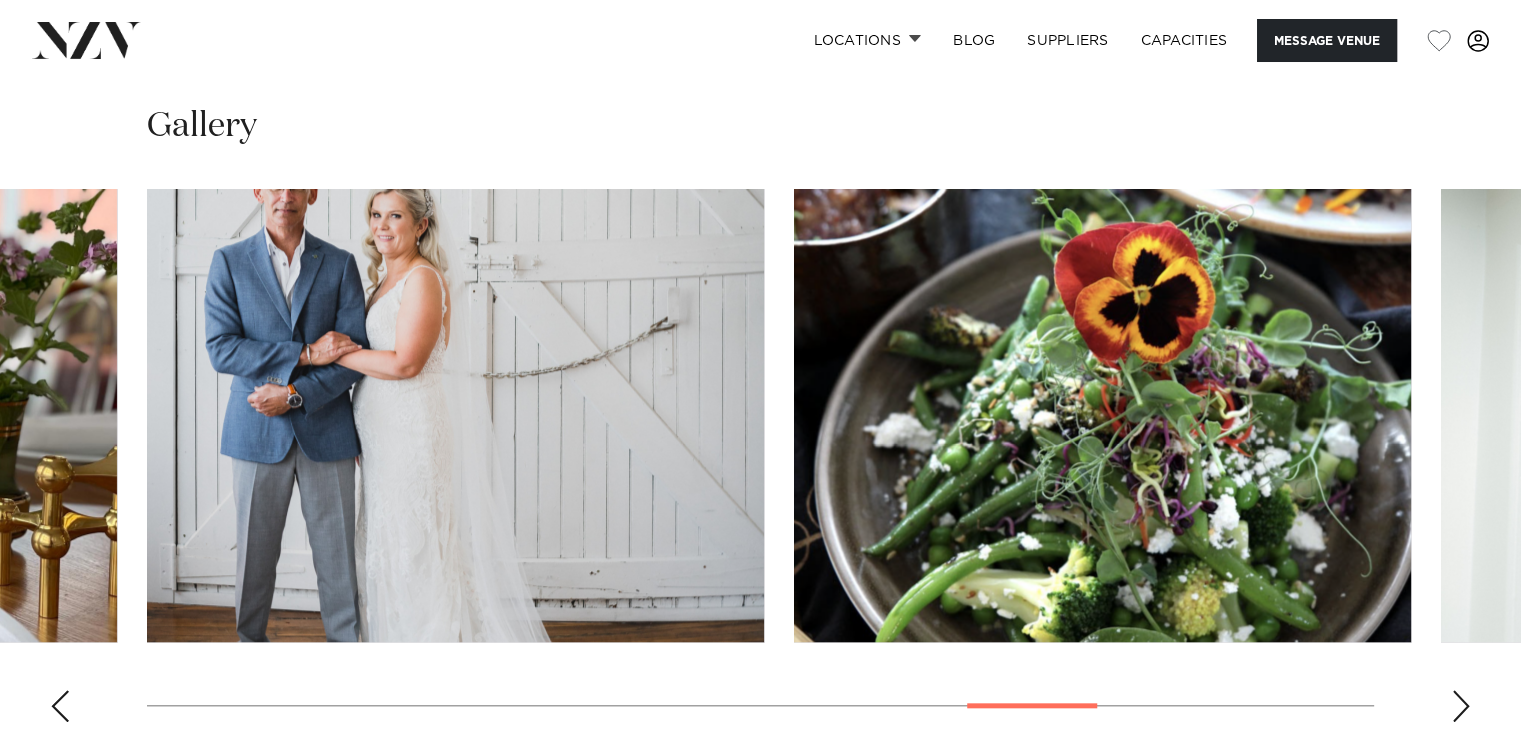 click at bounding box center (1461, 706) 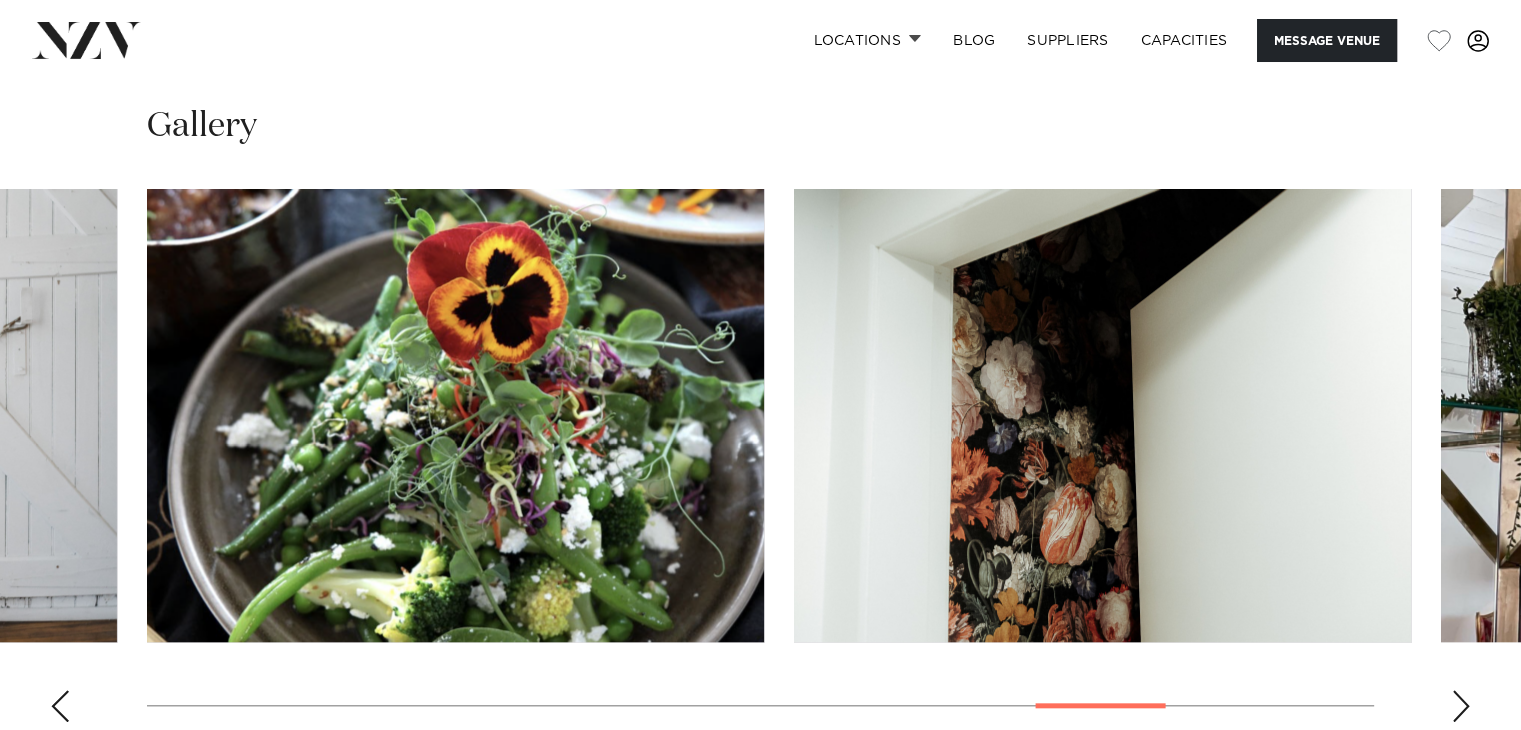click at bounding box center [1461, 706] 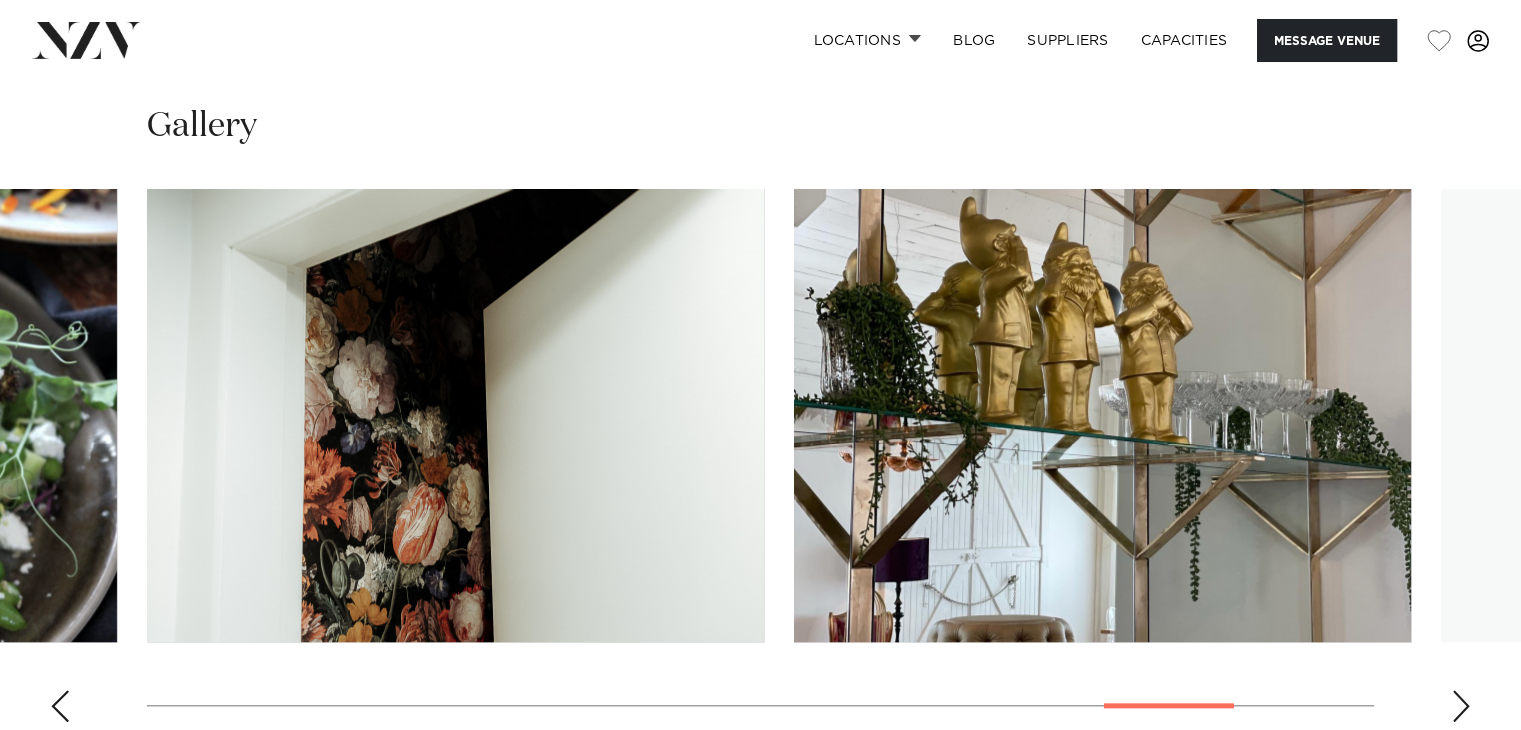 click at bounding box center (1461, 706) 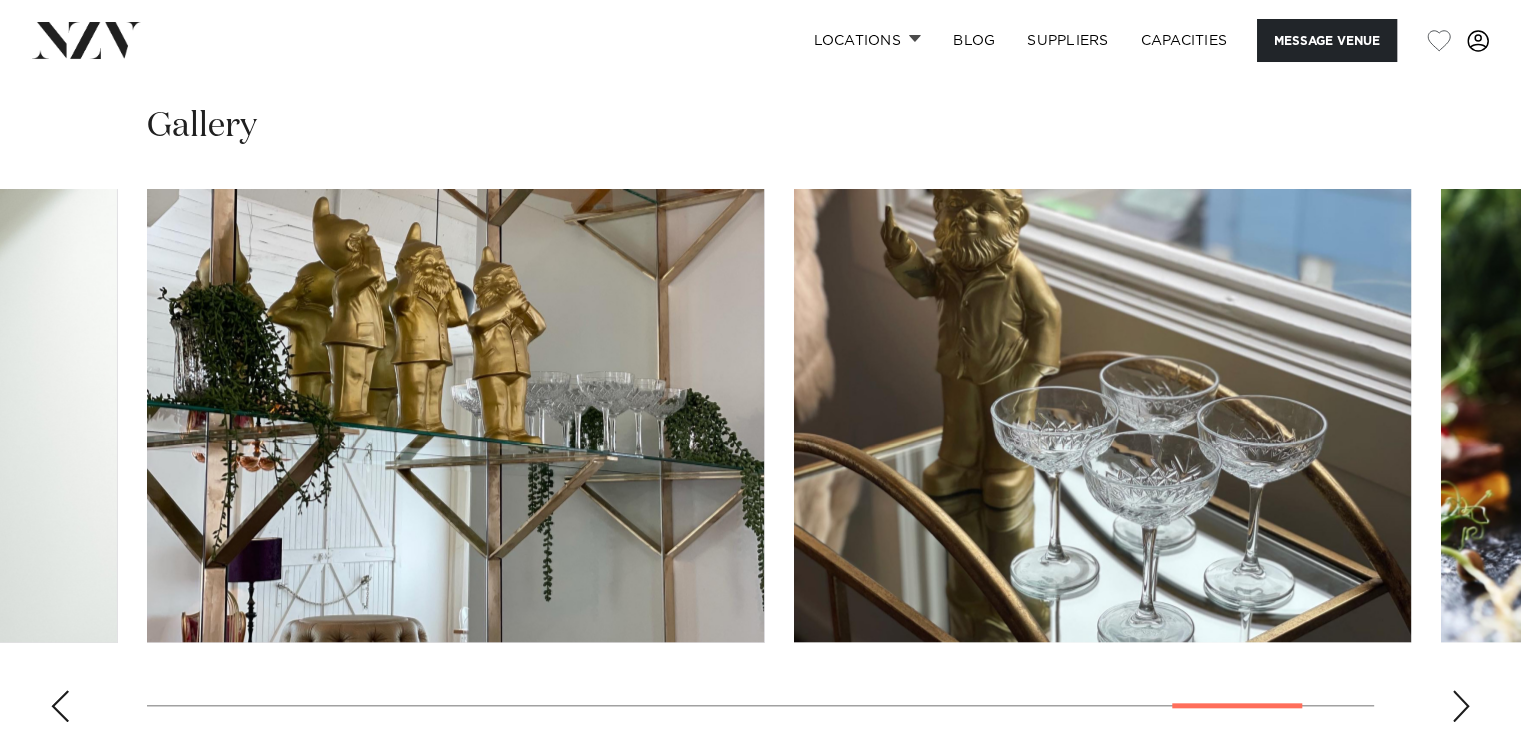 click at bounding box center [1461, 706] 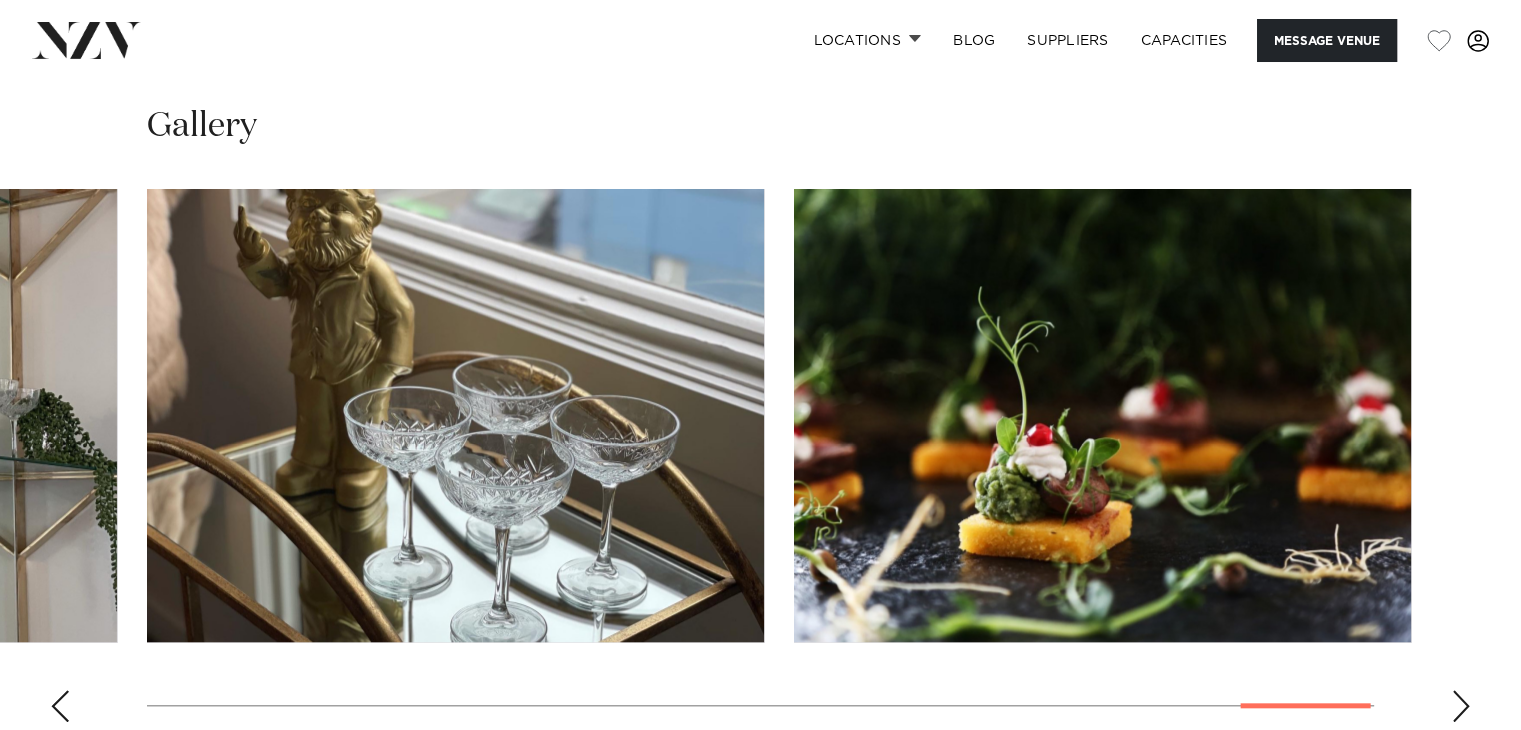 click at bounding box center (1461, 706) 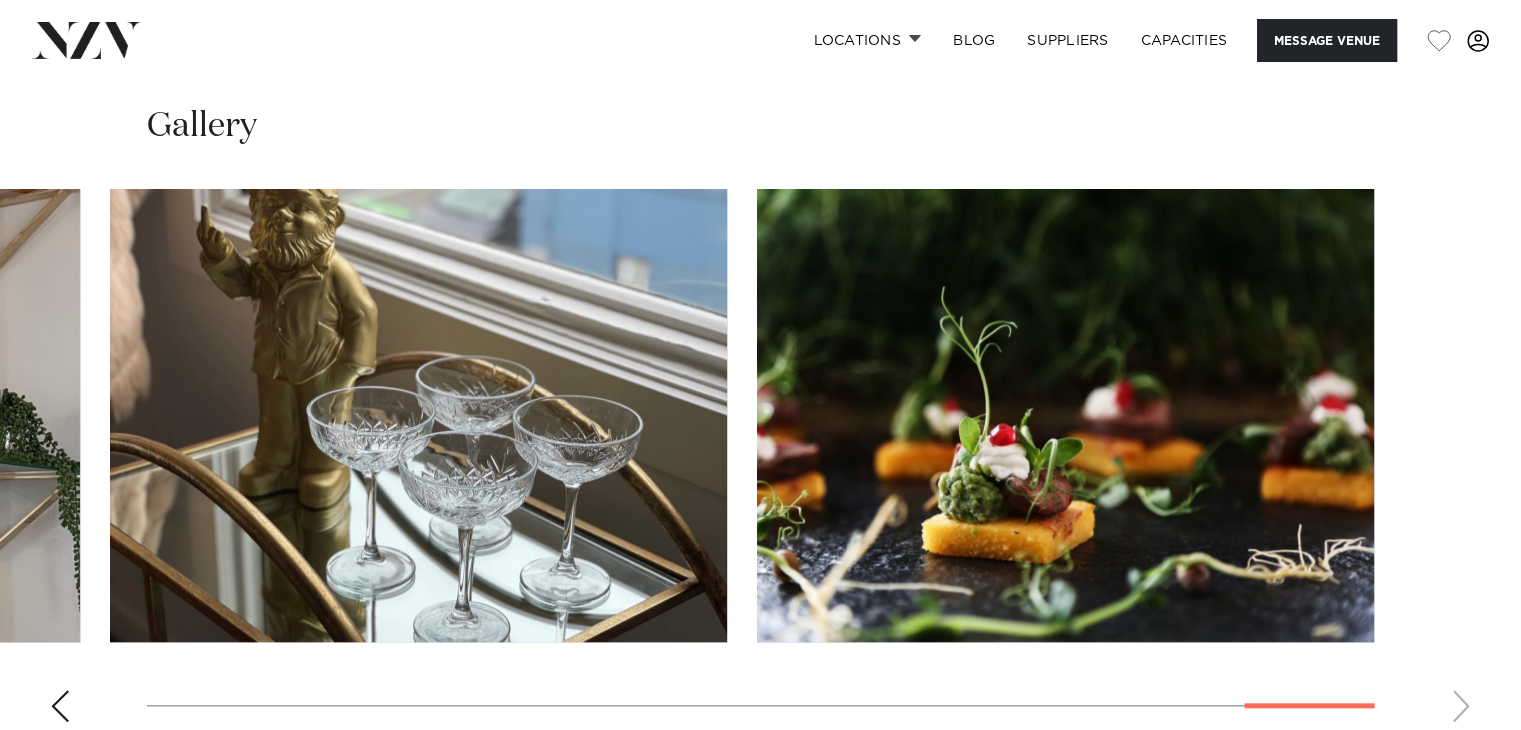 click at bounding box center (760, 463) 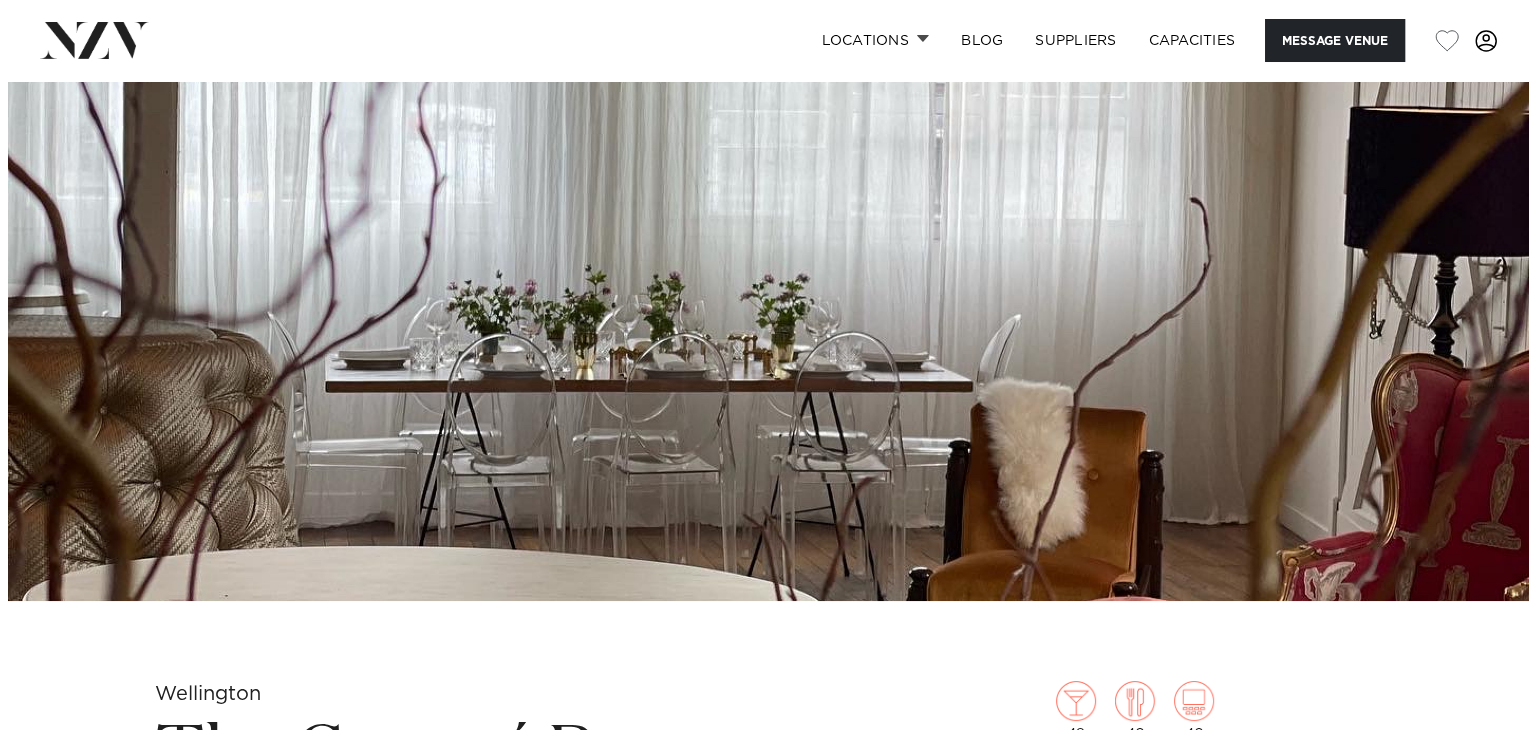scroll, scrollTop: 192, scrollLeft: 0, axis: vertical 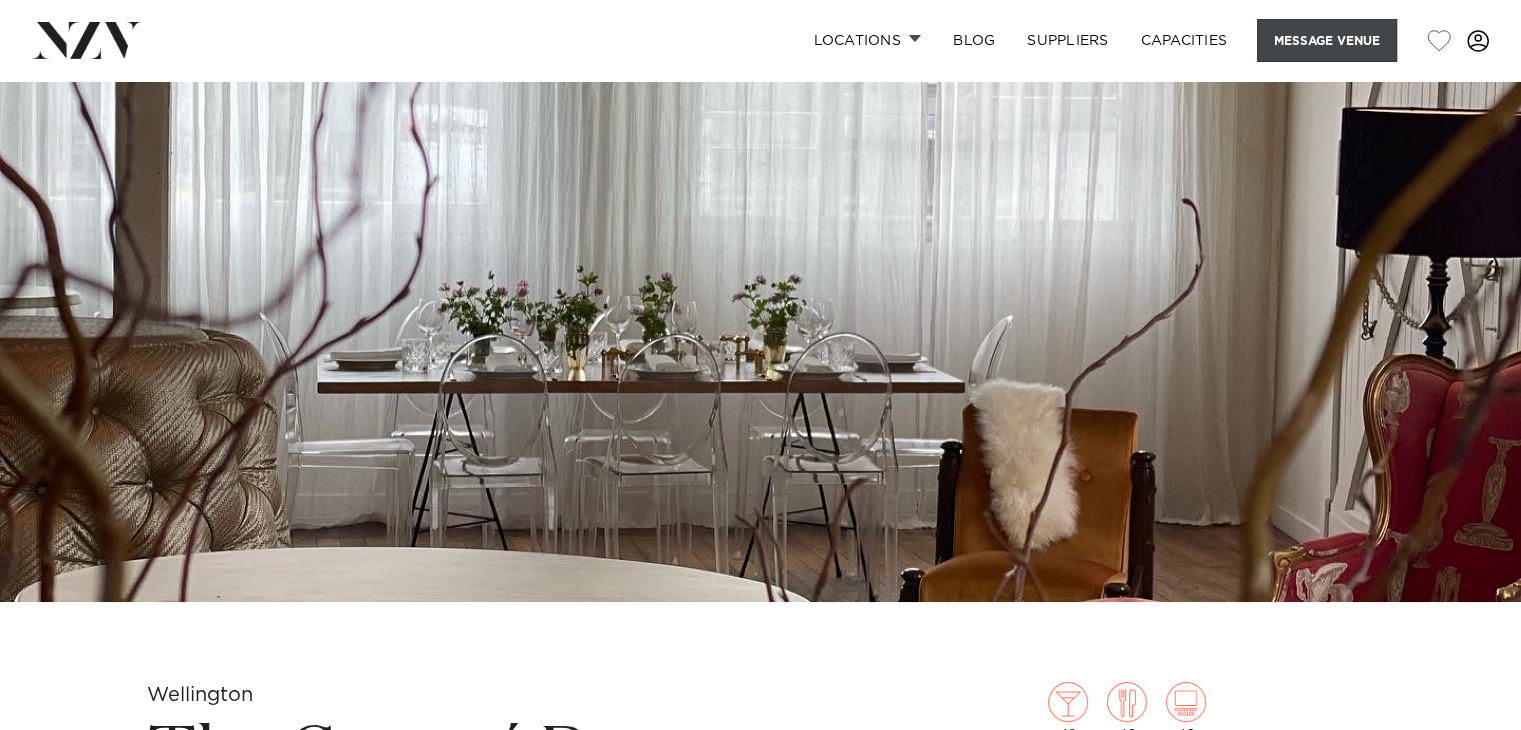 click on "Message Venue" at bounding box center (1327, 40) 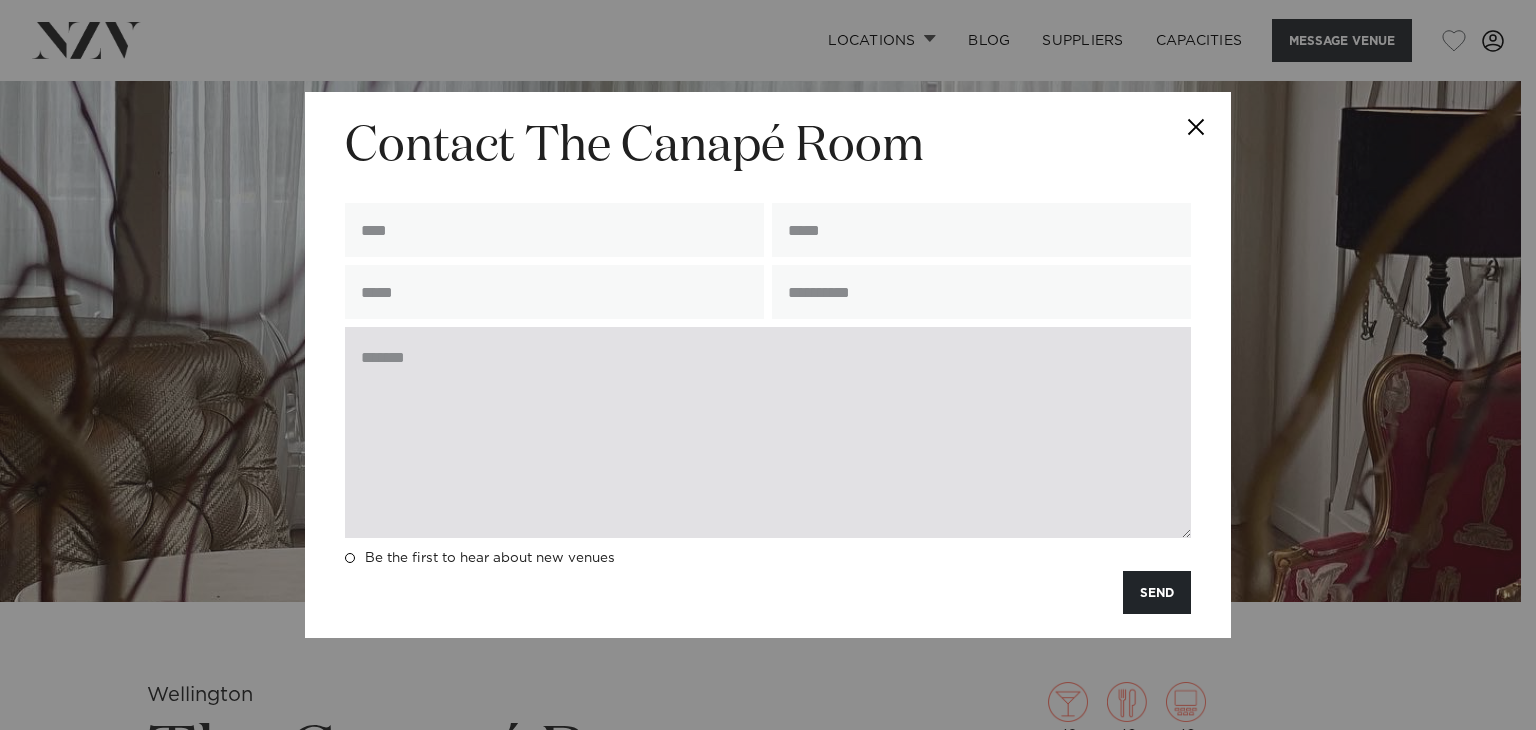 click at bounding box center [768, 432] 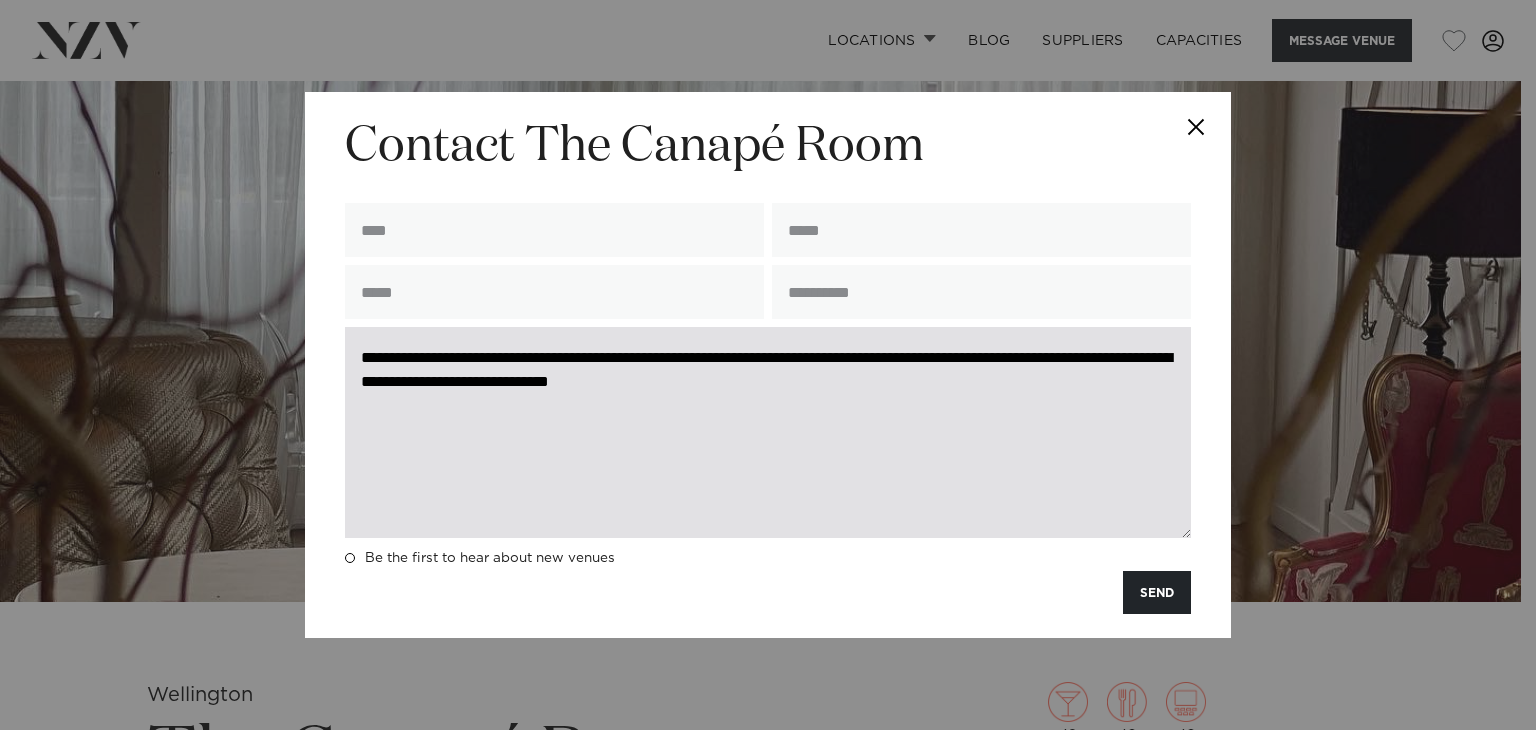 drag, startPoint x: 916, startPoint y: 392, endPoint x: 728, endPoint y: 401, distance: 188.2153 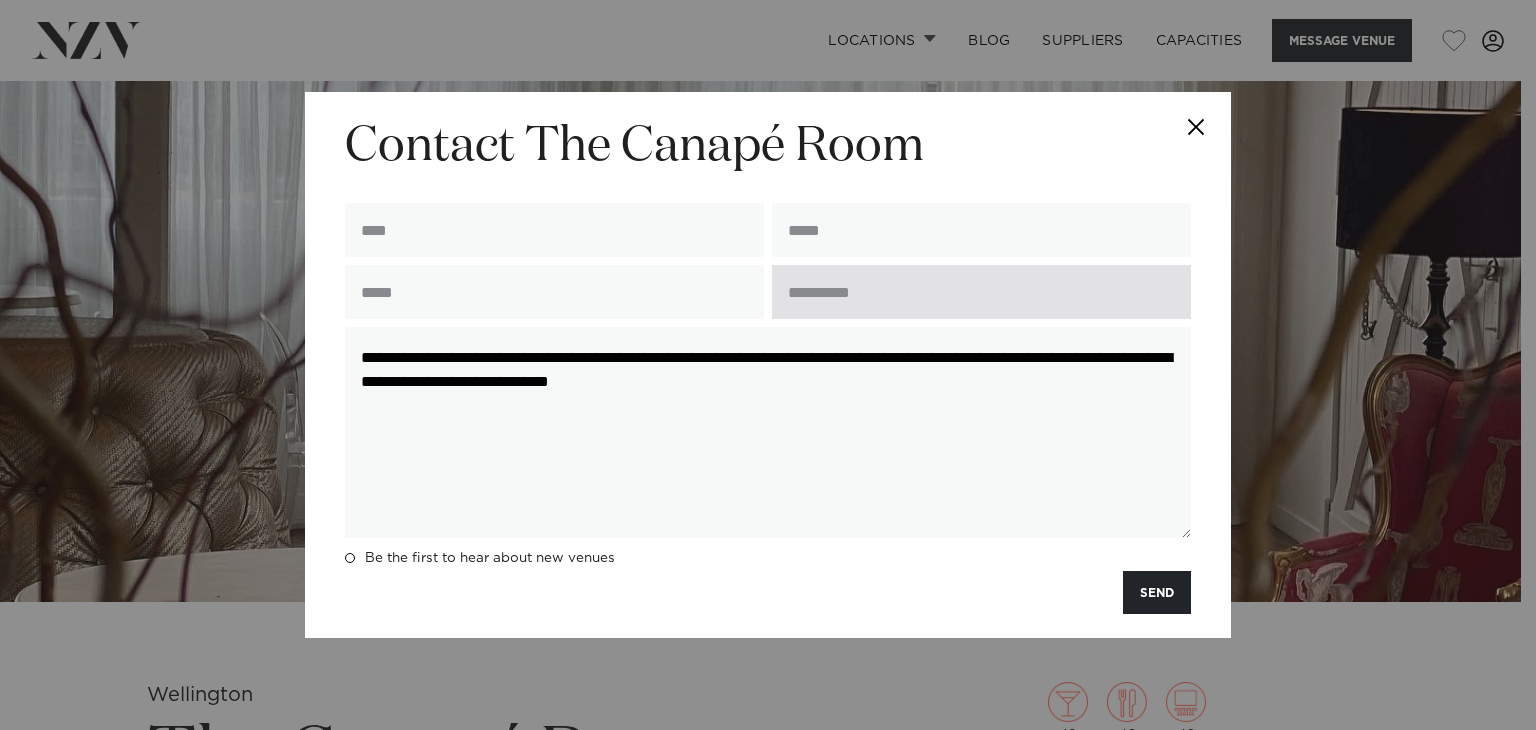 type on "**********" 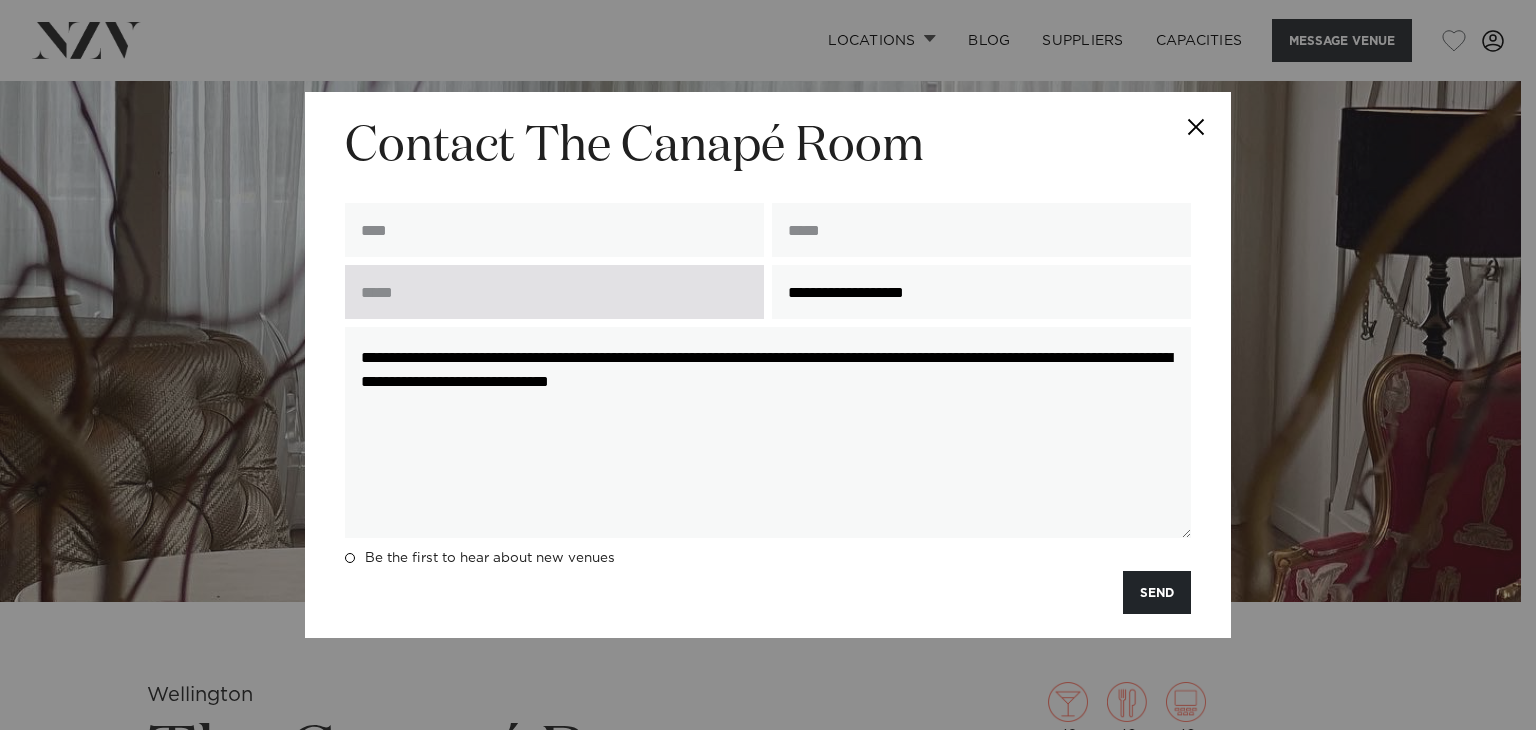 drag, startPoint x: 892, startPoint y: 290, endPoint x: 613, endPoint y: 284, distance: 279.0645 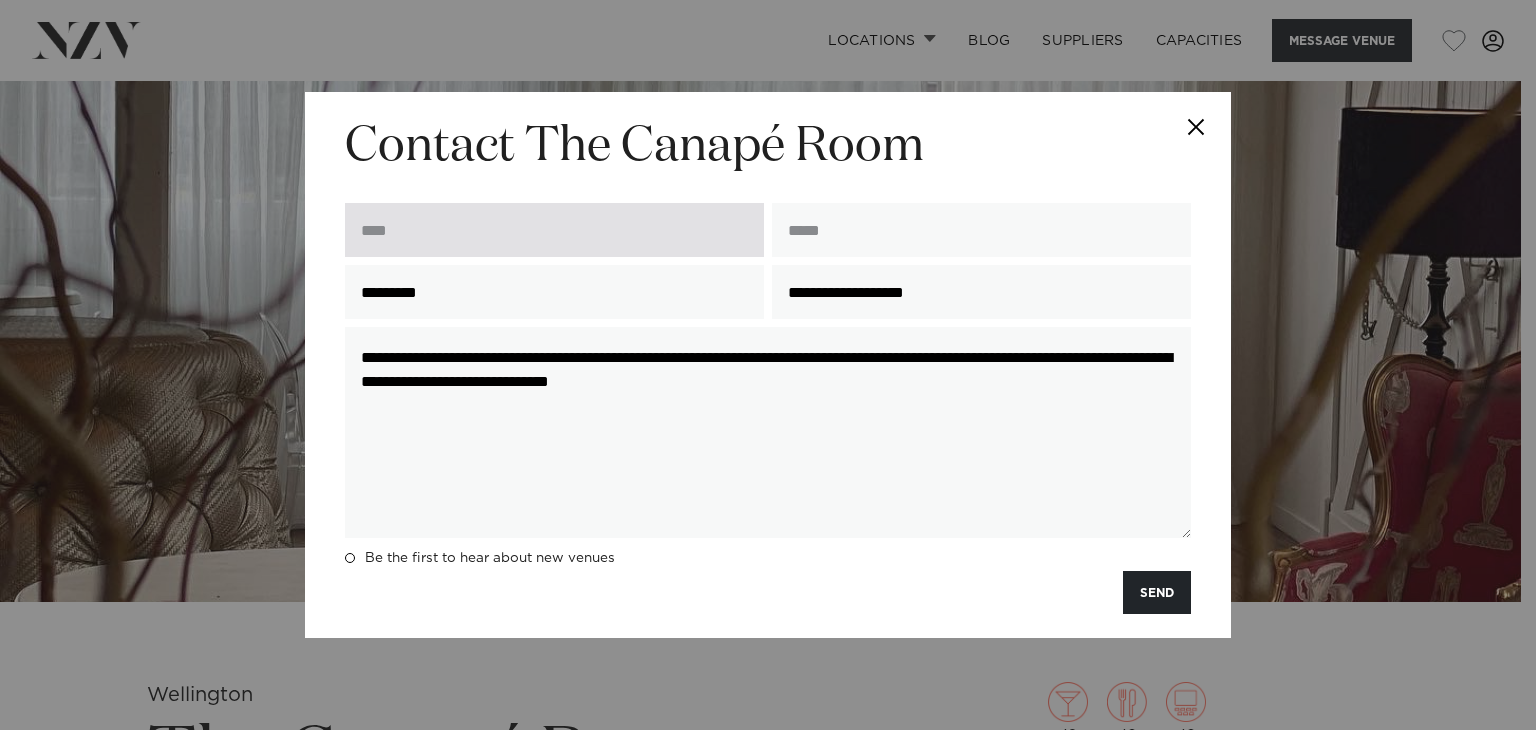 type on "*********" 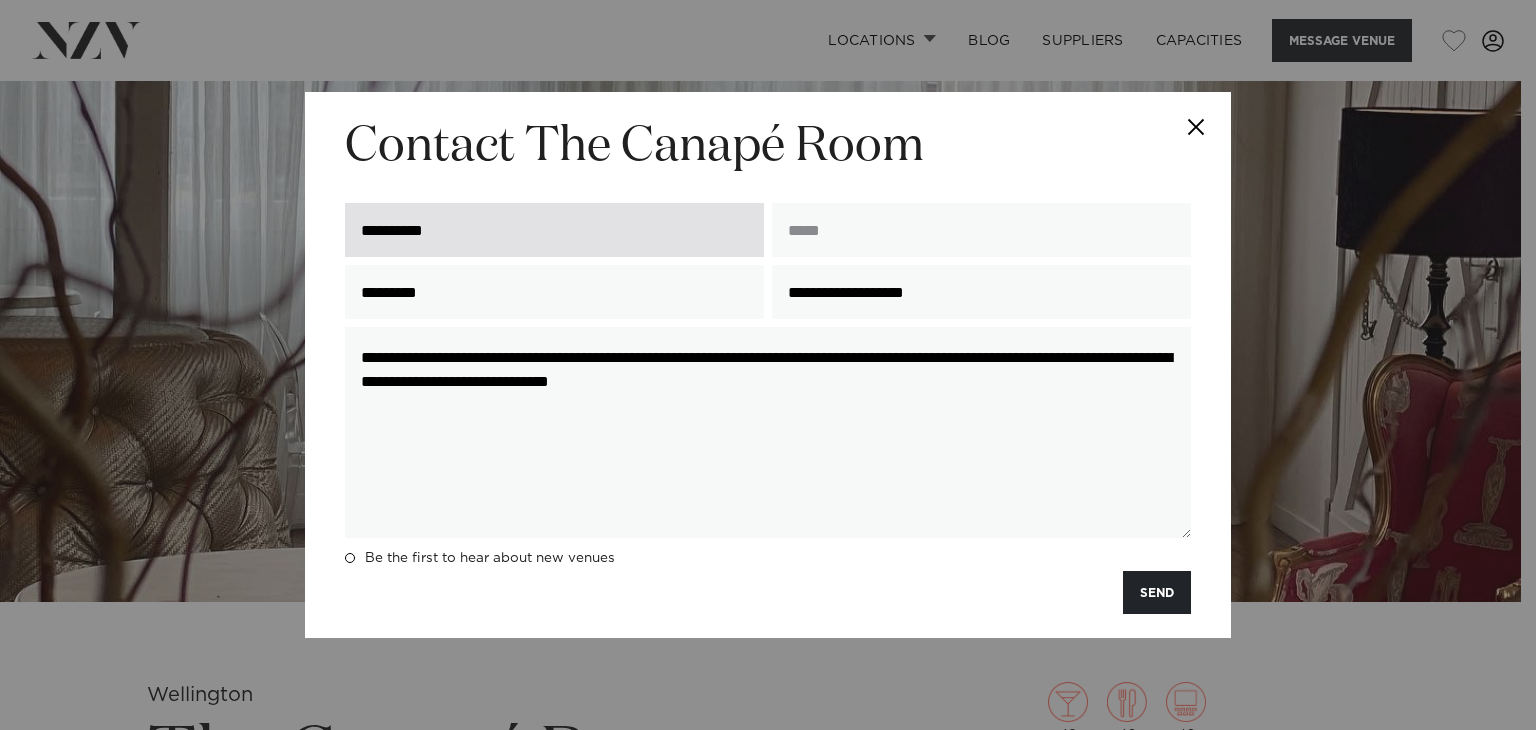 type on "**********" 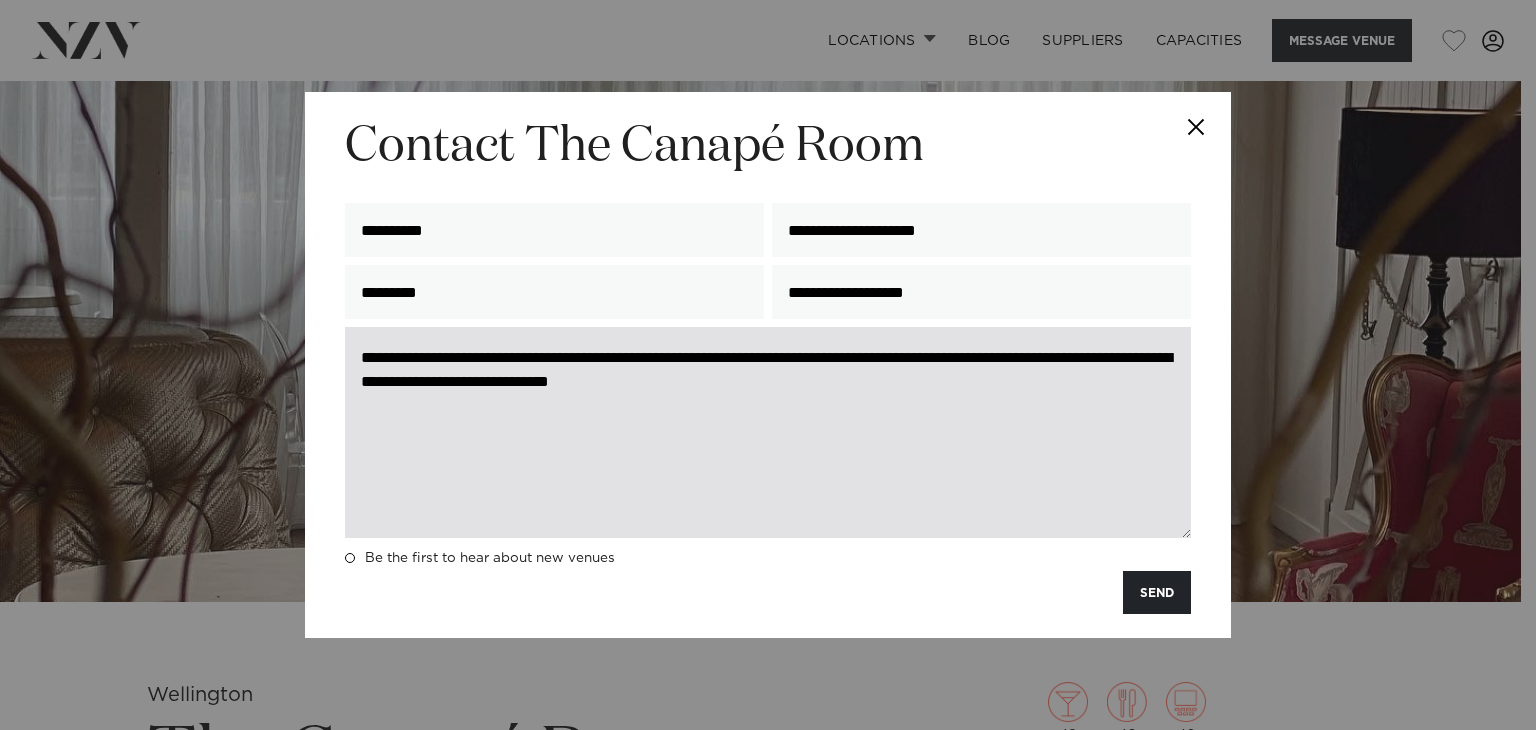 click on "**********" at bounding box center [768, 432] 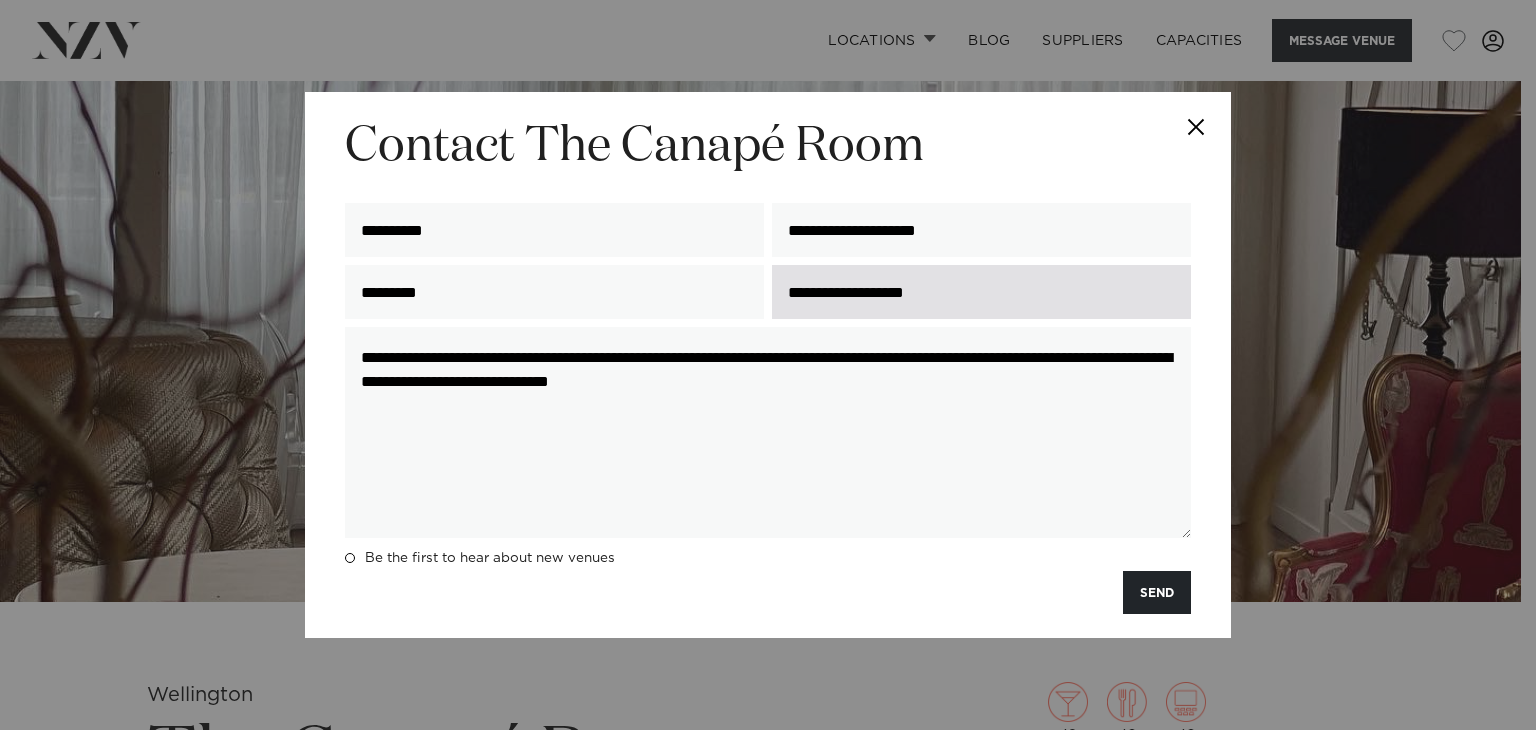 click on "**********" at bounding box center [981, 292] 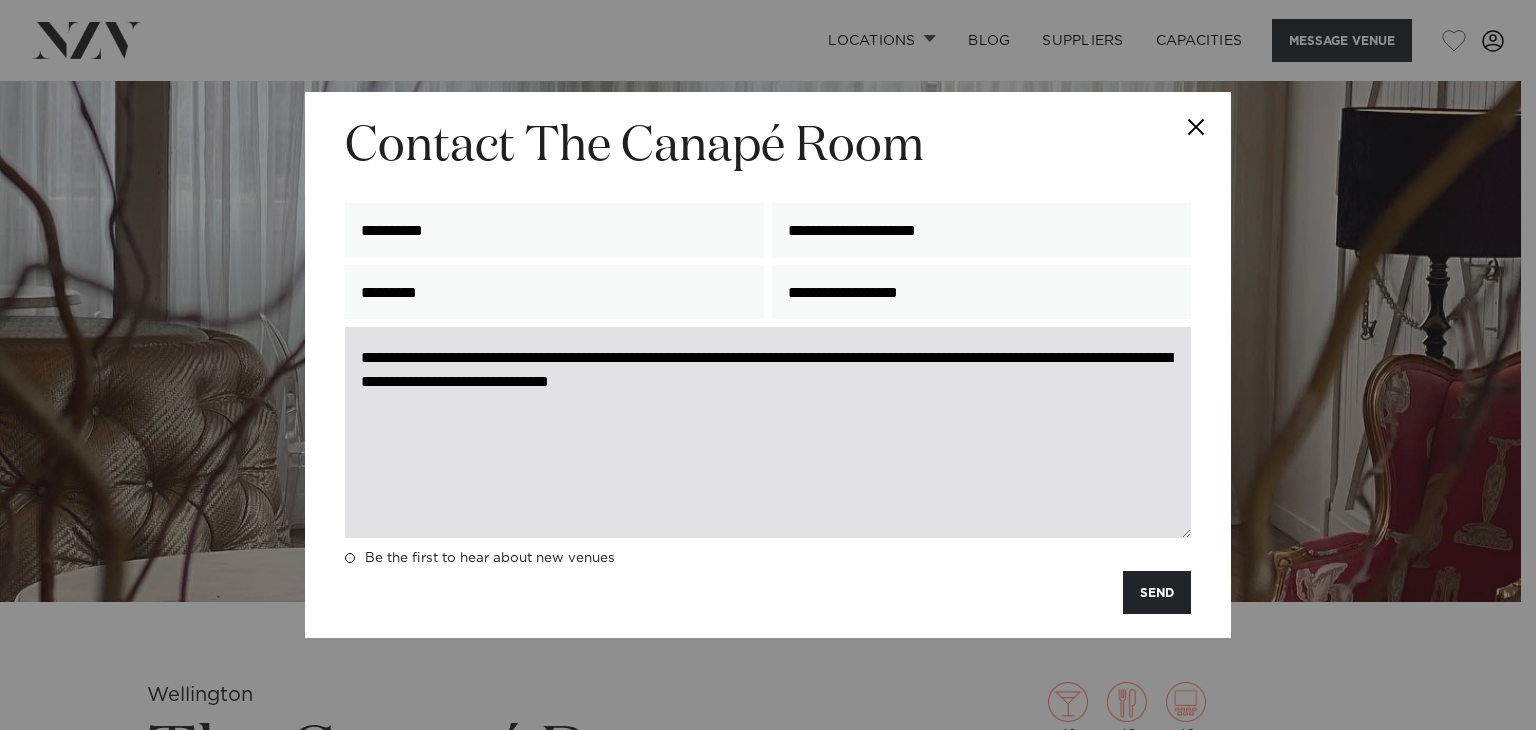 type on "**********" 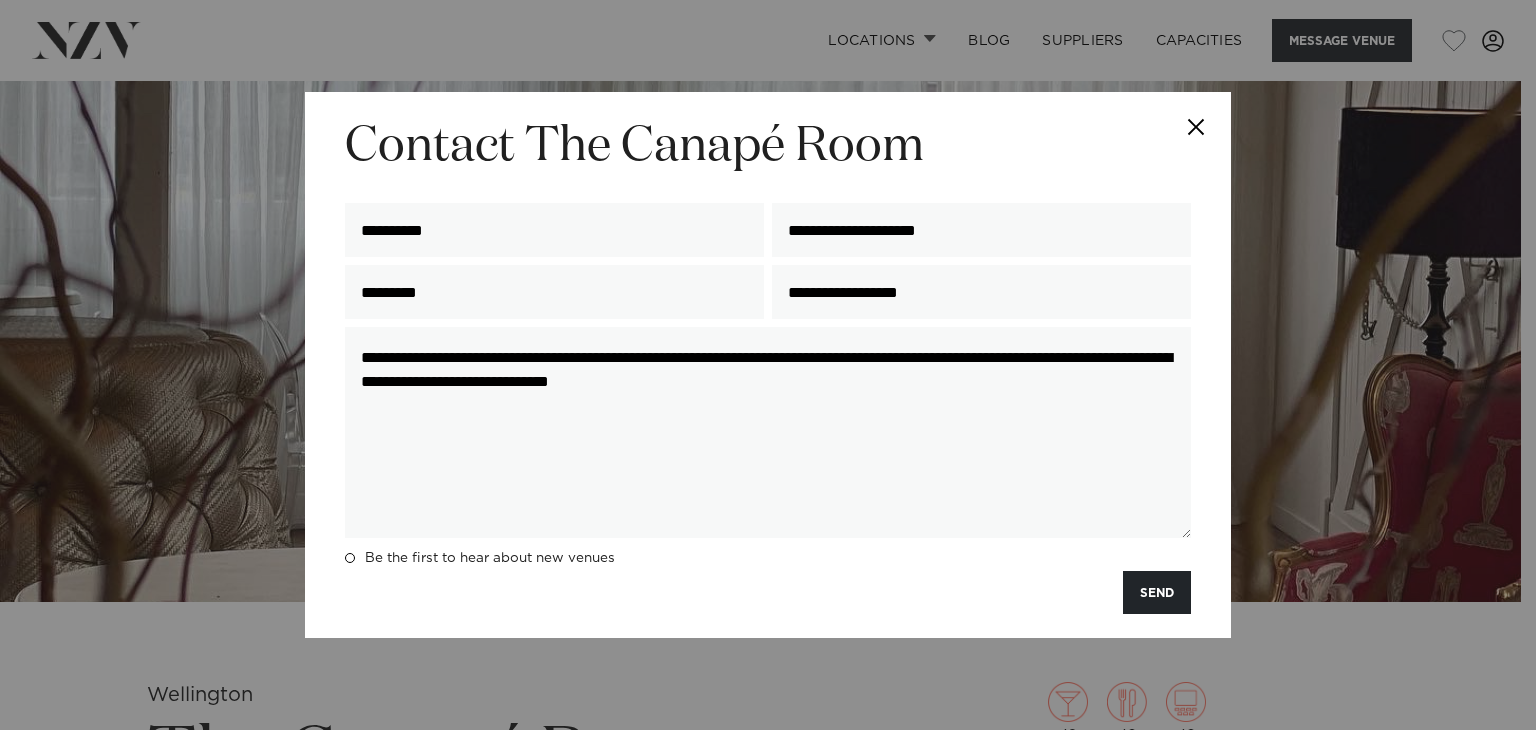 drag, startPoint x: 987, startPoint y: 408, endPoint x: 124, endPoint y: 279, distance: 872.58813 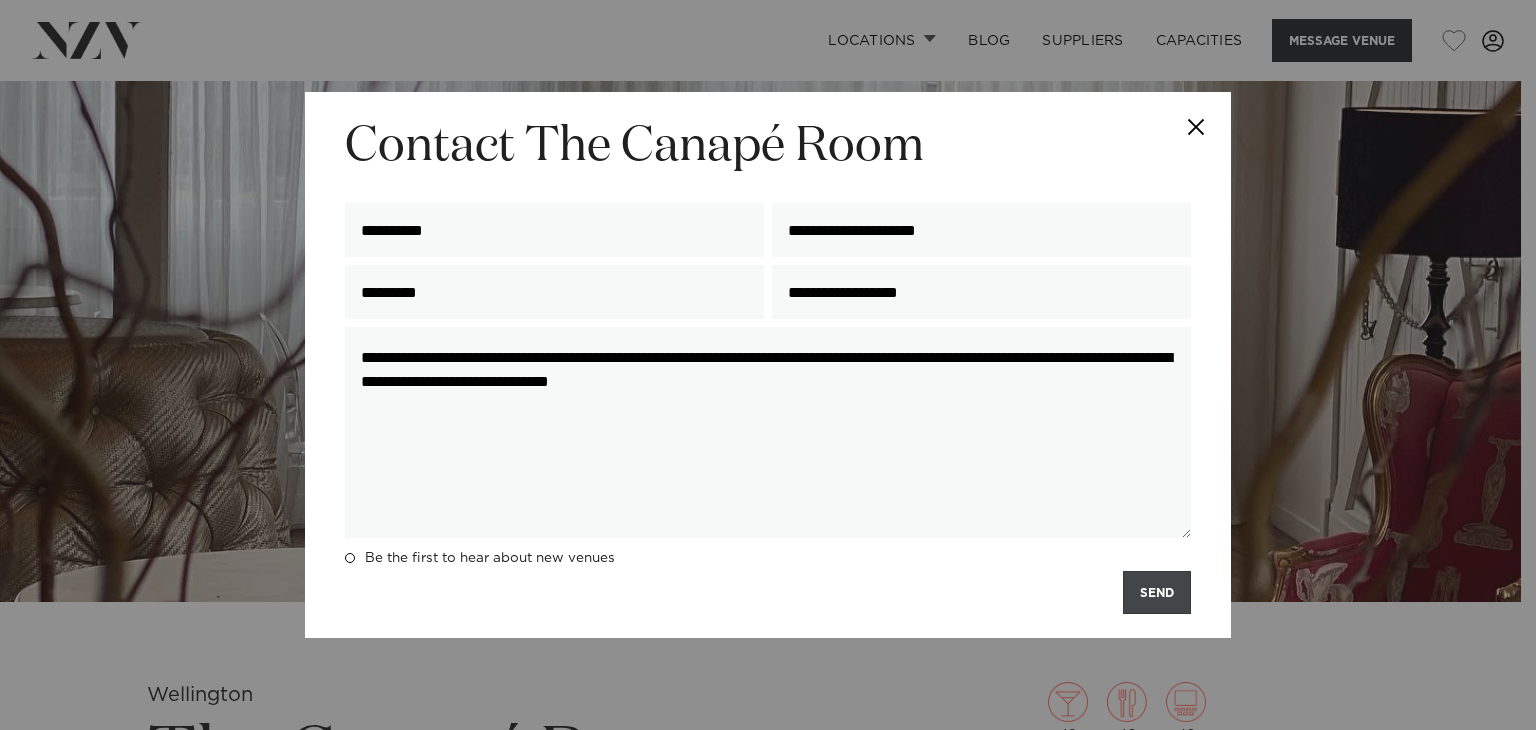 click on "SEND" at bounding box center [1157, 592] 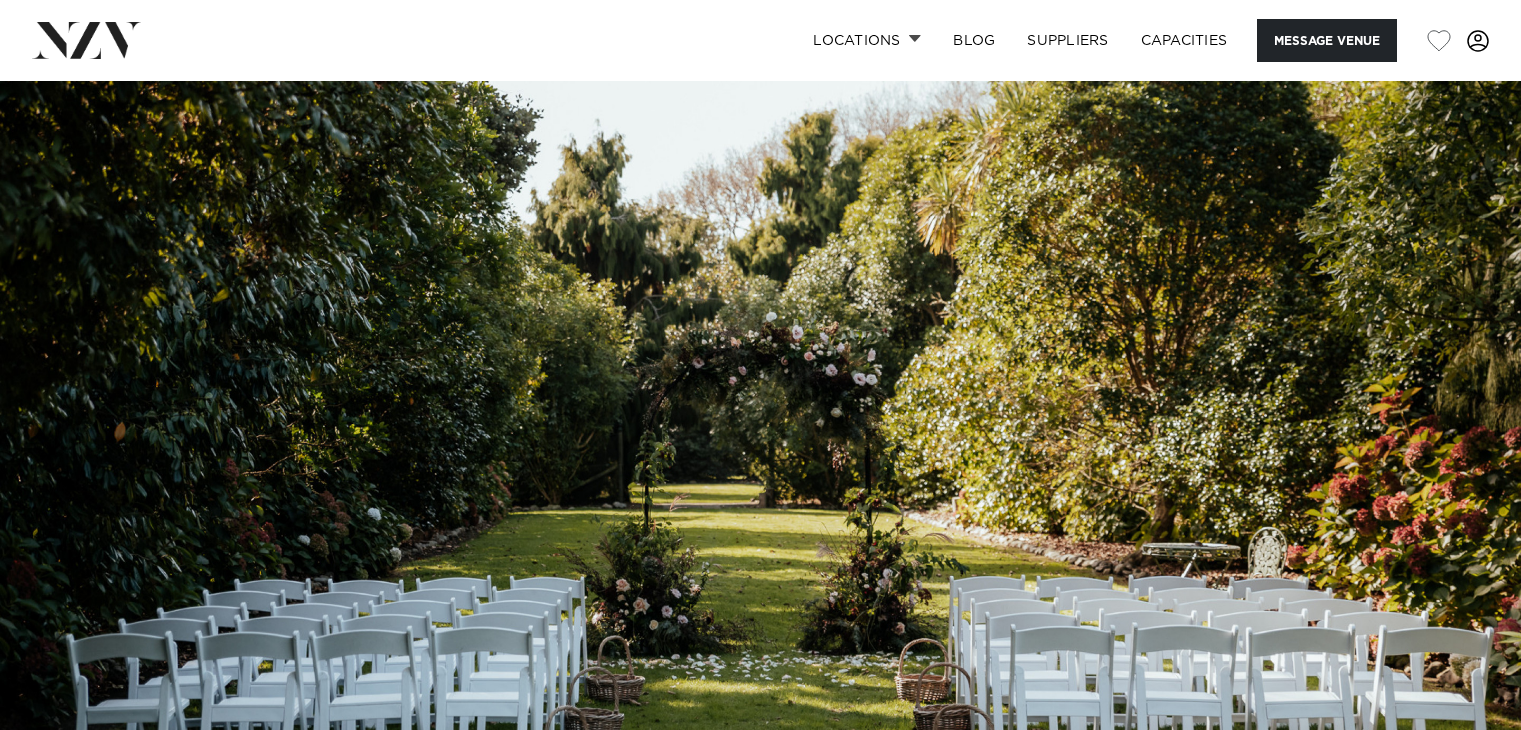 scroll, scrollTop: 0, scrollLeft: 0, axis: both 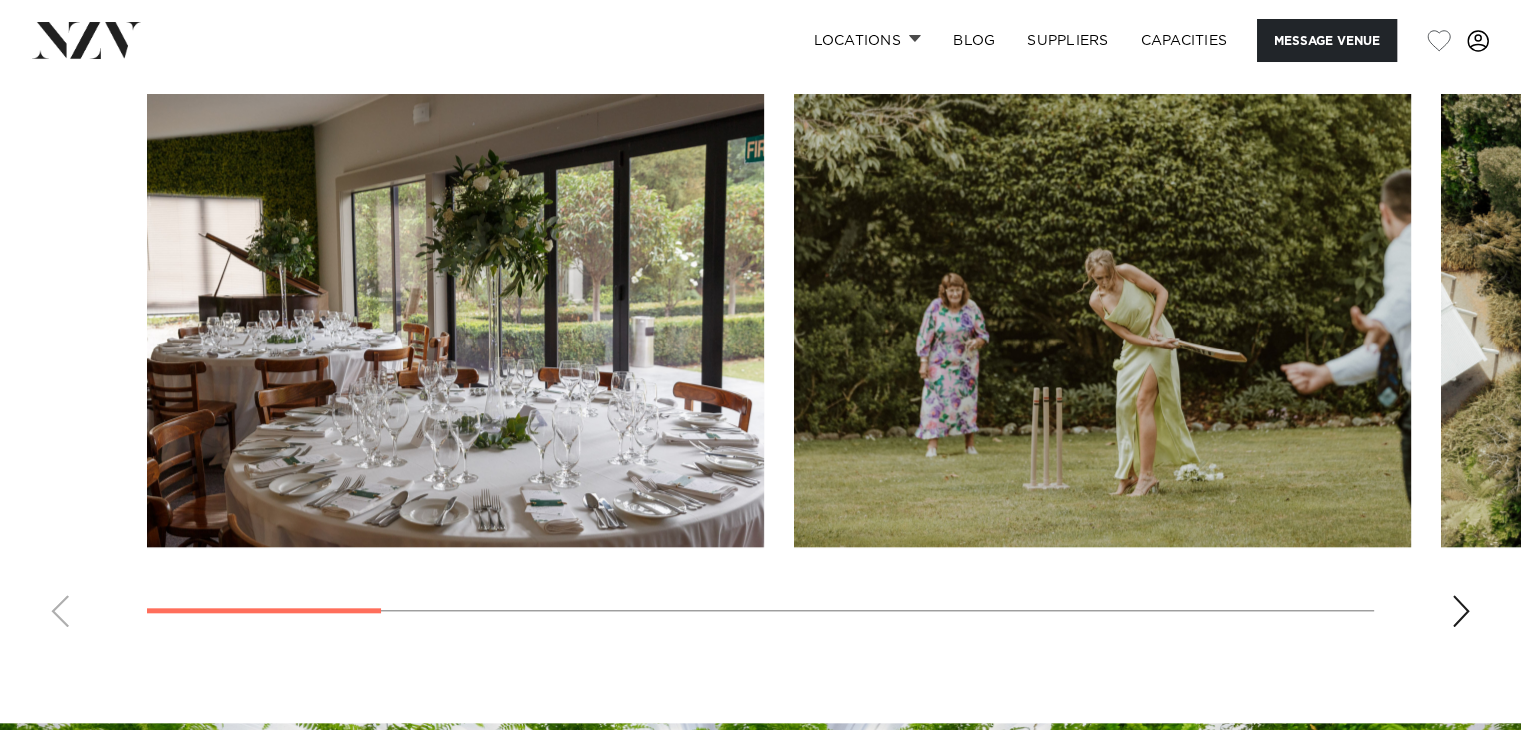 click at bounding box center (1461, 611) 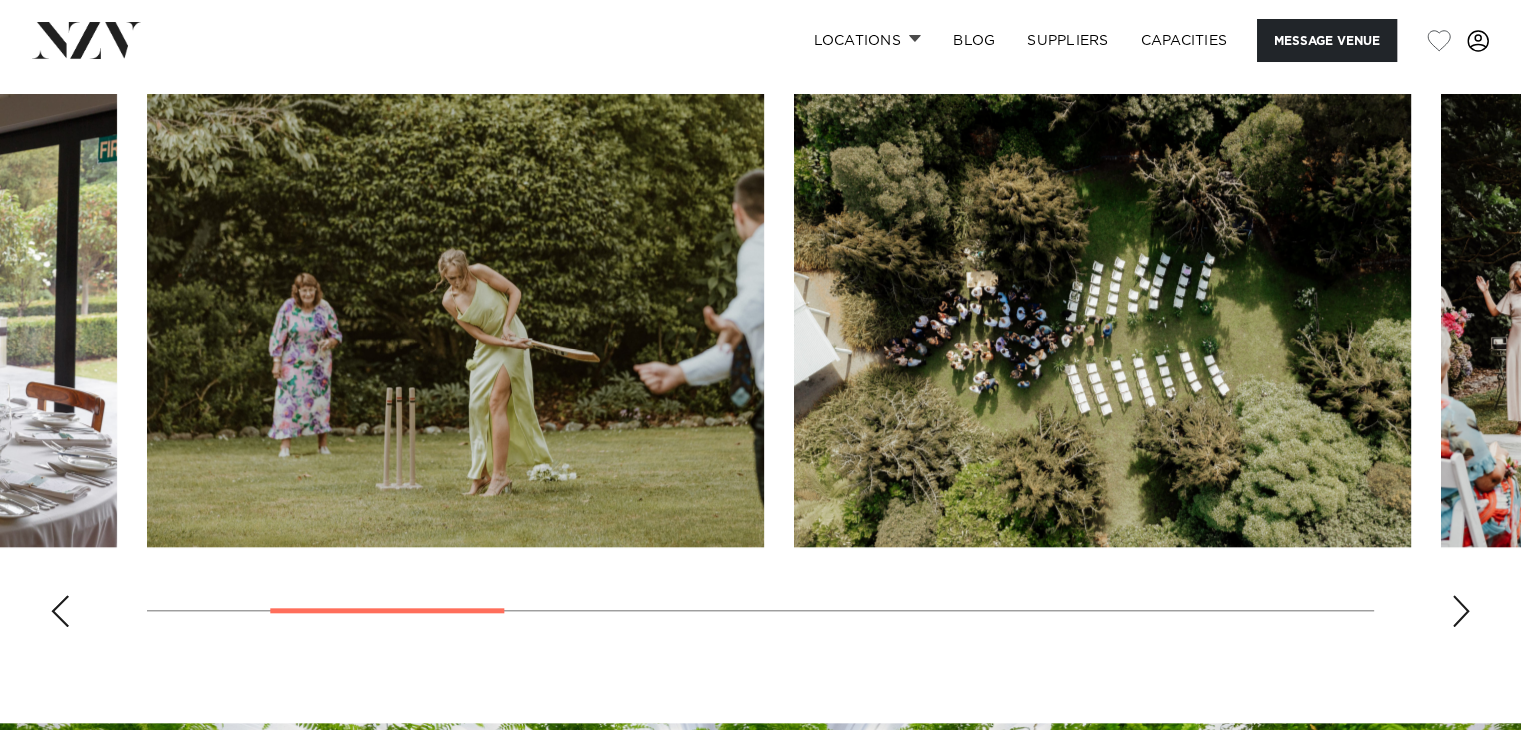 click at bounding box center [1461, 611] 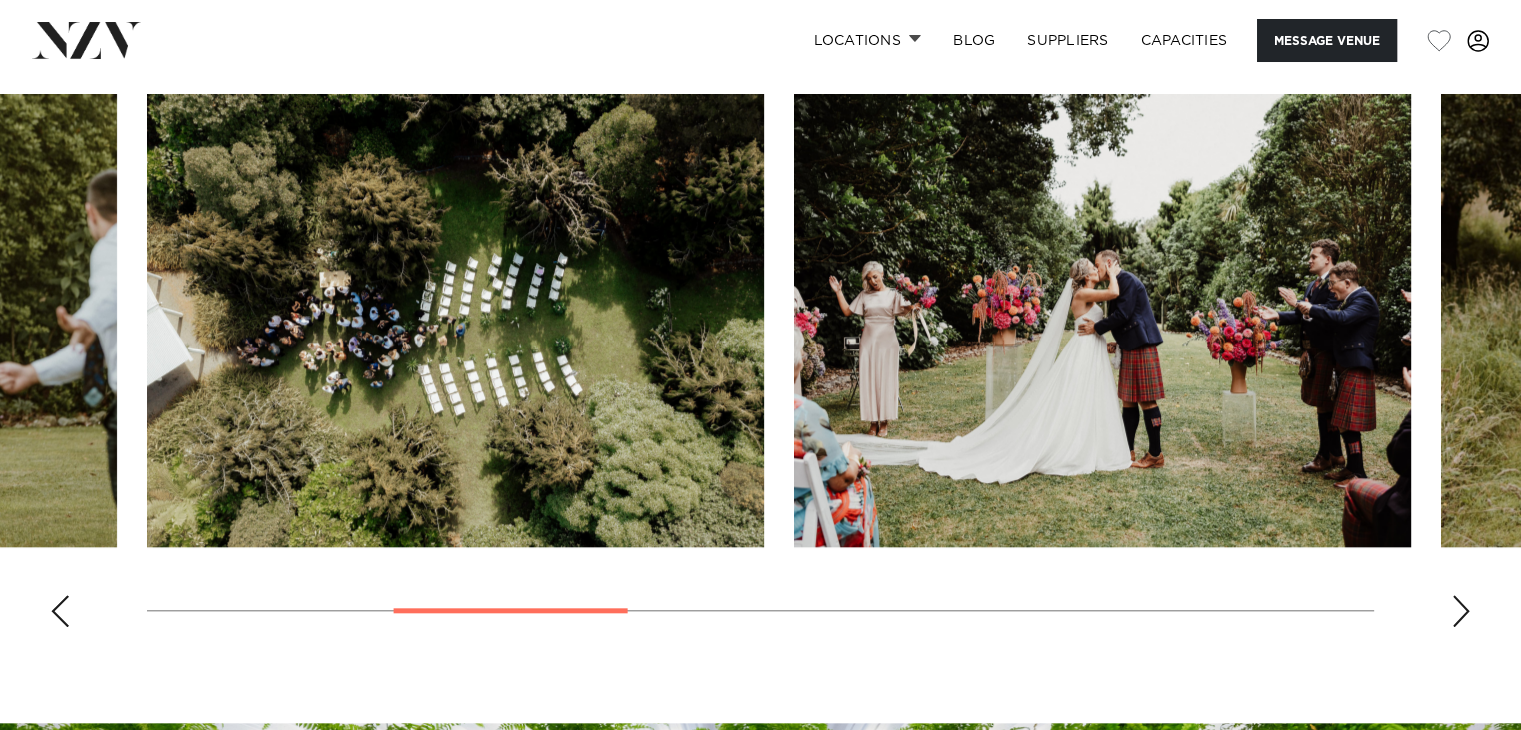 click at bounding box center (1461, 611) 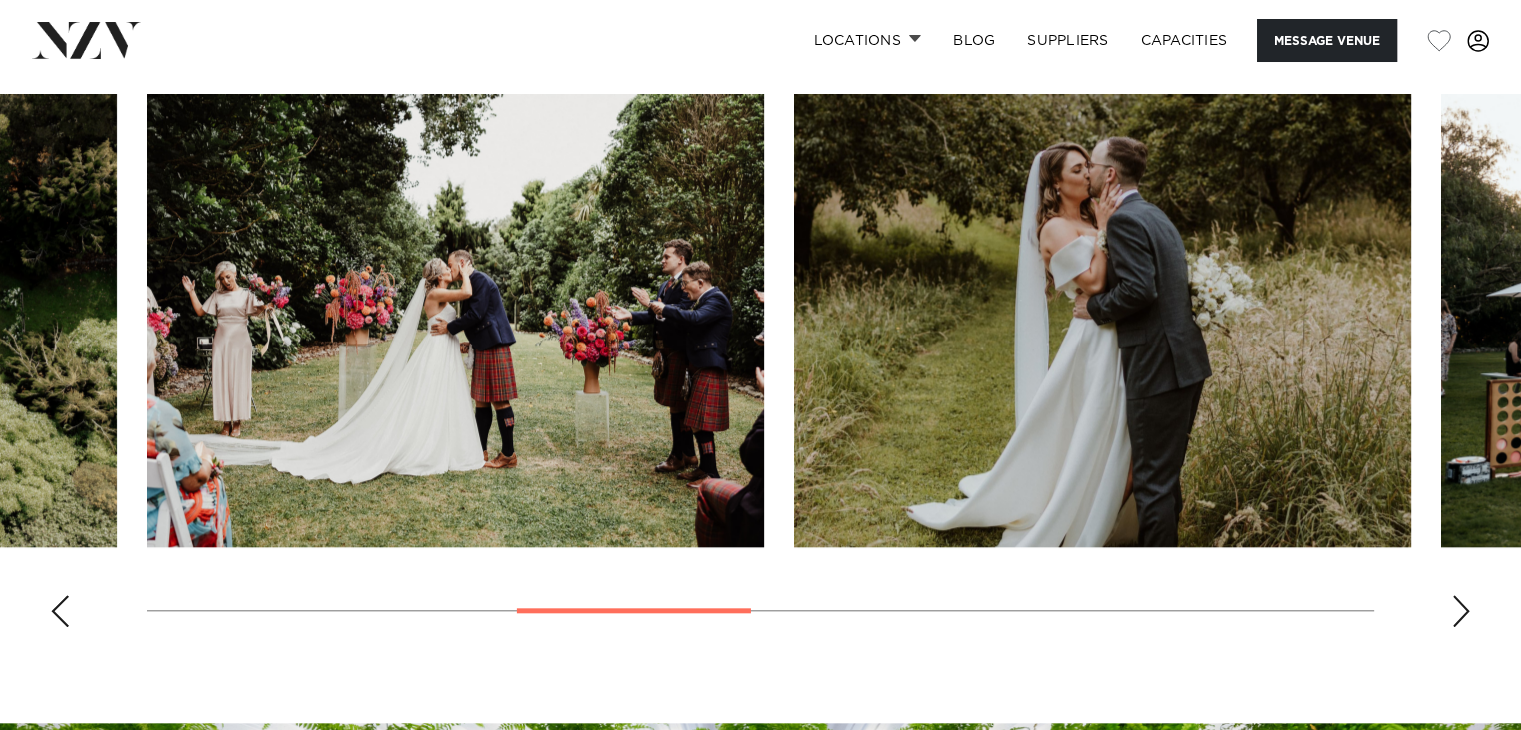 click at bounding box center [1461, 611] 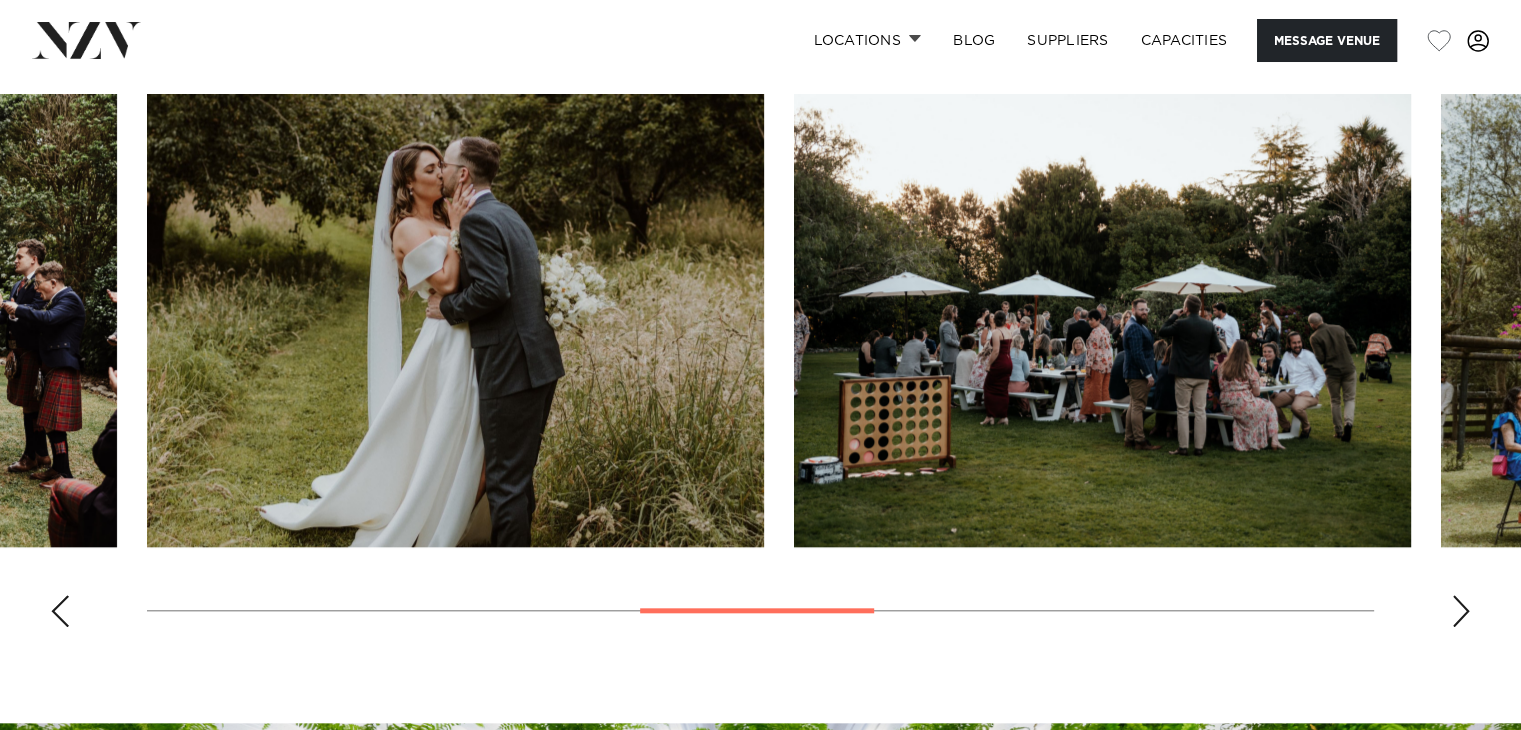 click at bounding box center [1461, 611] 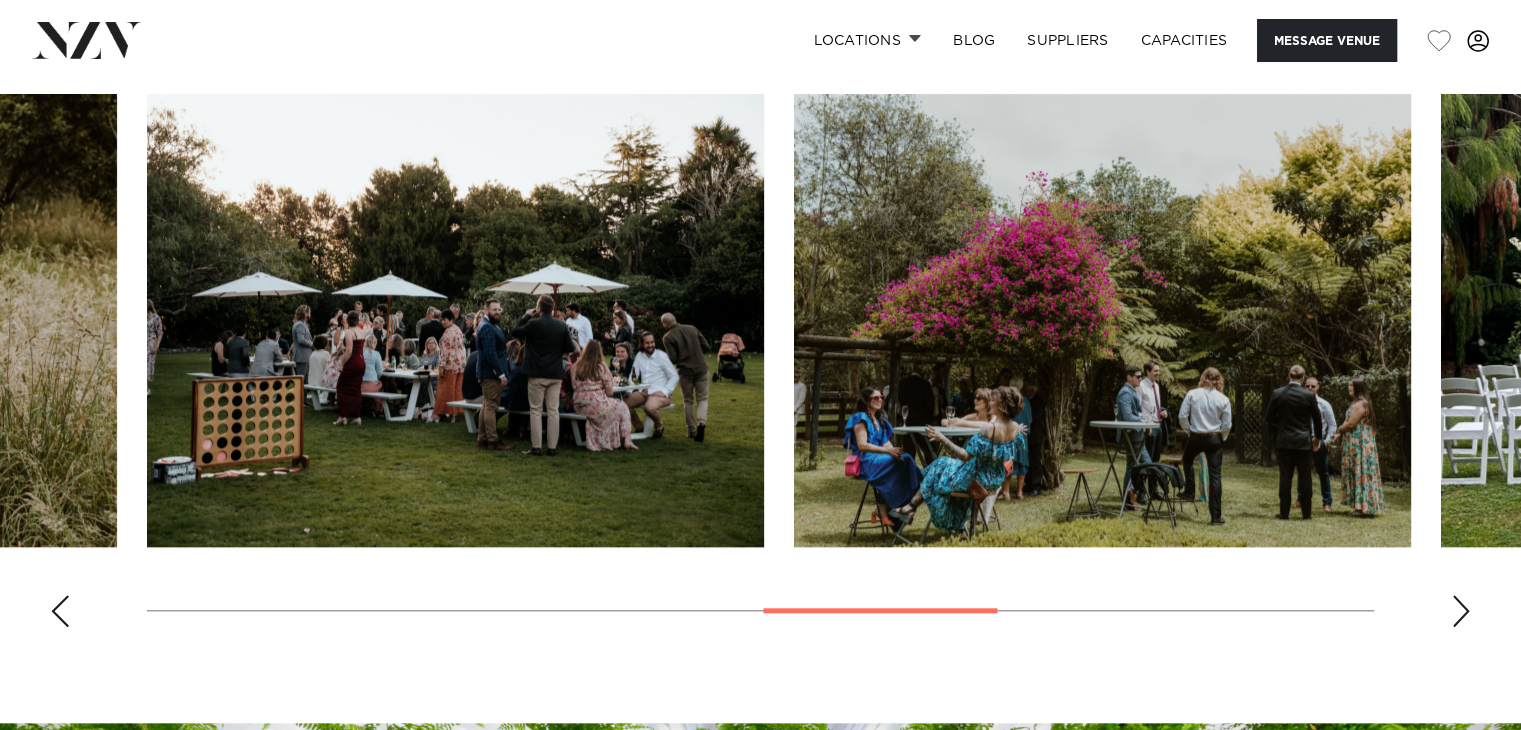 click at bounding box center [1461, 611] 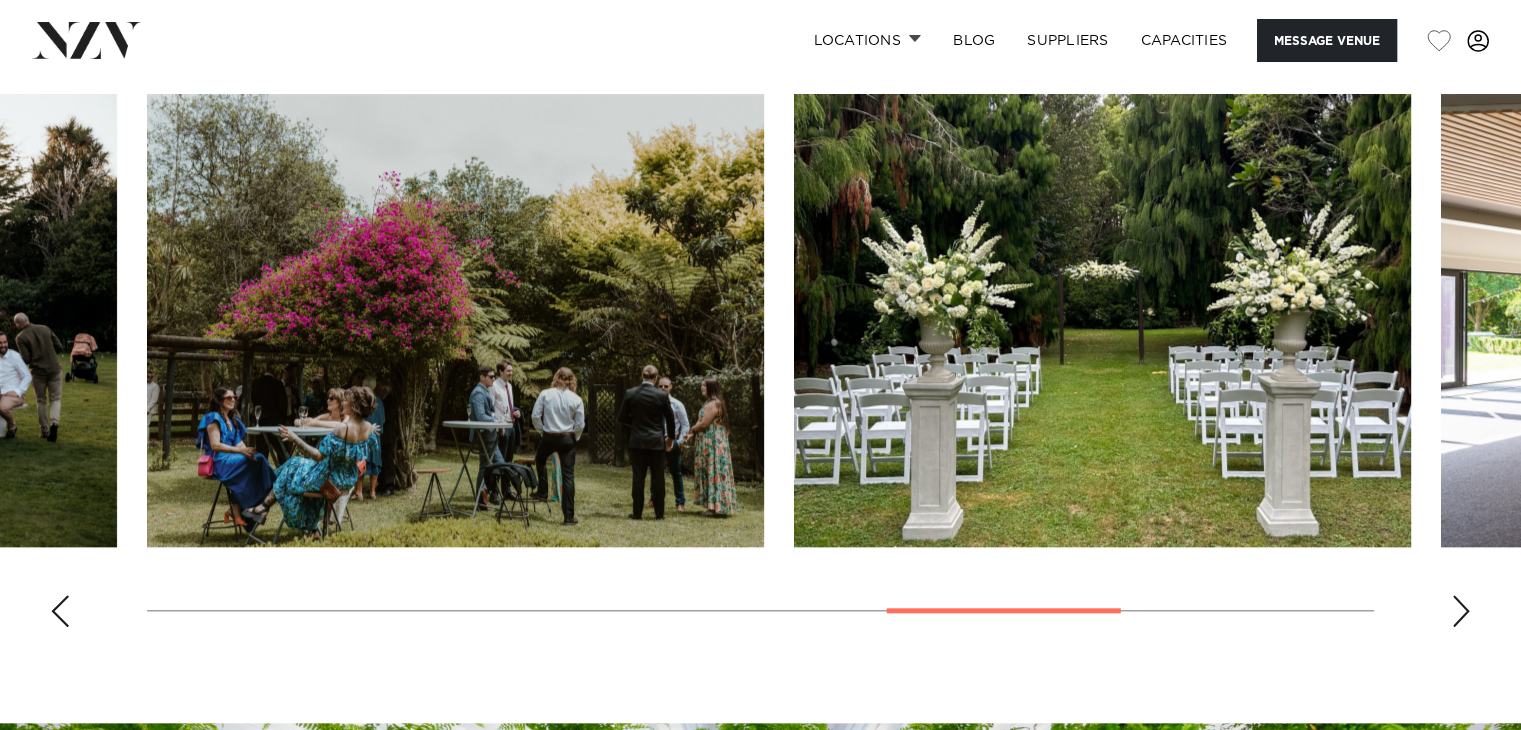 click at bounding box center [1461, 611] 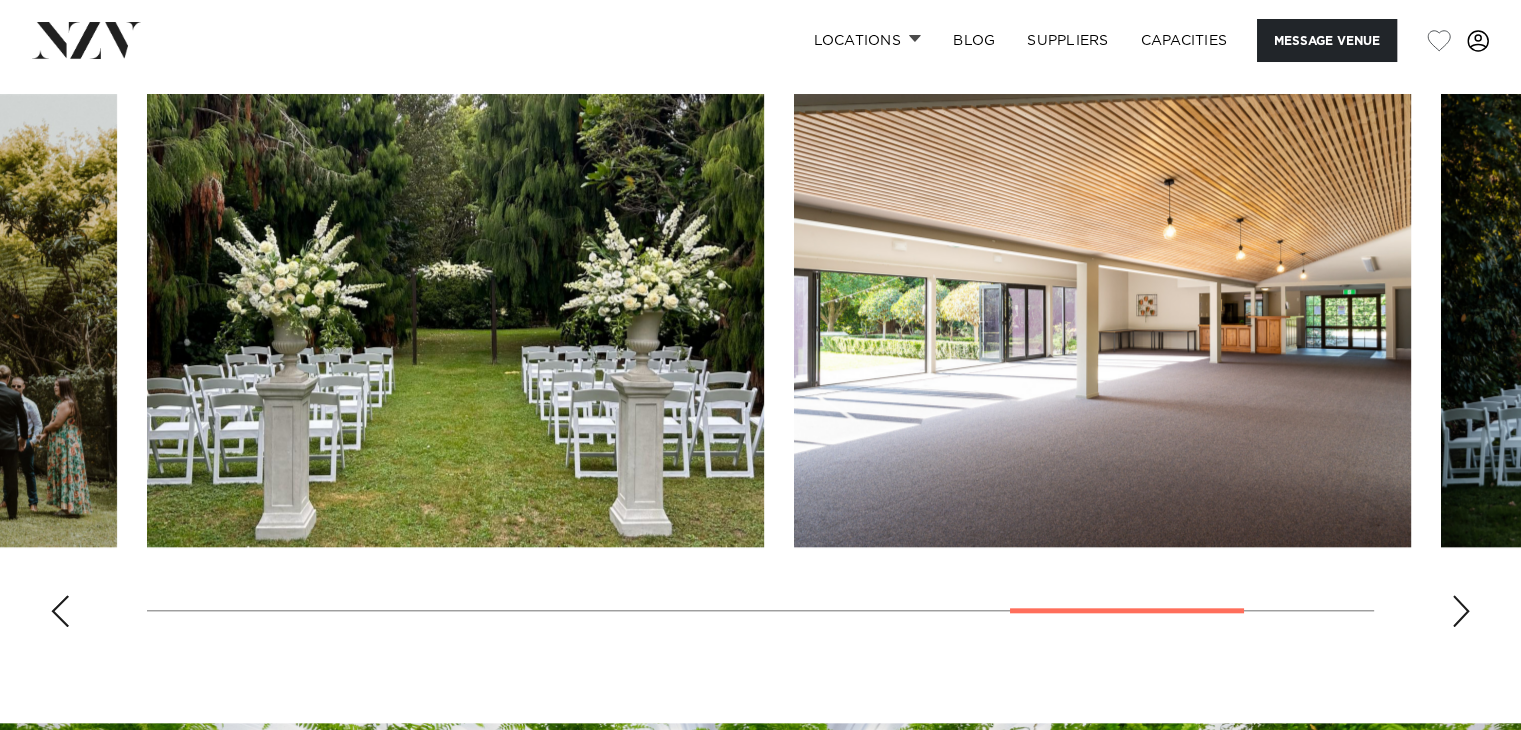 click at bounding box center (1461, 611) 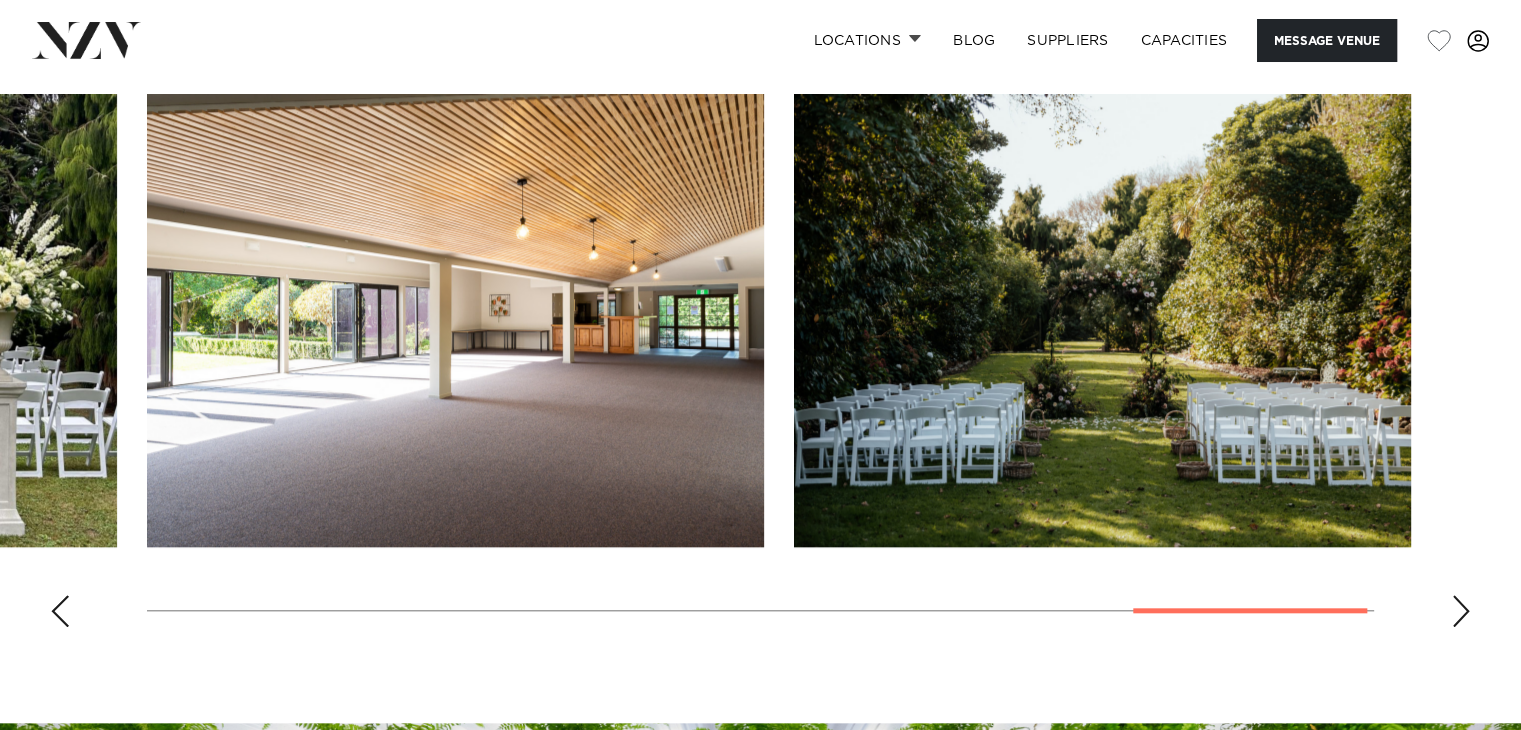 click at bounding box center (1461, 611) 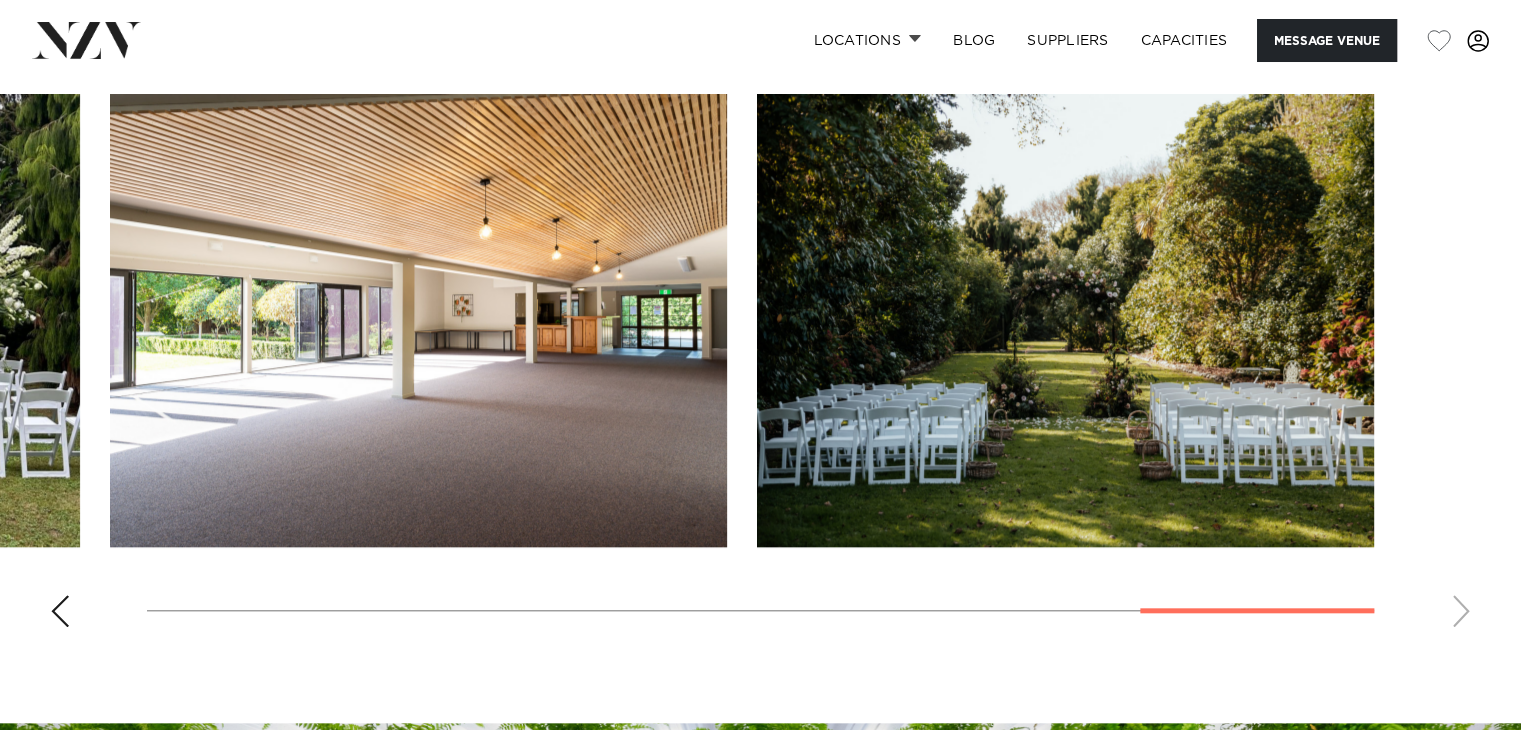 click at bounding box center (760, 368) 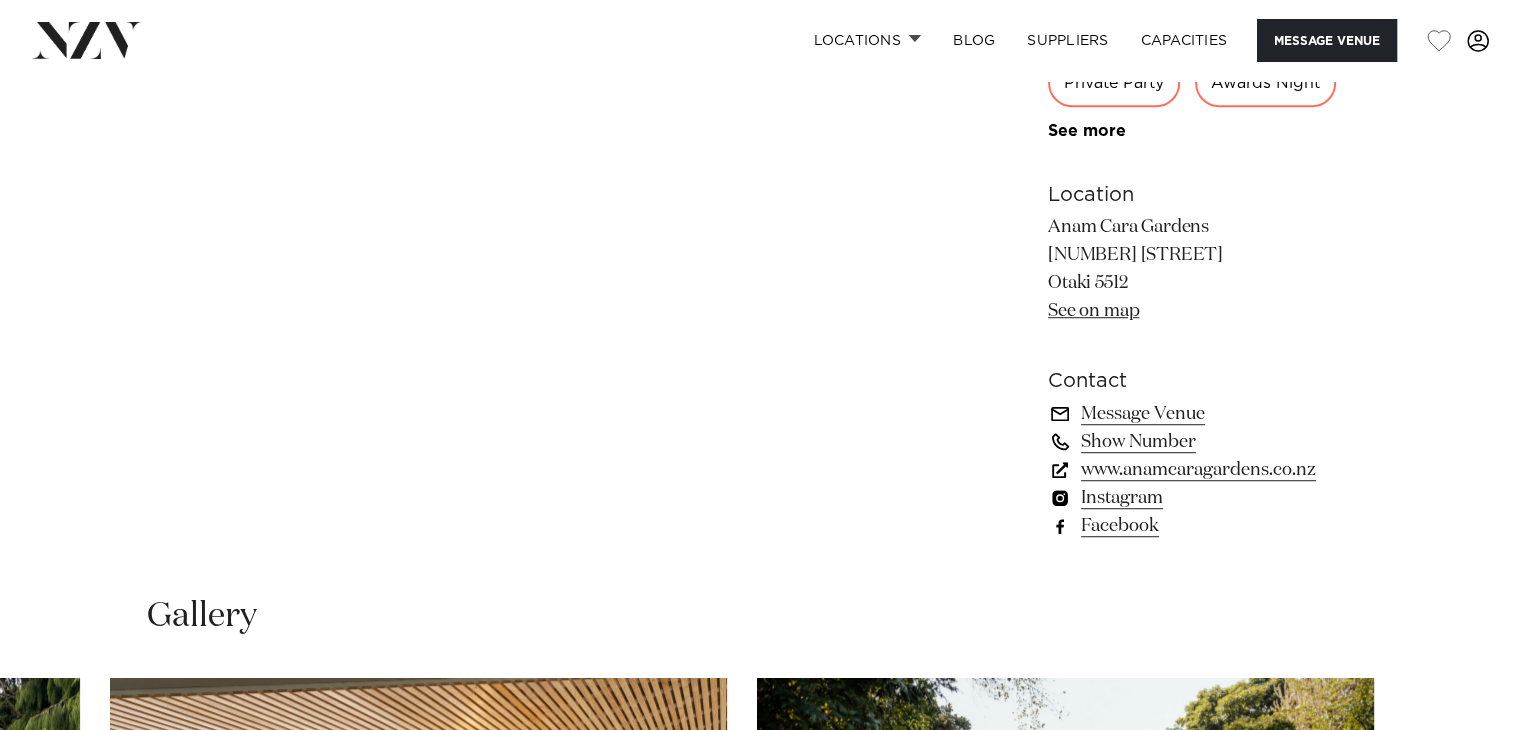 scroll, scrollTop: 1271, scrollLeft: 0, axis: vertical 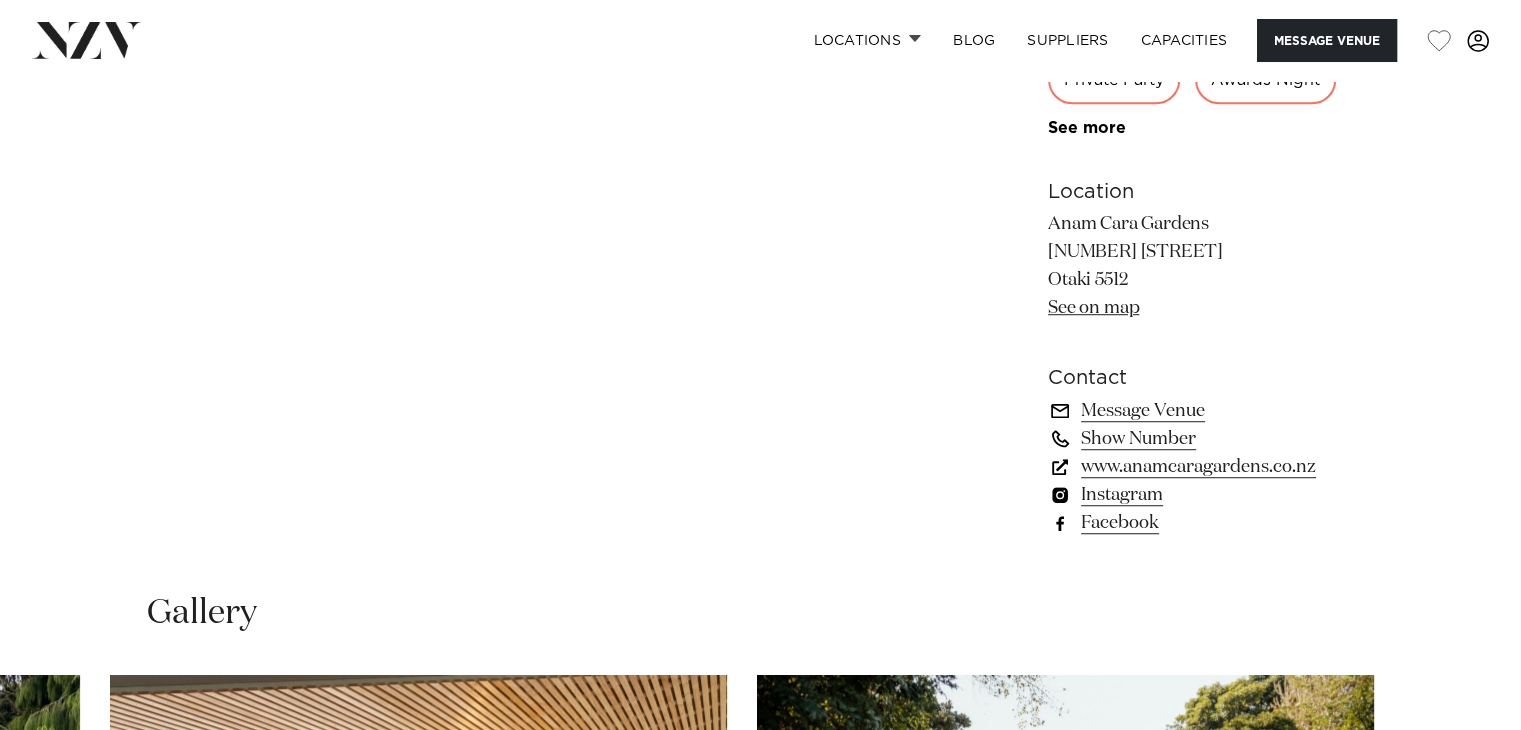 click on "www.anamcaragardens.co.nz" at bounding box center (1211, 467) 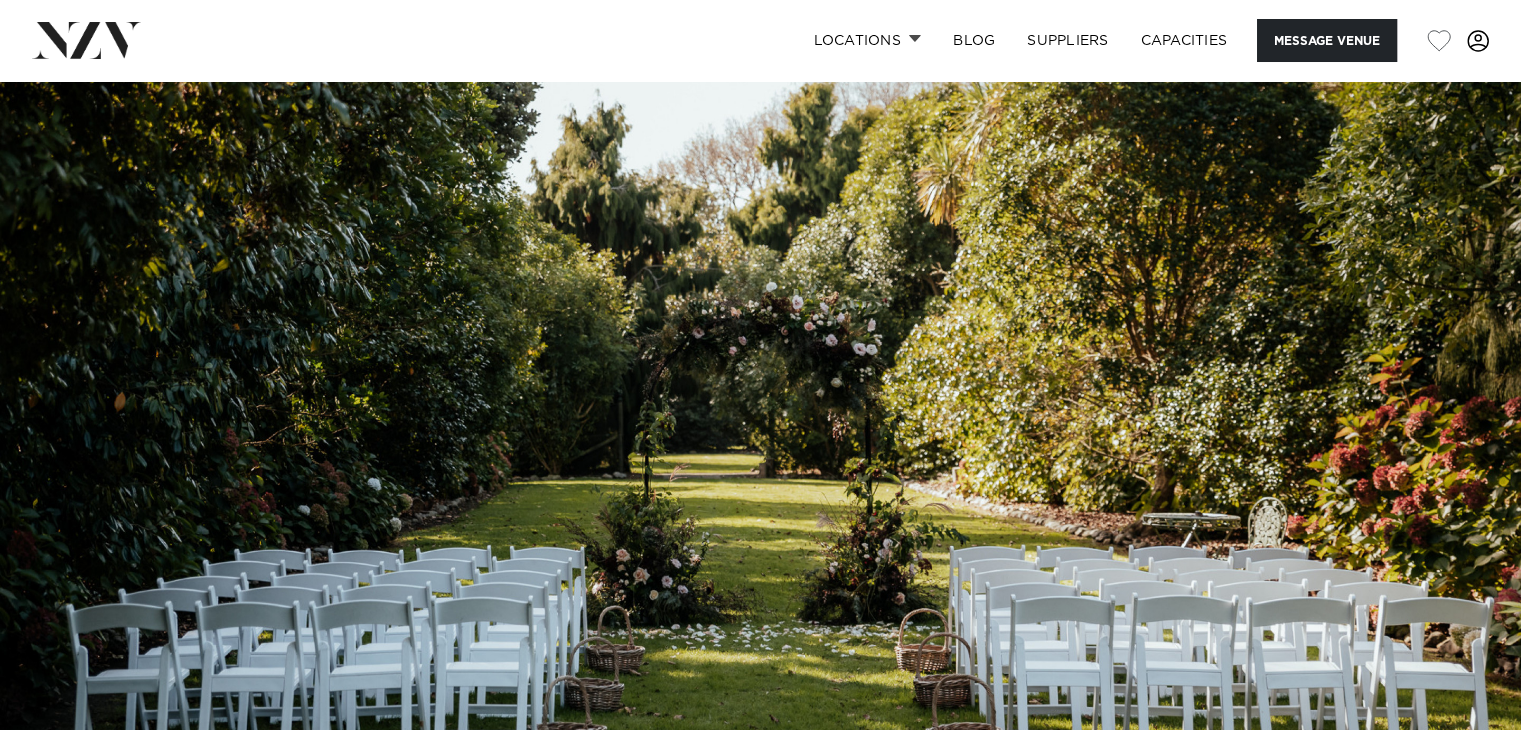 scroll, scrollTop: 0, scrollLeft: 0, axis: both 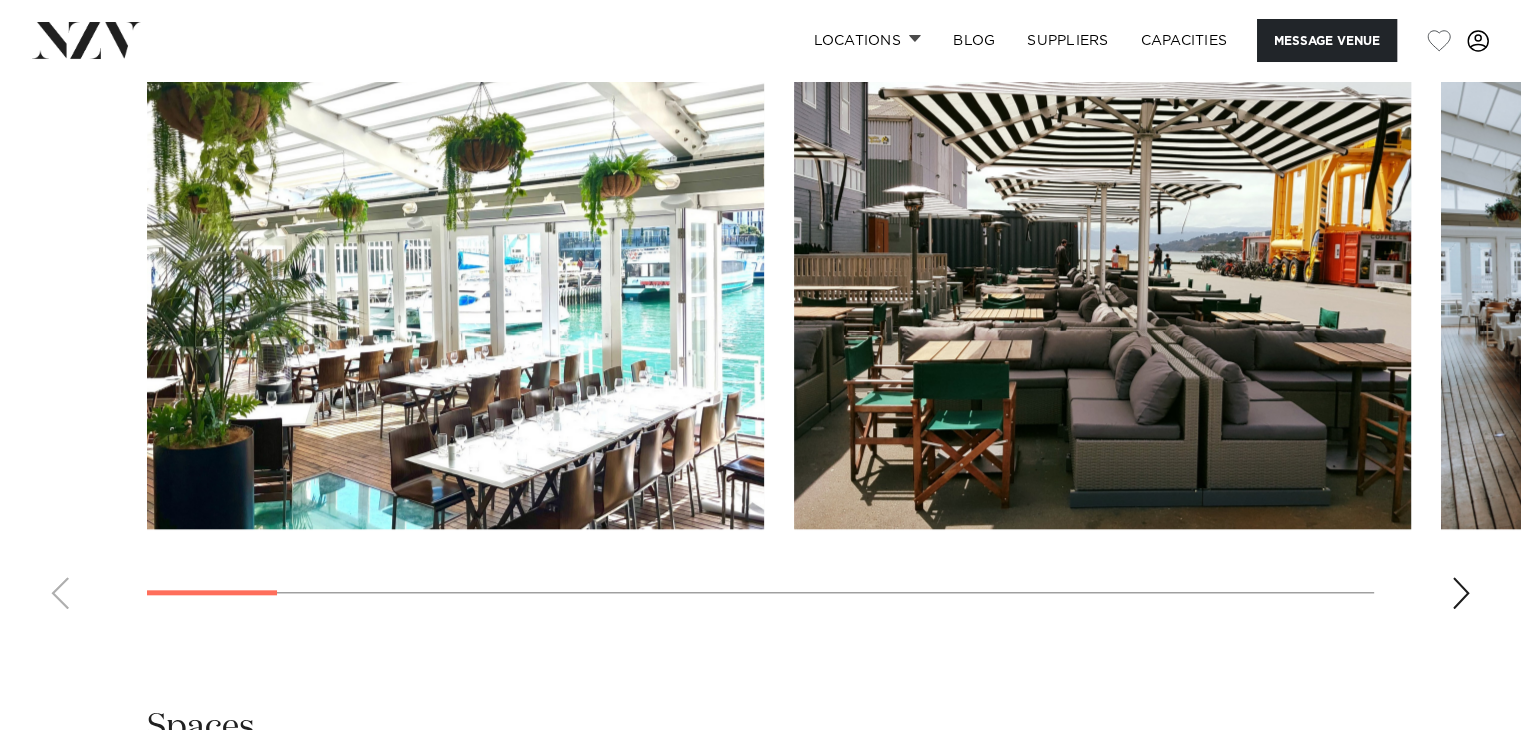 click at bounding box center (1461, 593) 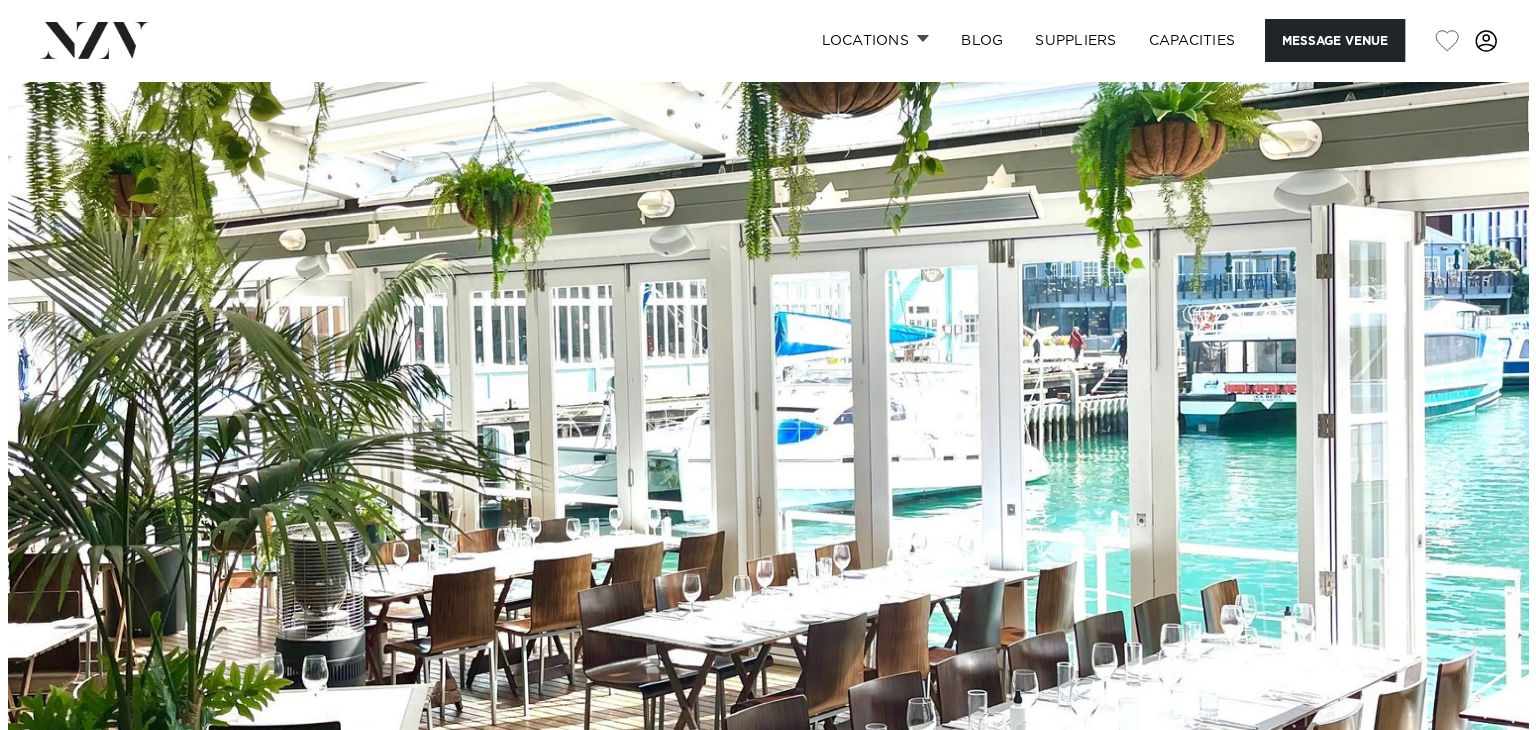 scroll, scrollTop: 0, scrollLeft: 0, axis: both 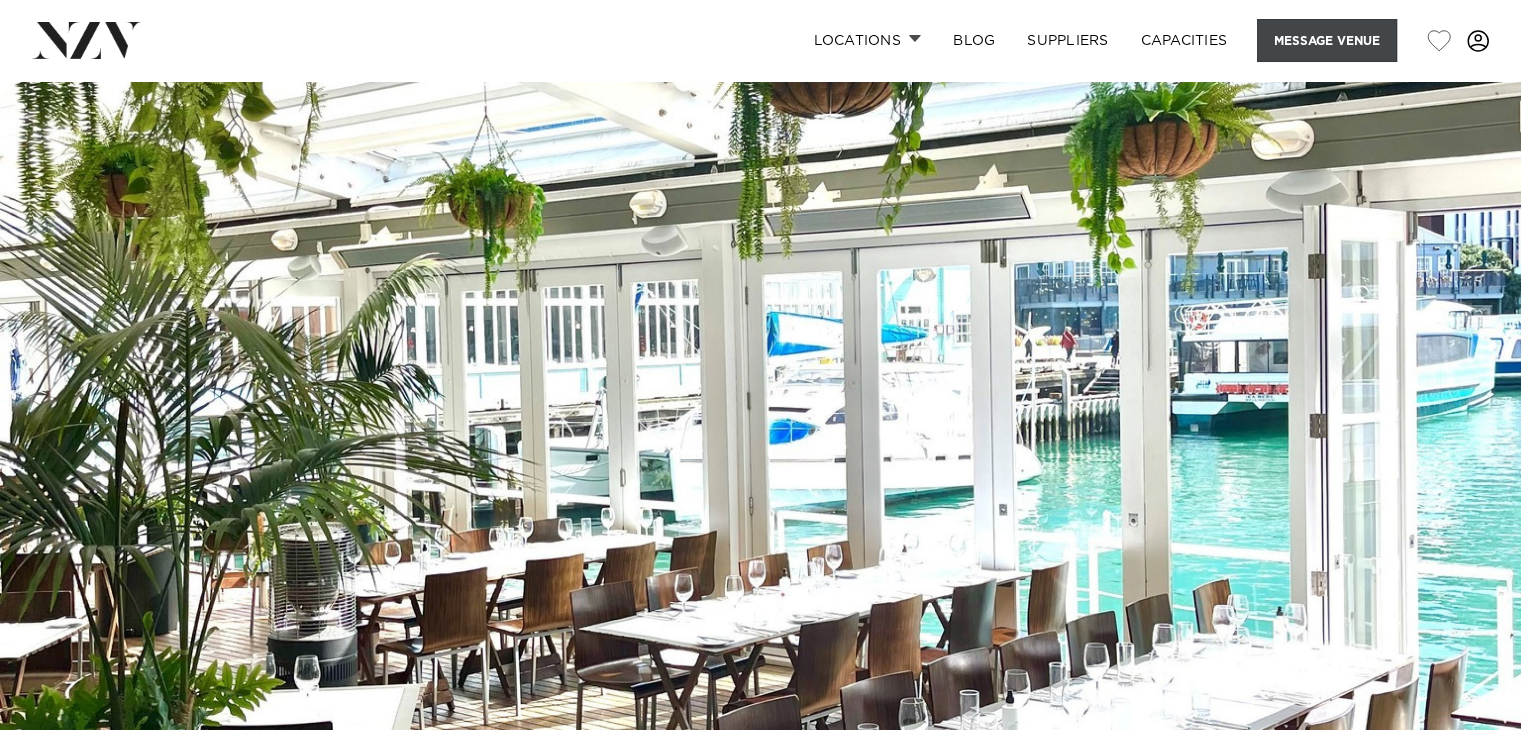 click on "Message Venue" at bounding box center (1327, 40) 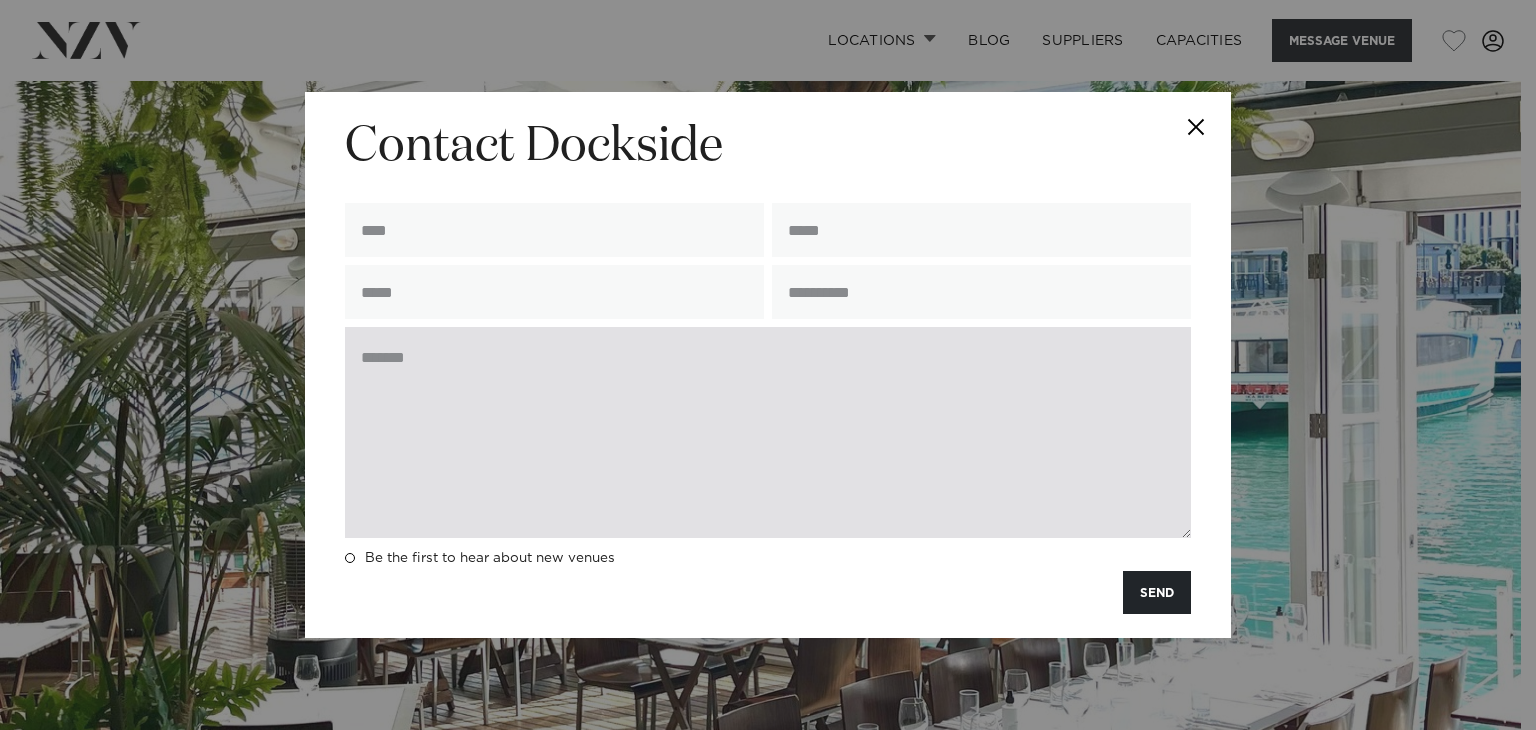 click at bounding box center [768, 432] 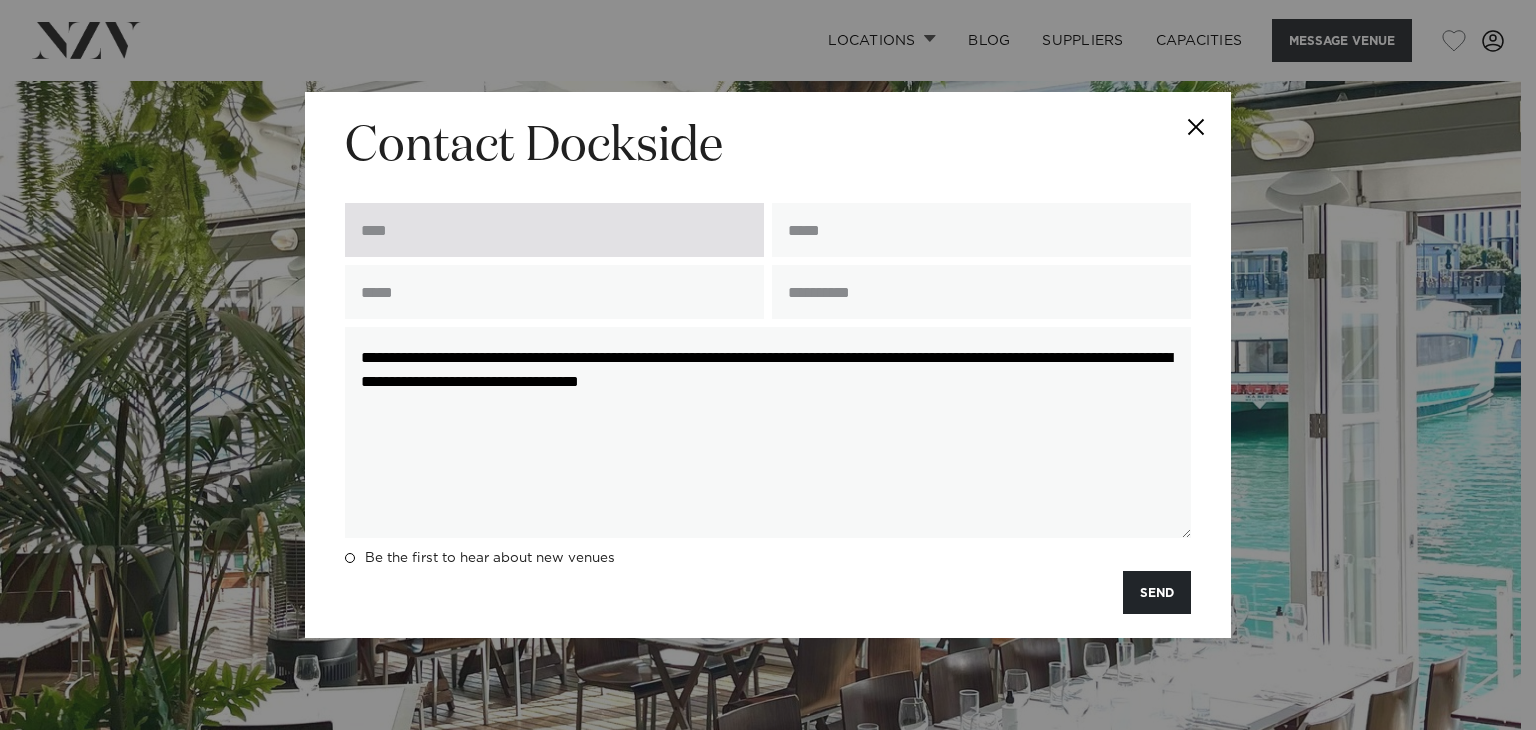 type on "**********" 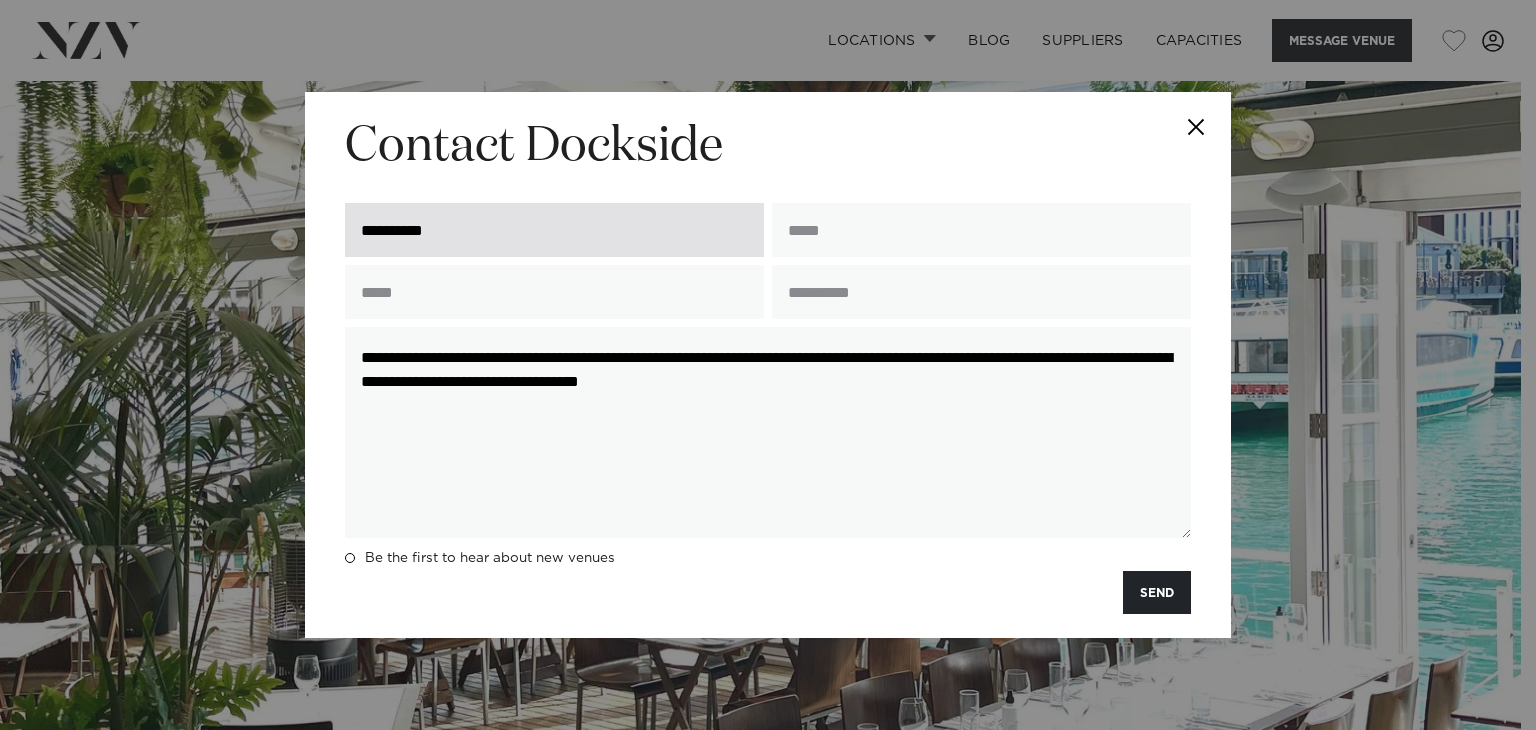 type on "**********" 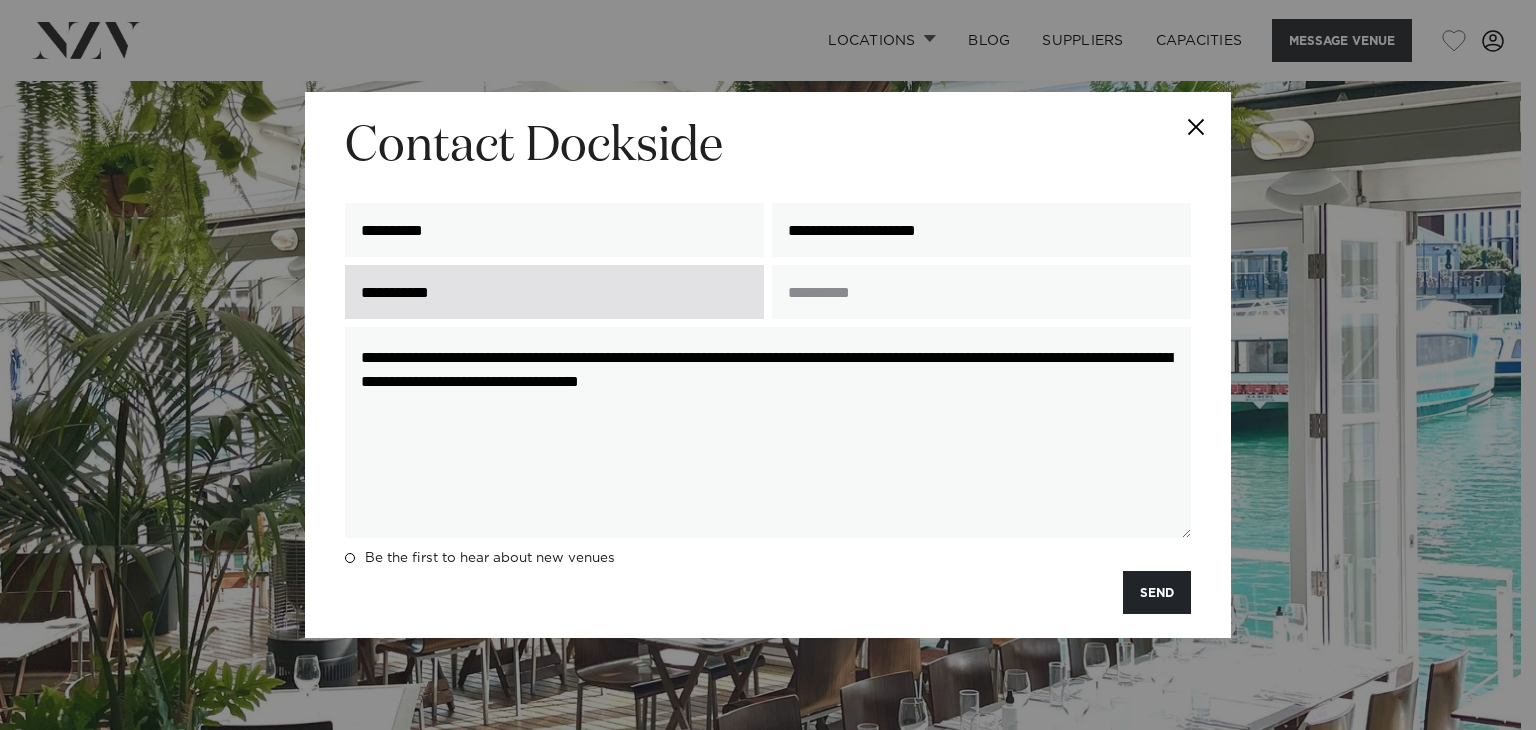drag, startPoint x: 478, startPoint y: 253, endPoint x: 506, endPoint y: 300, distance: 54.708317 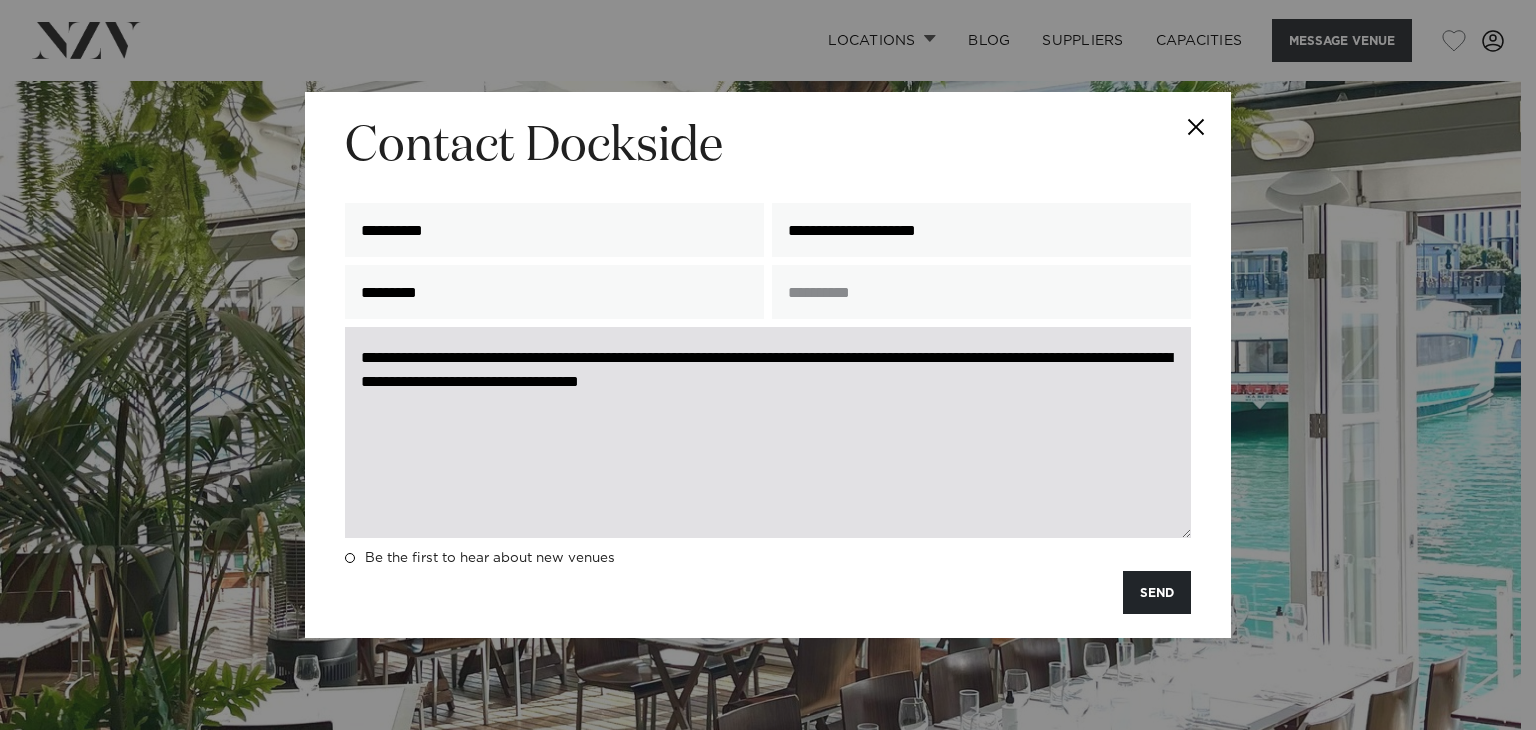 type on "*********" 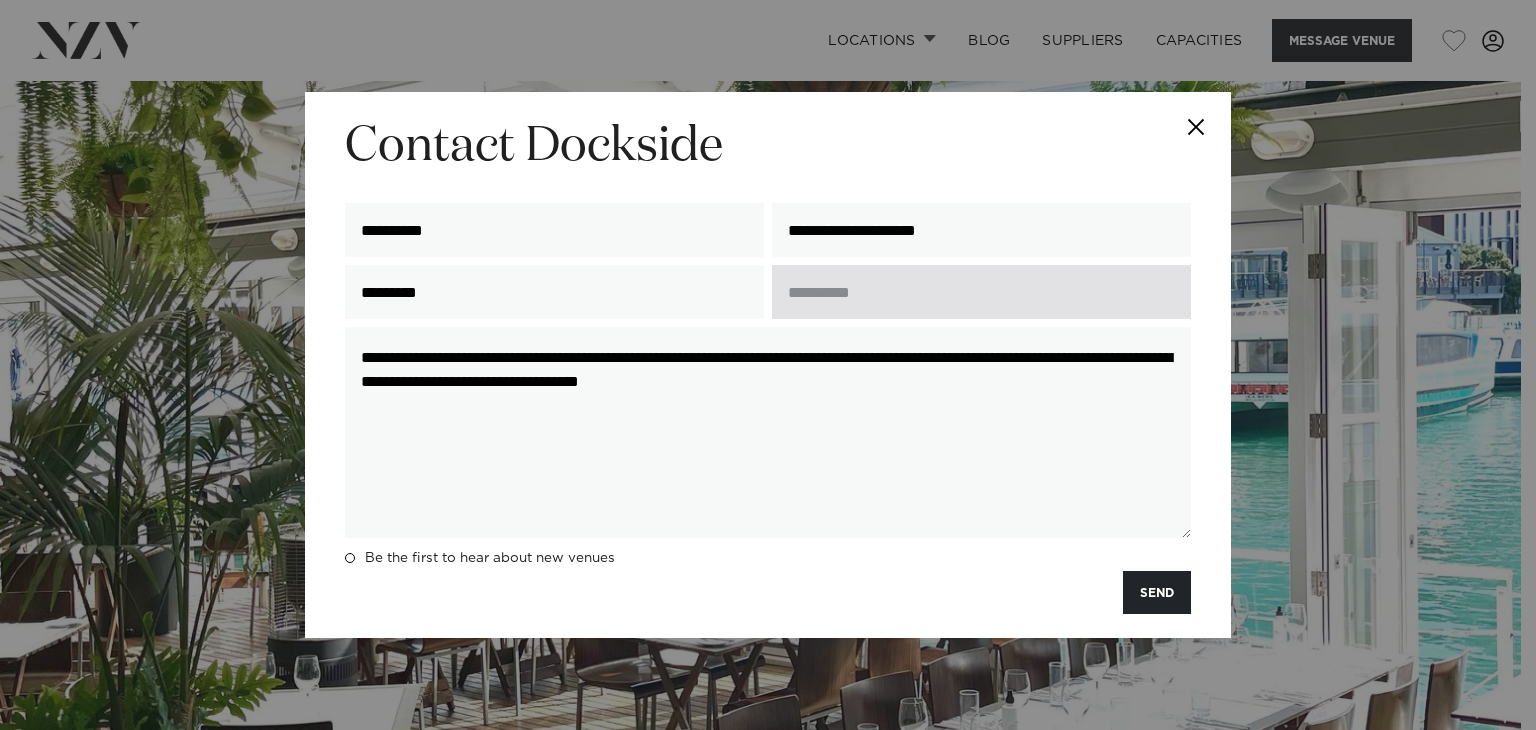 click at bounding box center (981, 292) 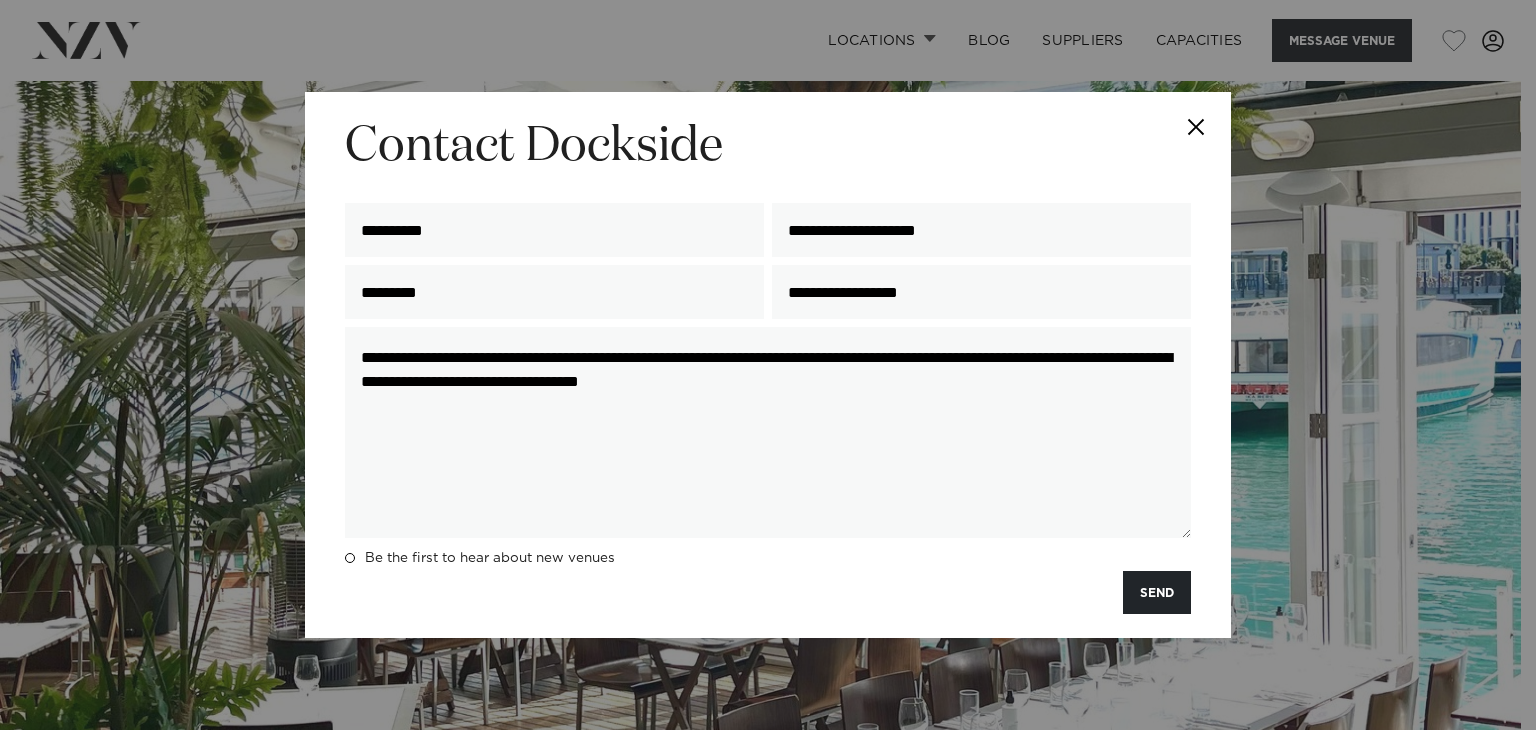 type on "**********" 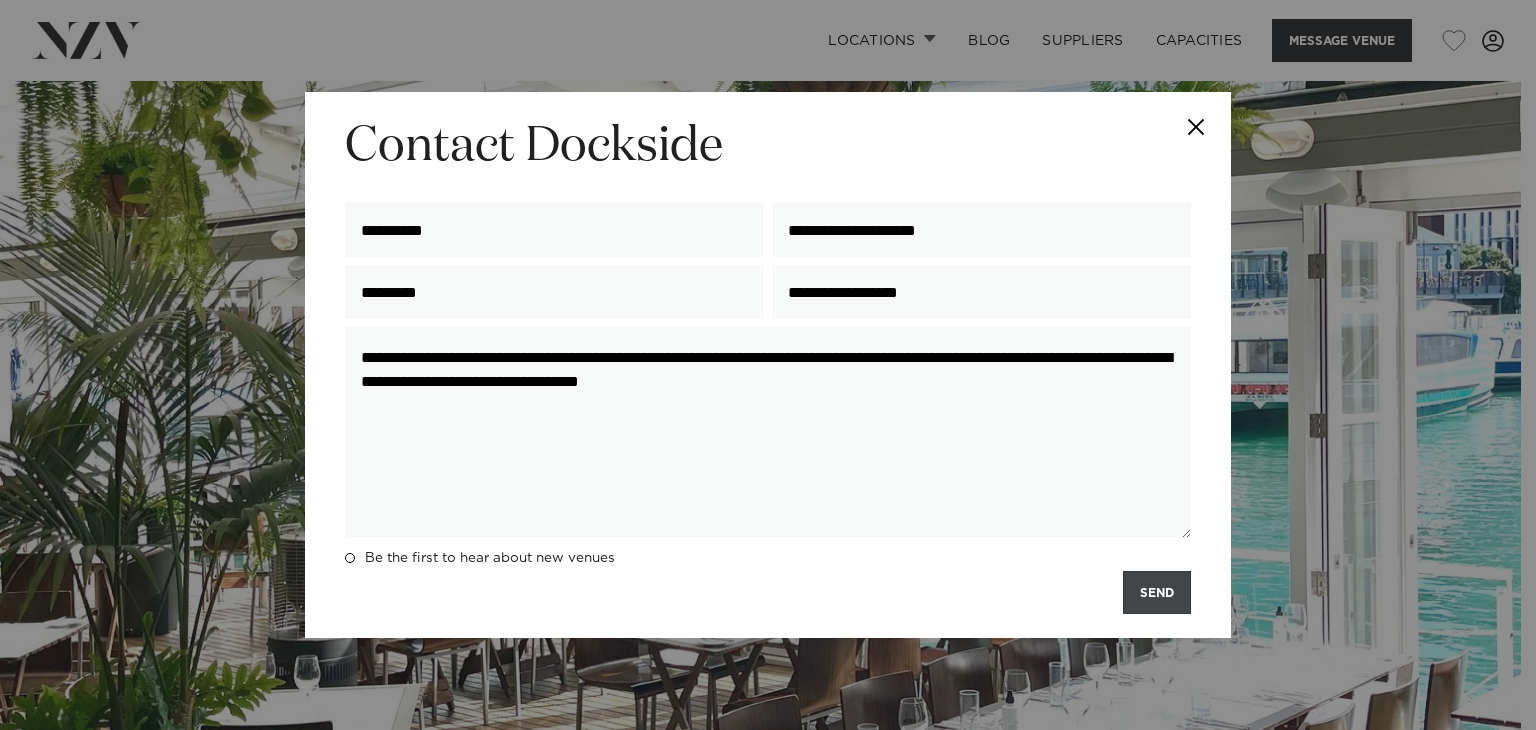 click on "SEND" at bounding box center (1157, 592) 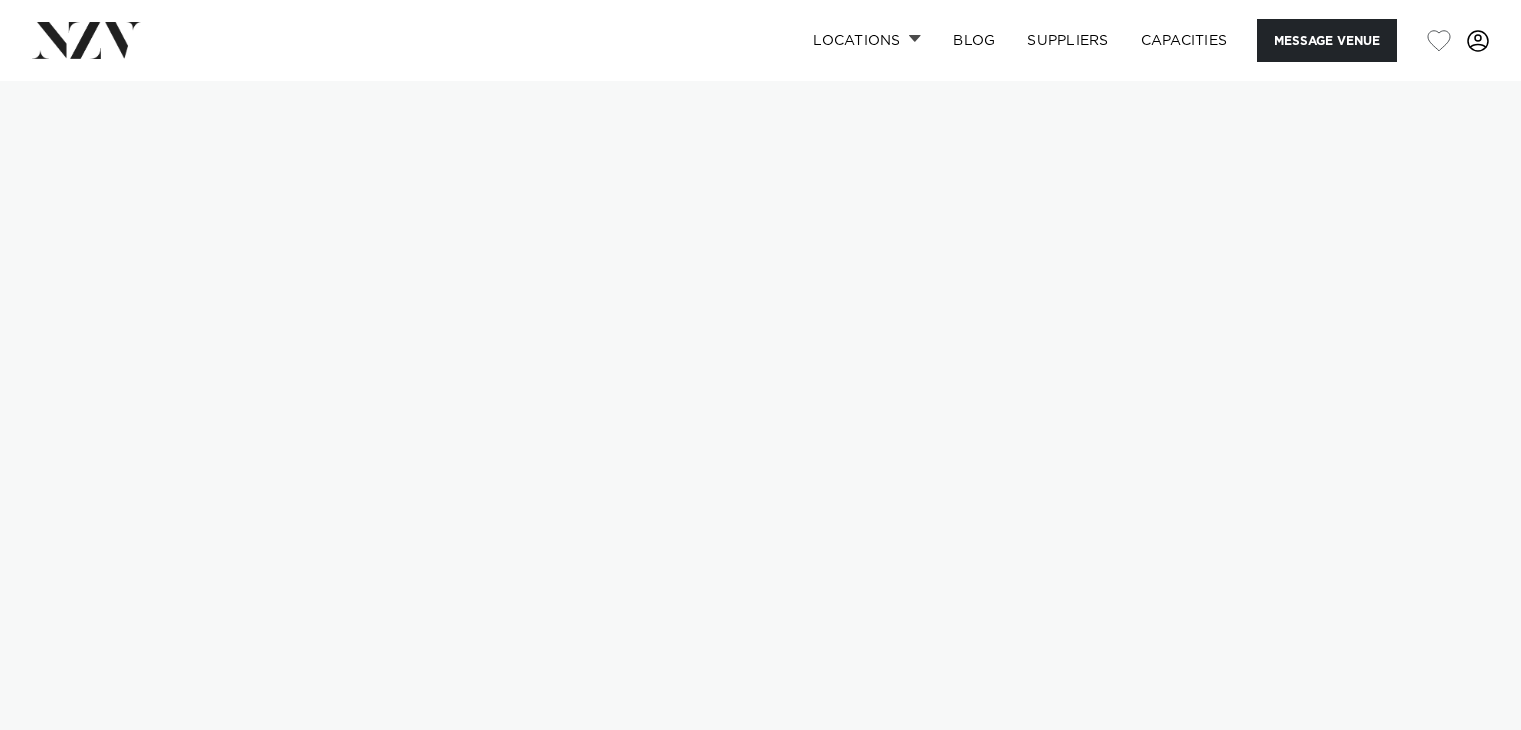 scroll, scrollTop: 0, scrollLeft: 0, axis: both 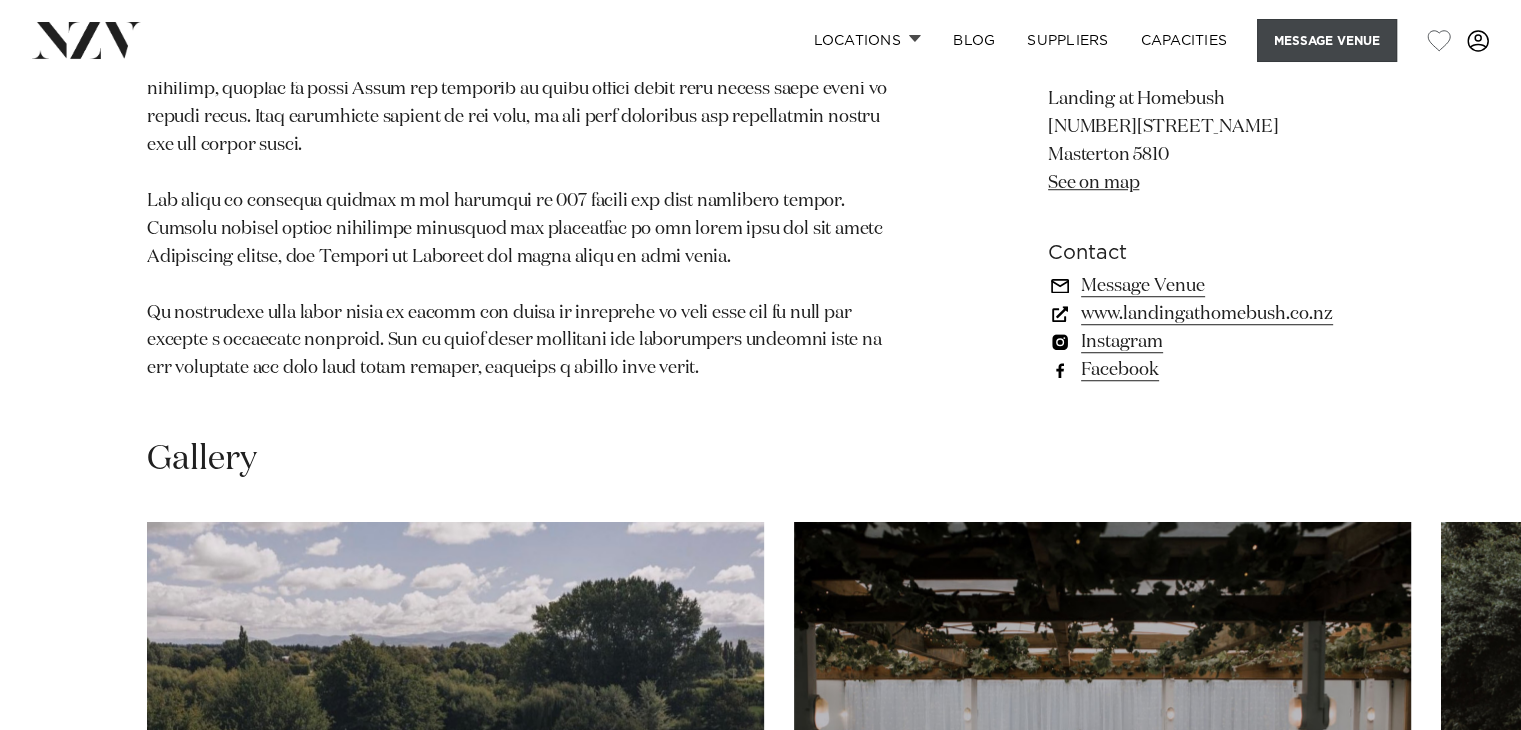 click on "Message Venue" at bounding box center (1327, 40) 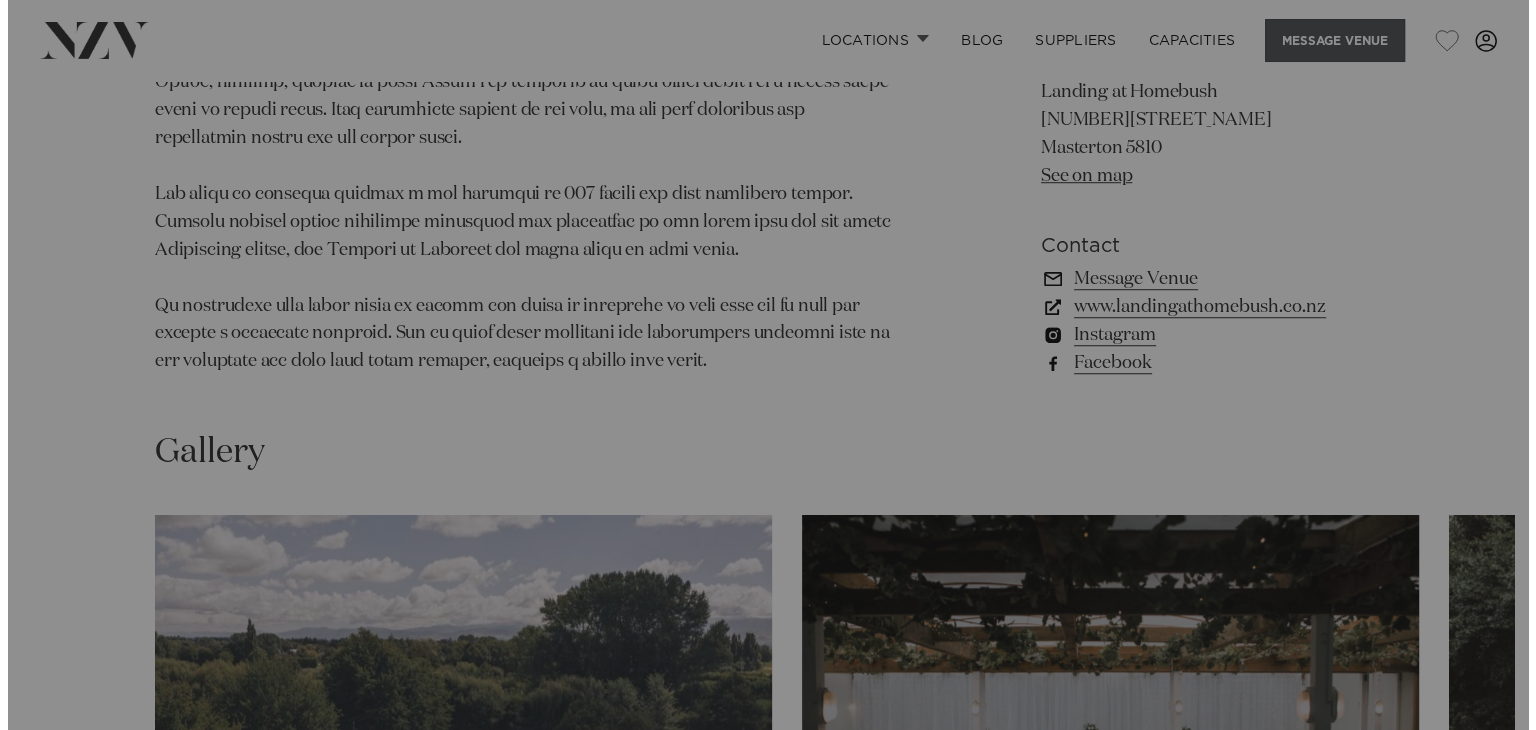 scroll, scrollTop: 1440, scrollLeft: 0, axis: vertical 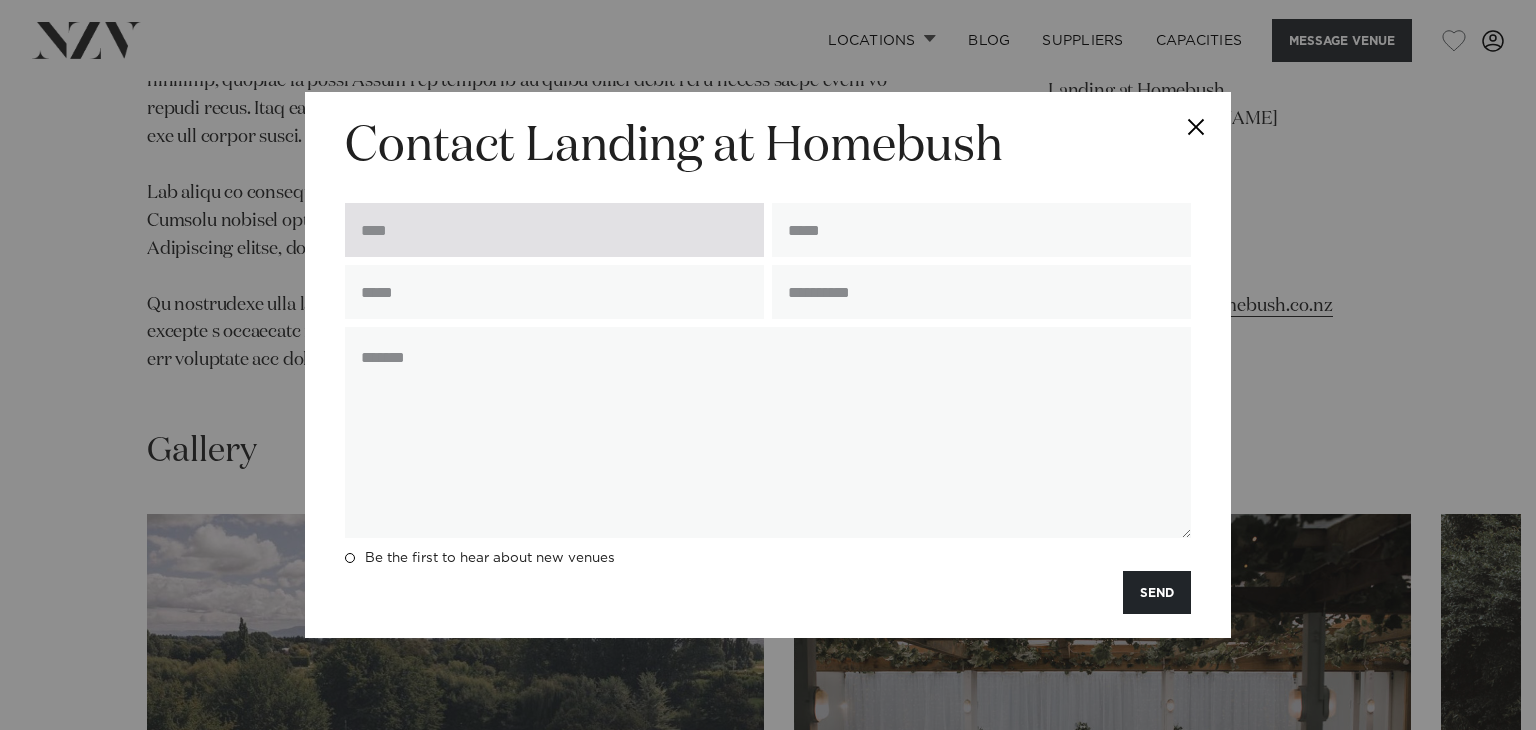 click at bounding box center [554, 230] 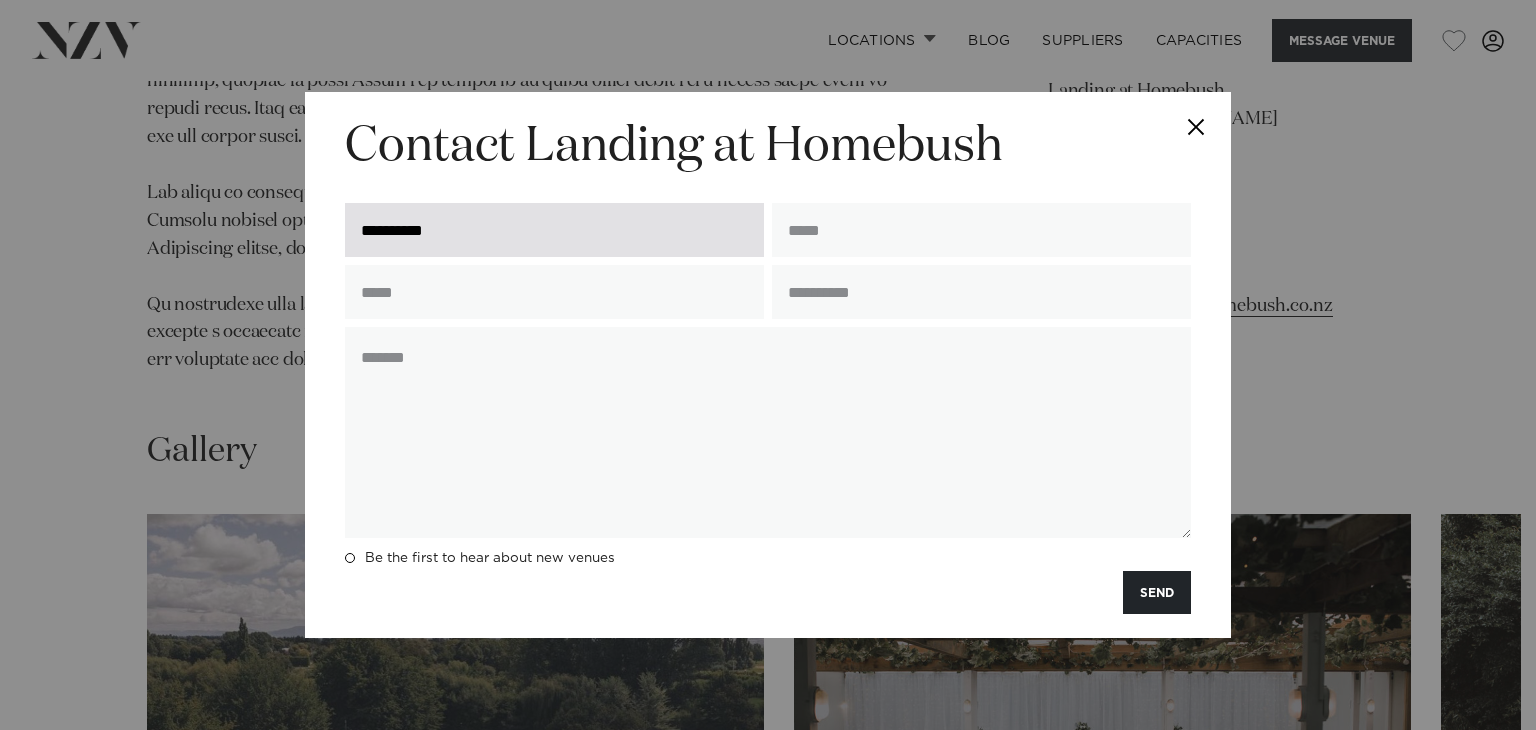 type on "**********" 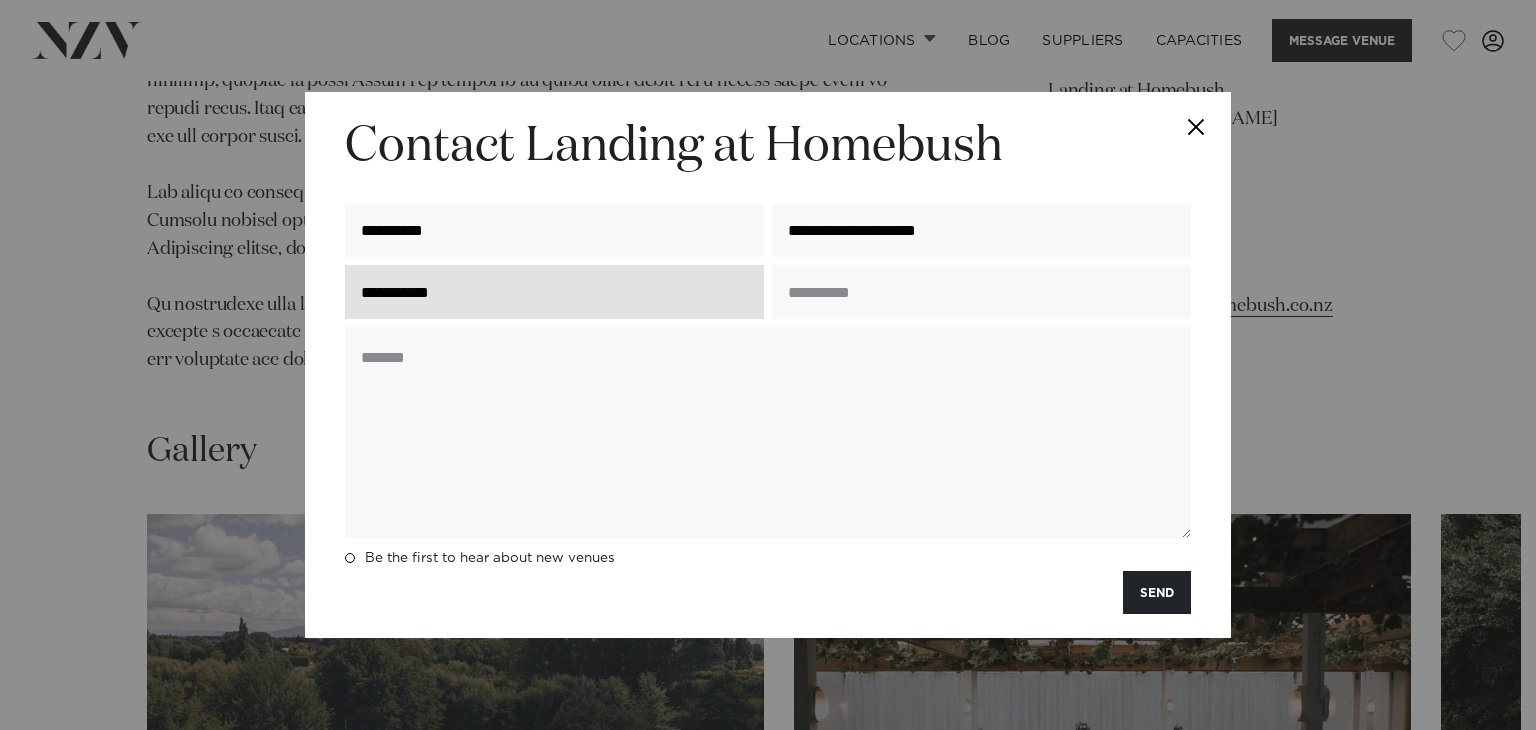 click on "**********" at bounding box center (554, 292) 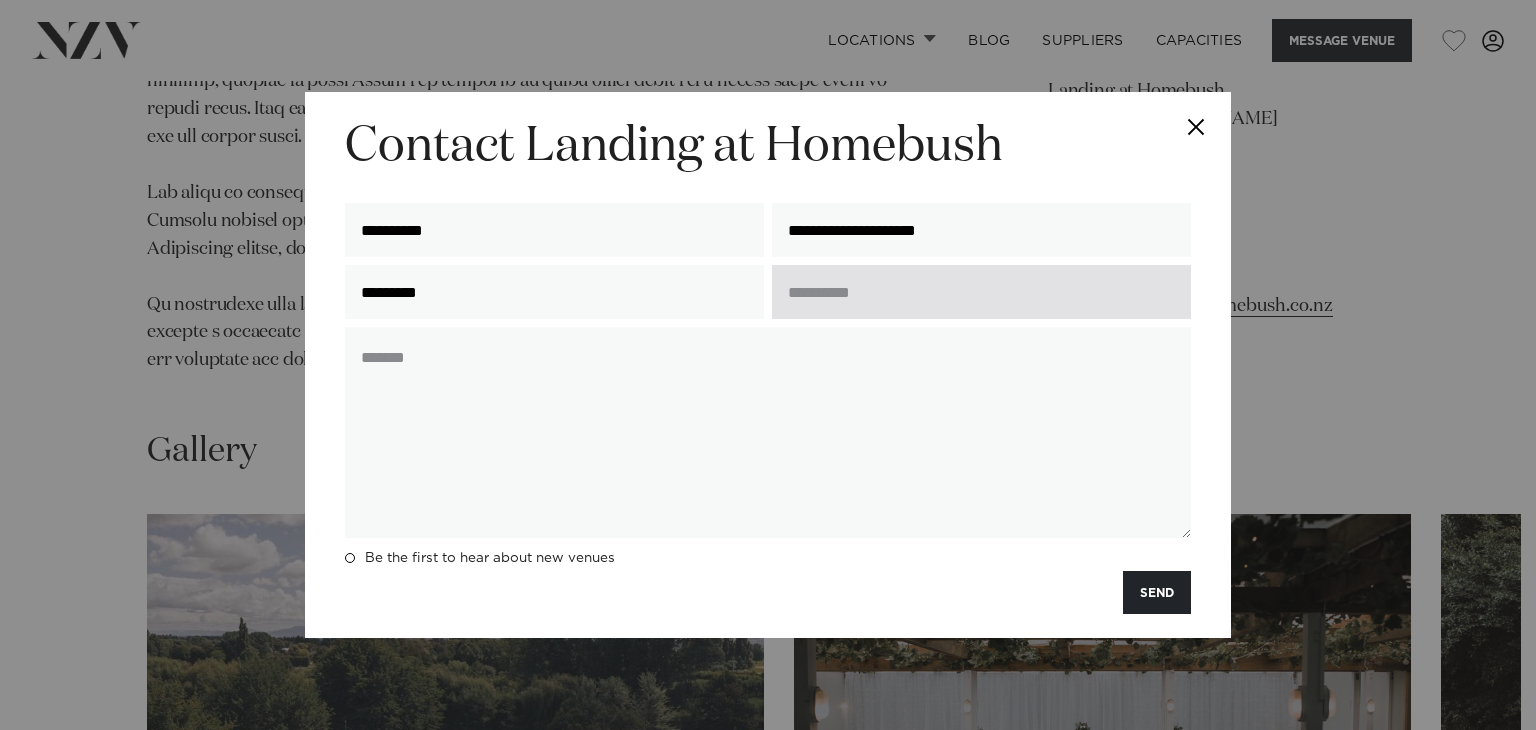 type on "*********" 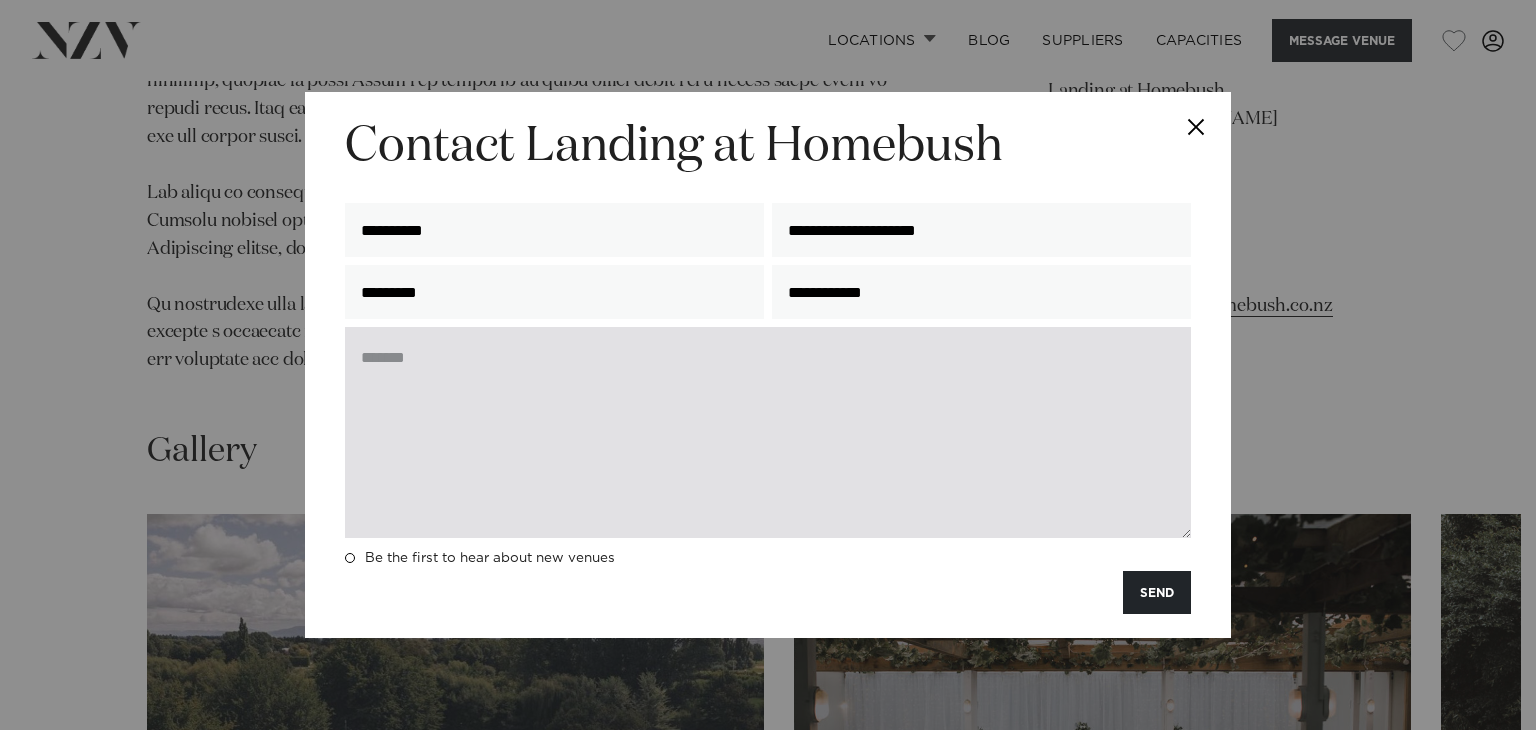 click at bounding box center (768, 432) 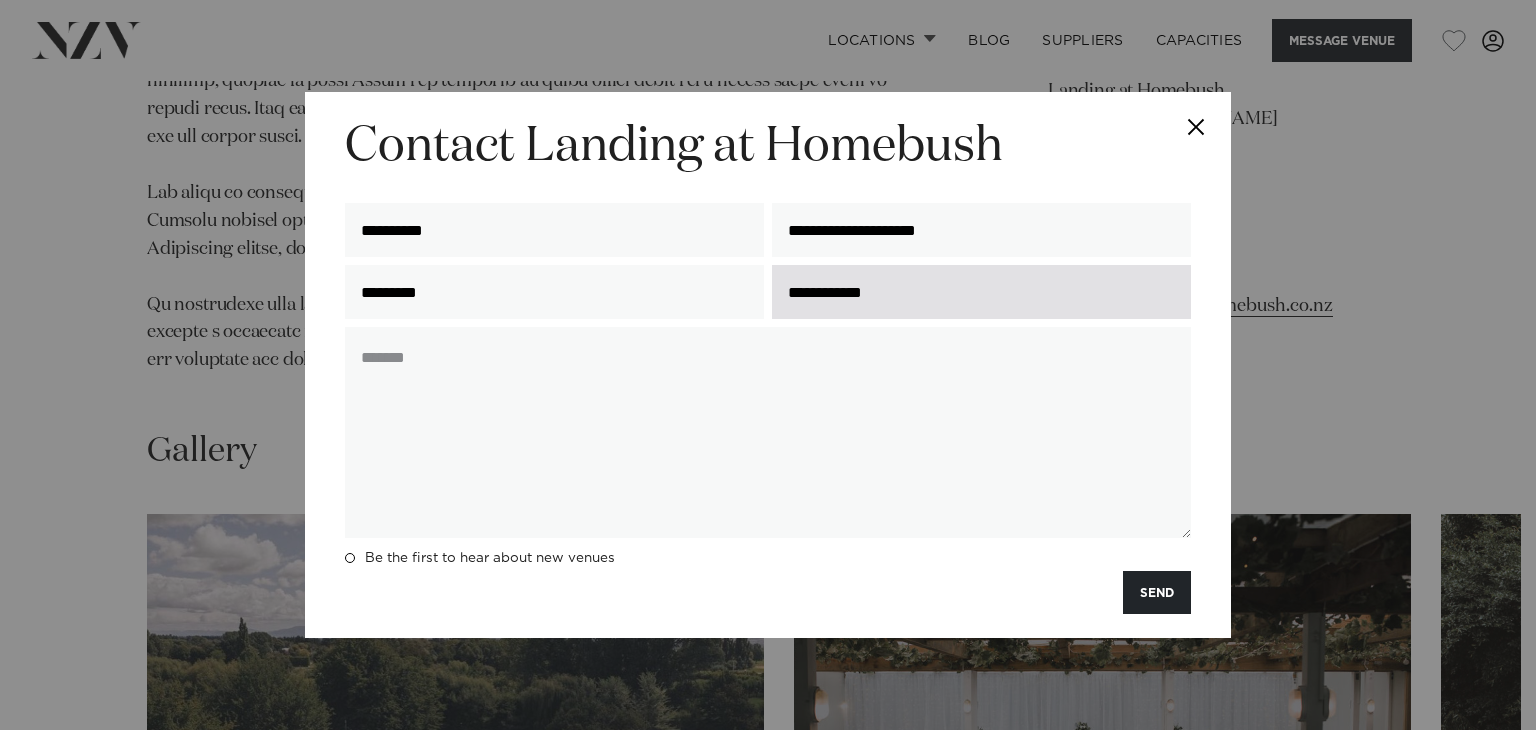 click on "**********" at bounding box center [981, 292] 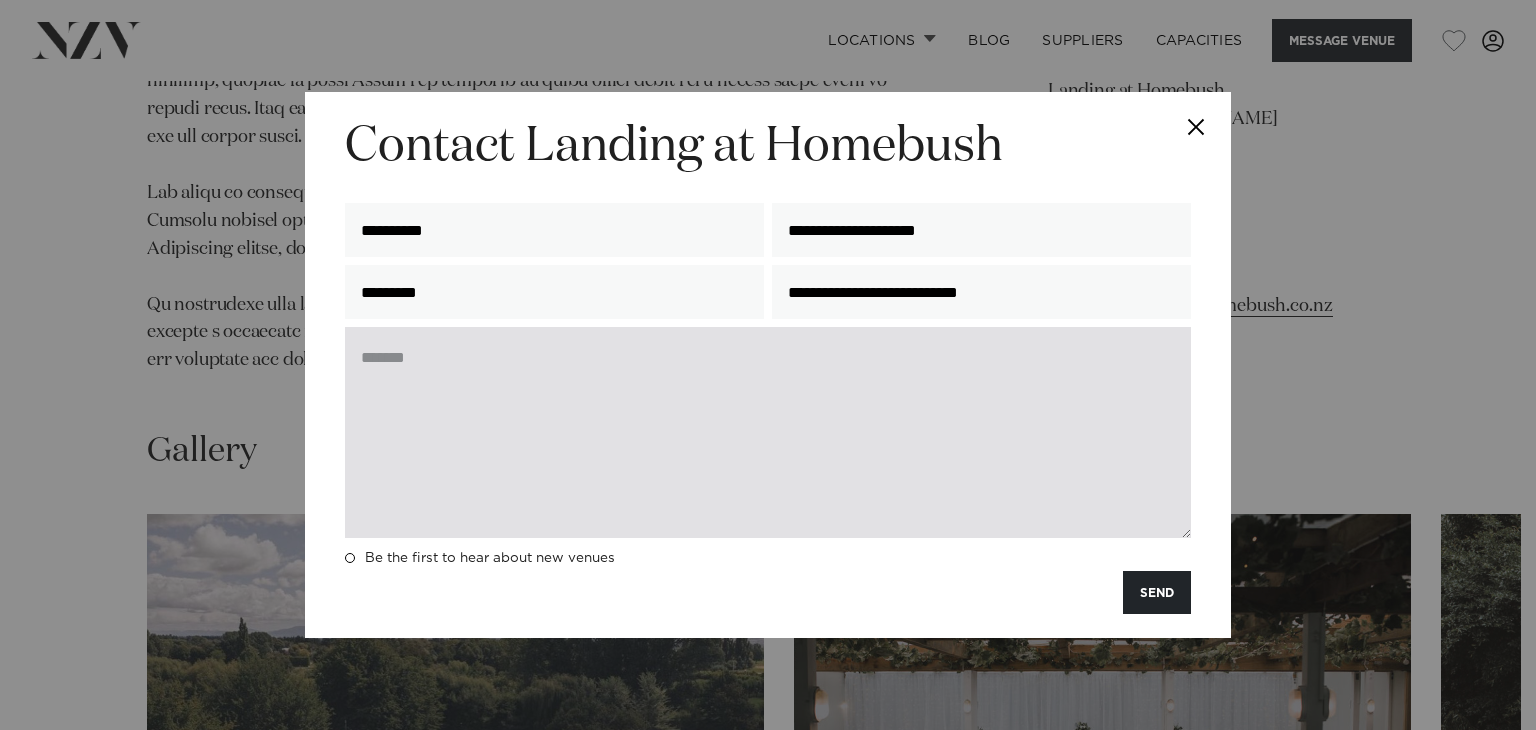type on "**********" 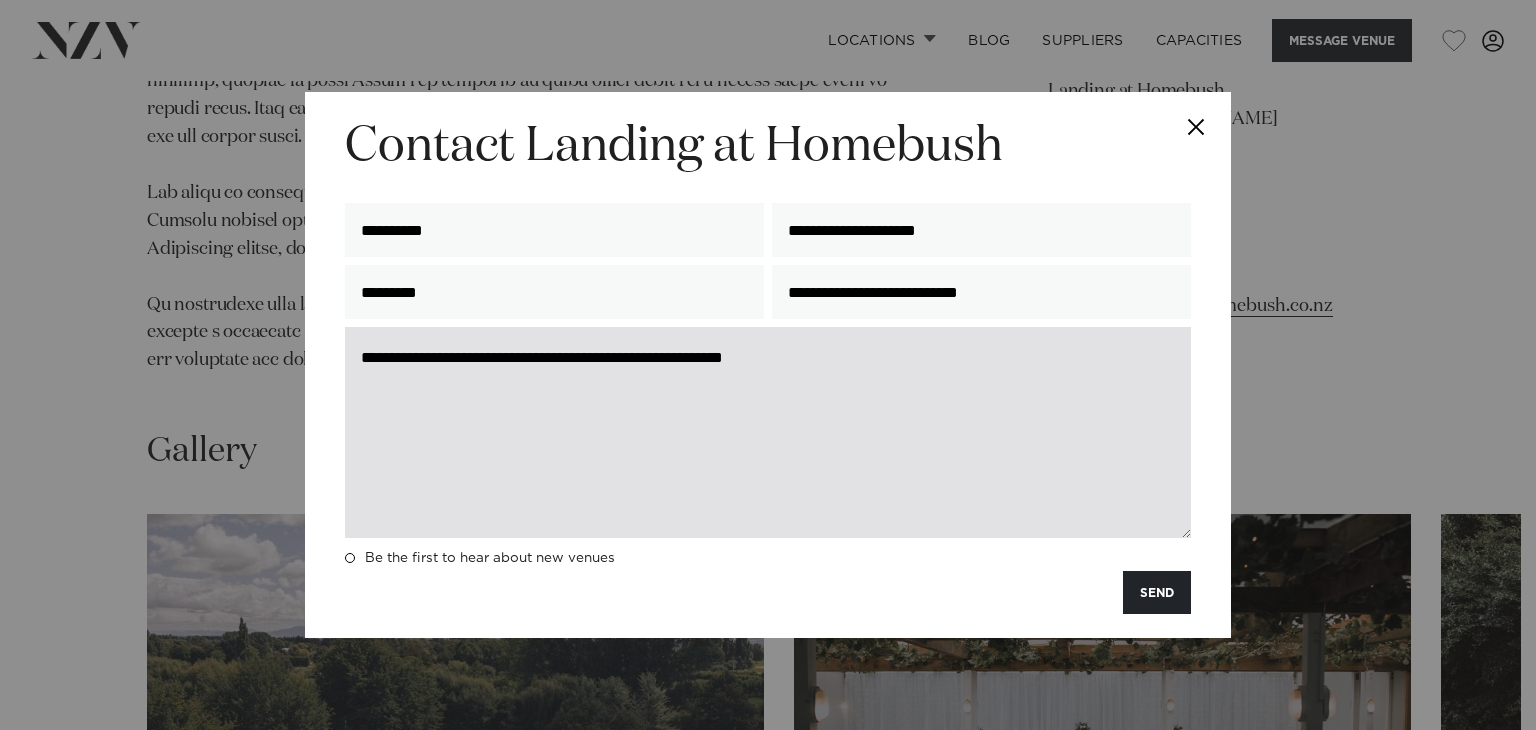 click on "**********" at bounding box center (768, 432) 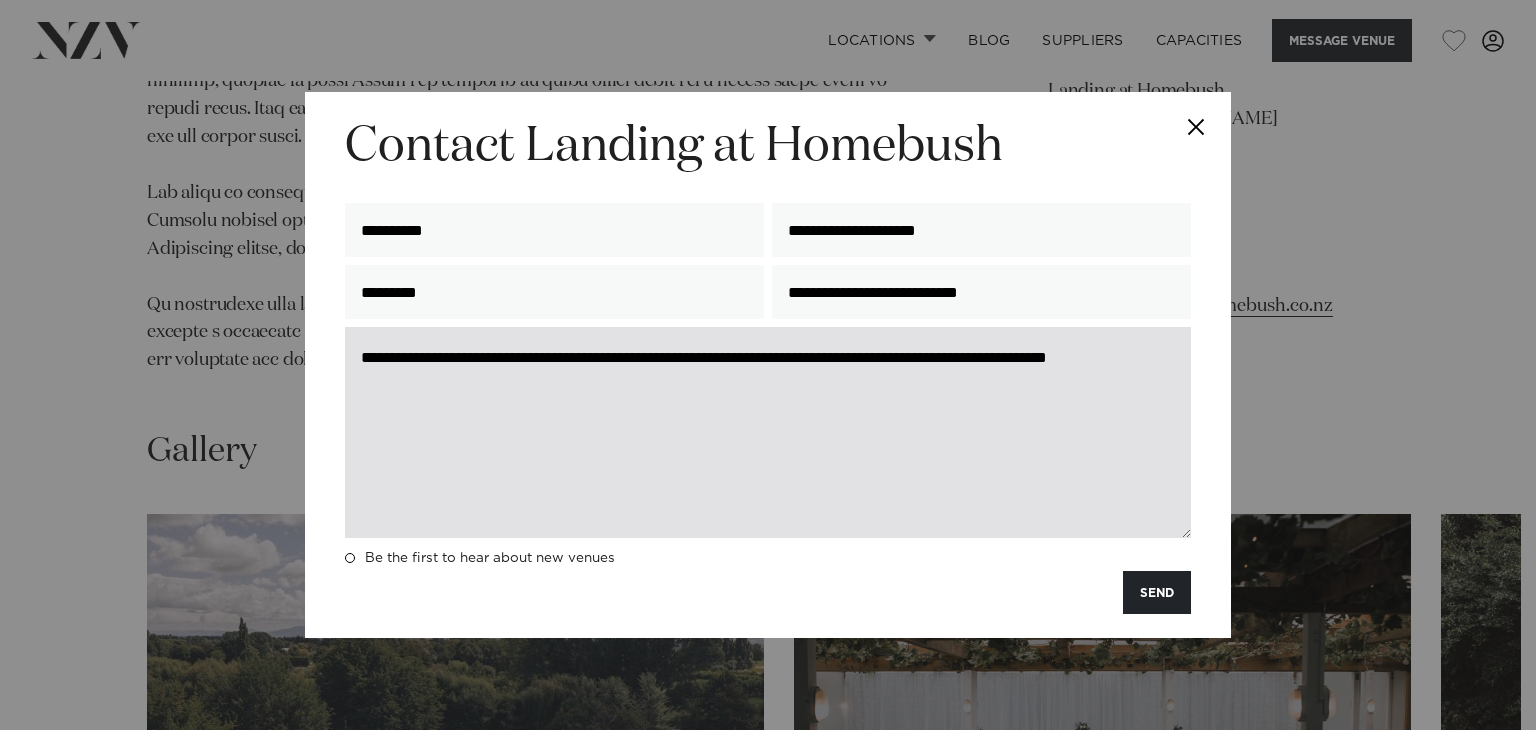 click on "**********" at bounding box center [768, 432] 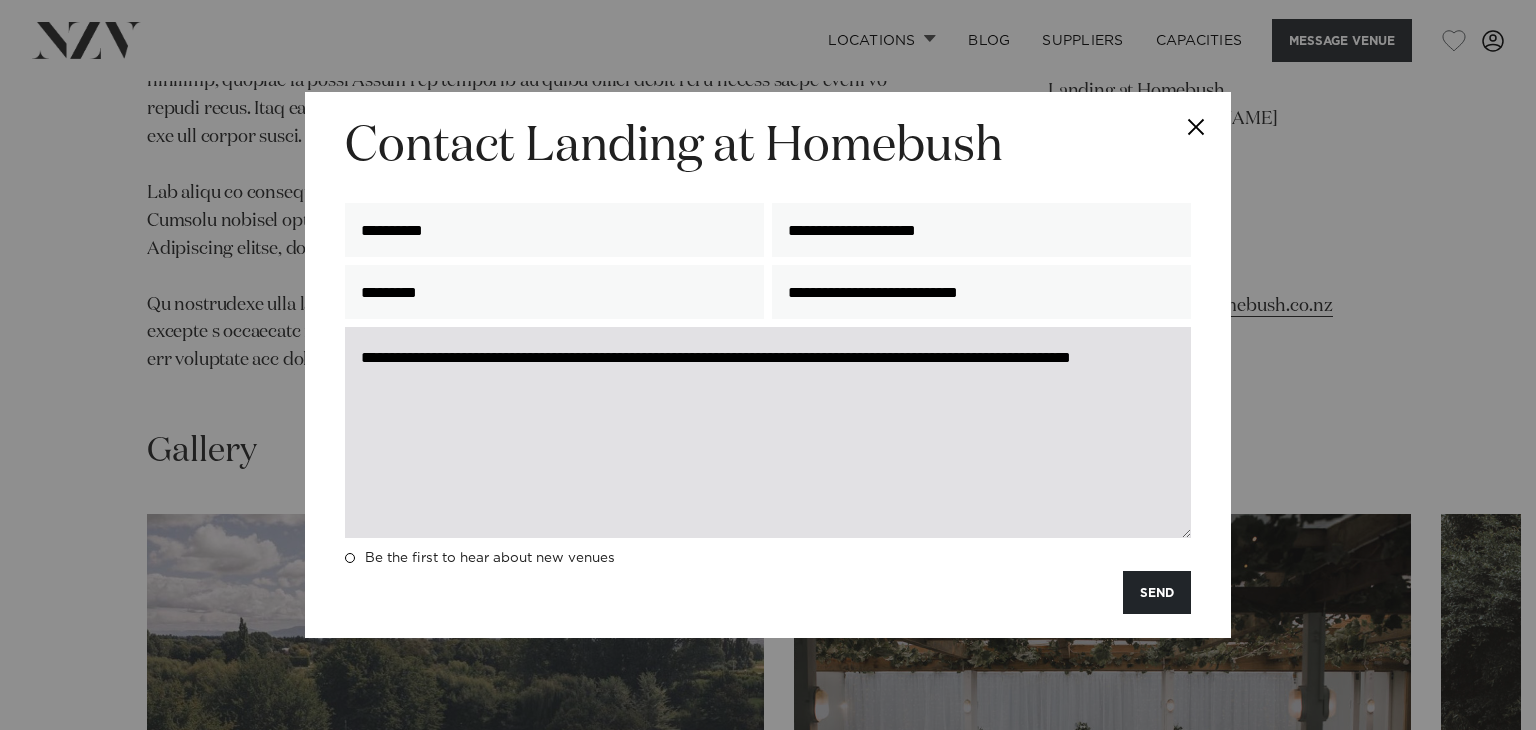 click on "**********" at bounding box center [768, 432] 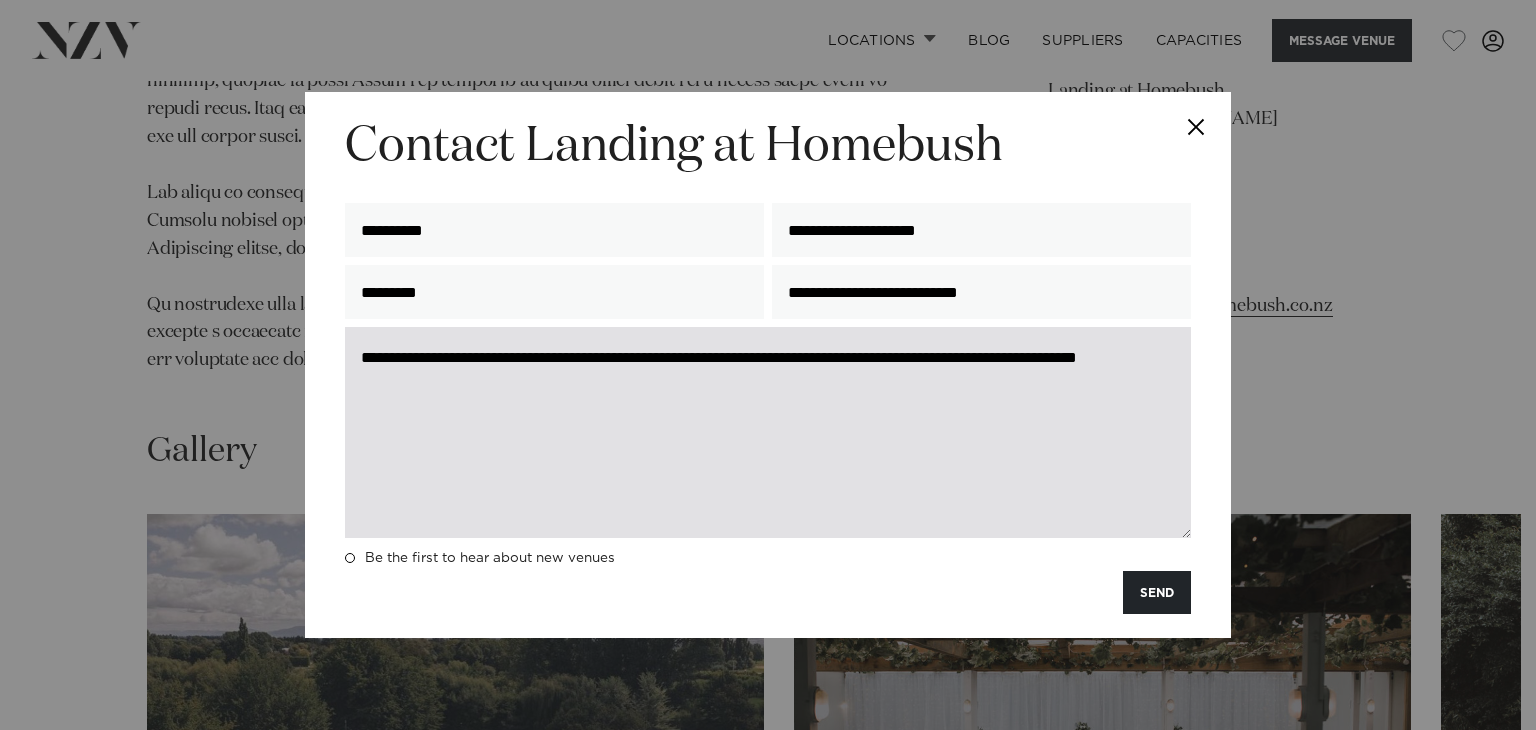 click on "**********" at bounding box center [768, 432] 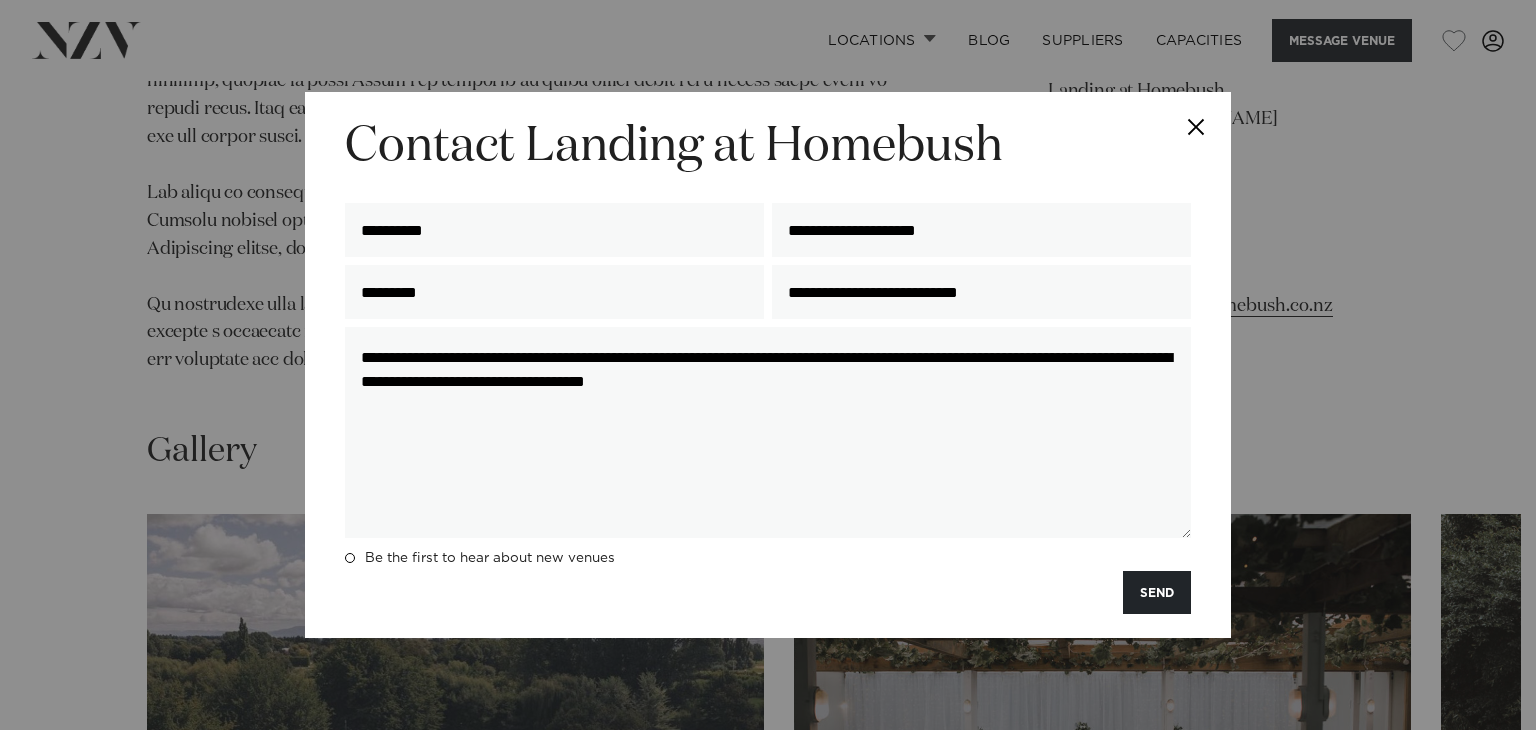 drag, startPoint x: 1000, startPoint y: 401, endPoint x: 3, endPoint y: 210, distance: 1015.13055 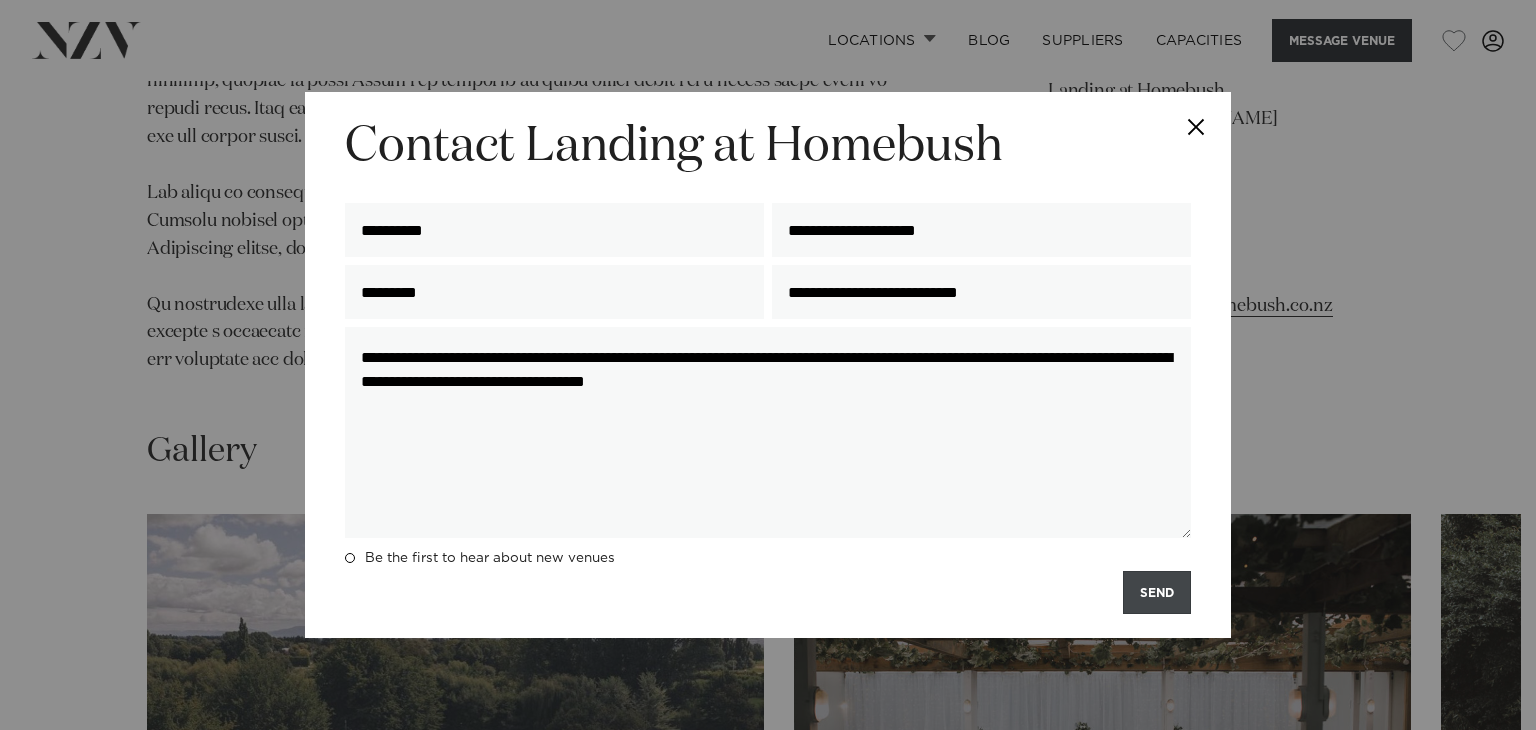 type on "**********" 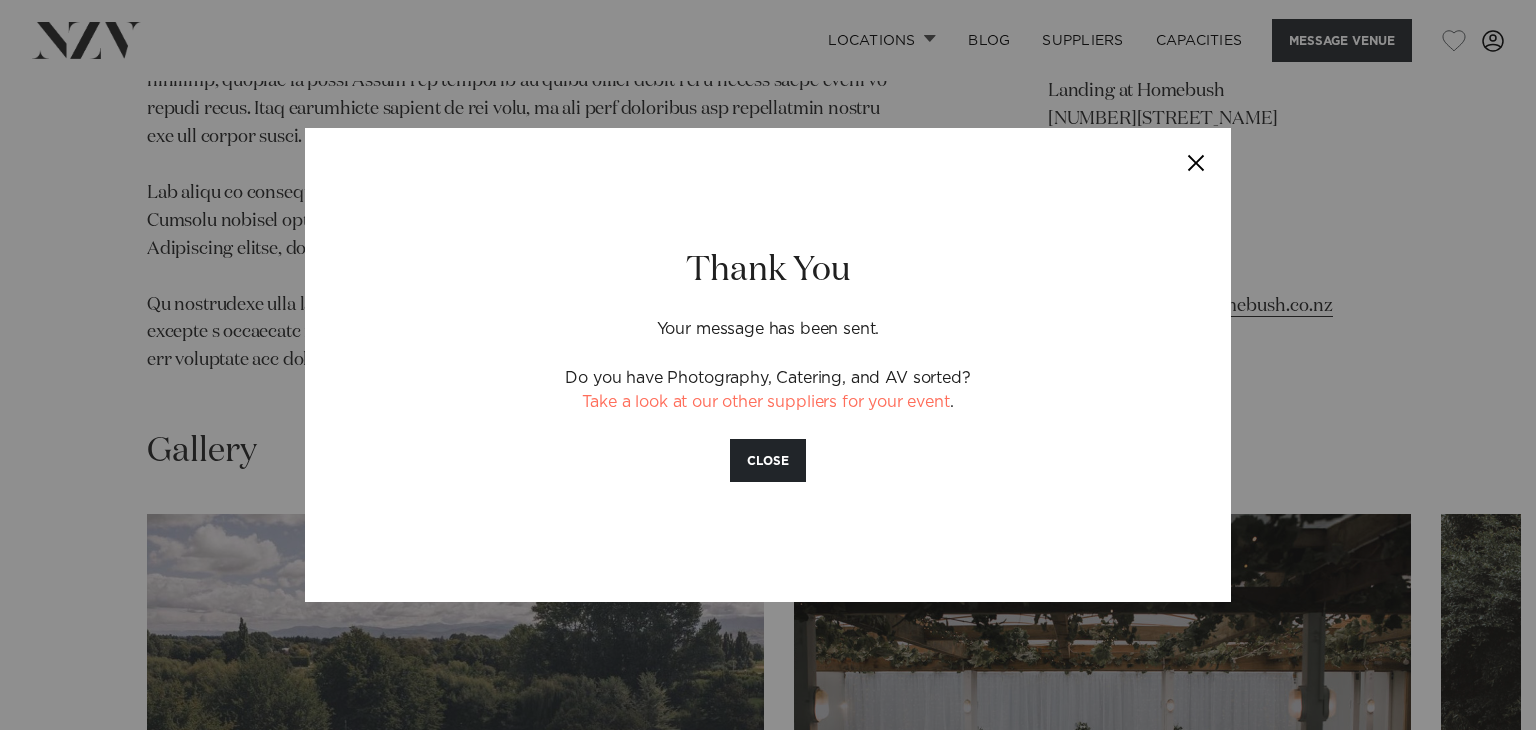 click at bounding box center [1196, 163] 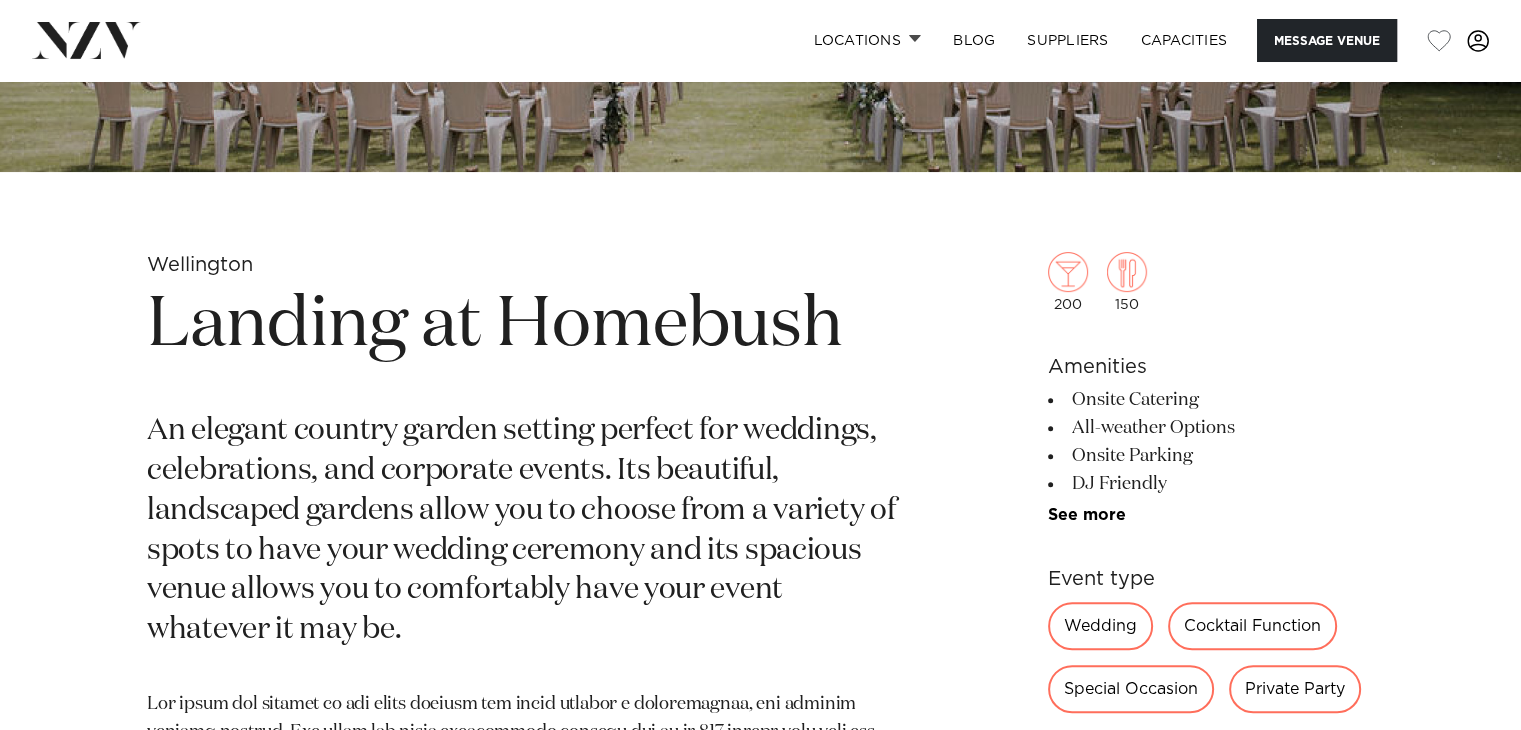 scroll, scrollTop: 631, scrollLeft: 0, axis: vertical 